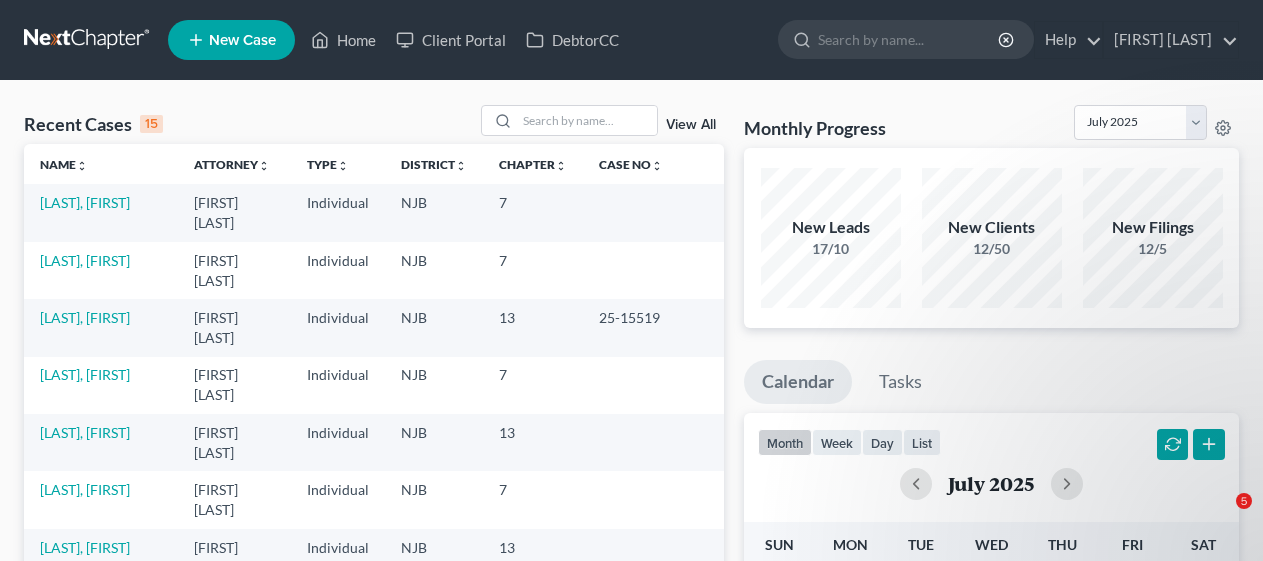 scroll, scrollTop: 0, scrollLeft: 0, axis: both 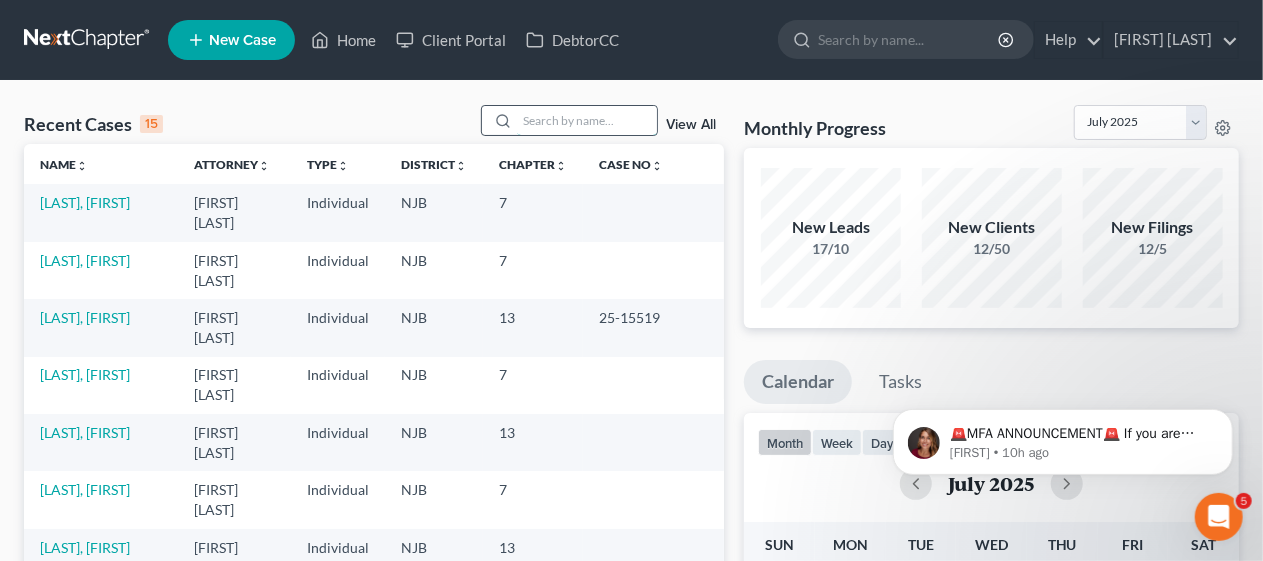 click at bounding box center (587, 120) 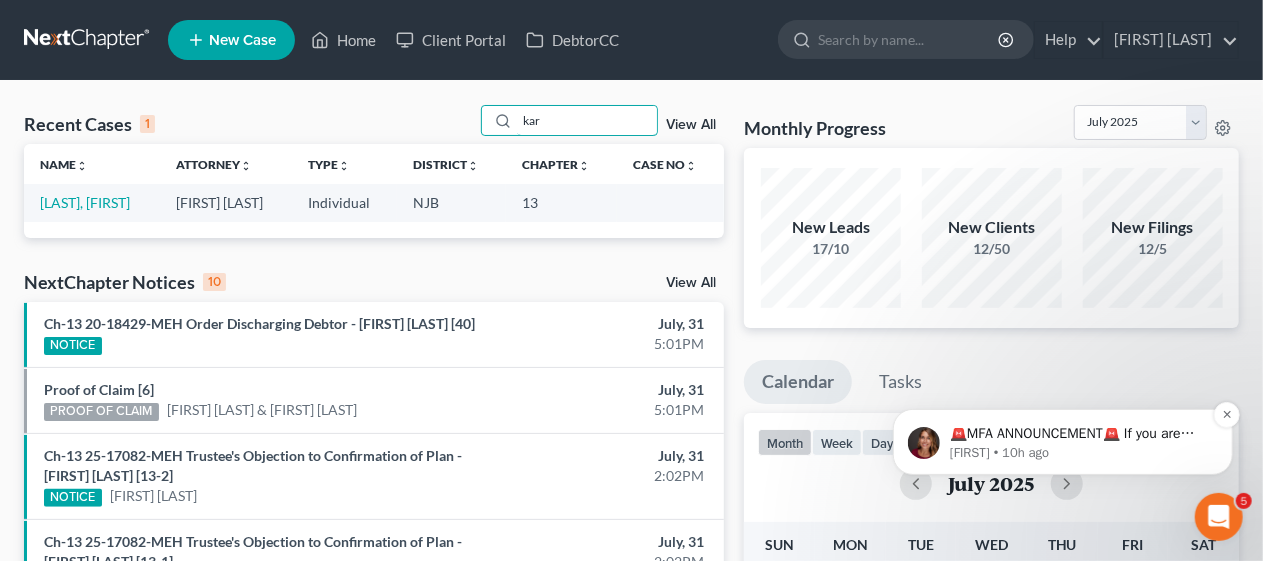 type on "kar" 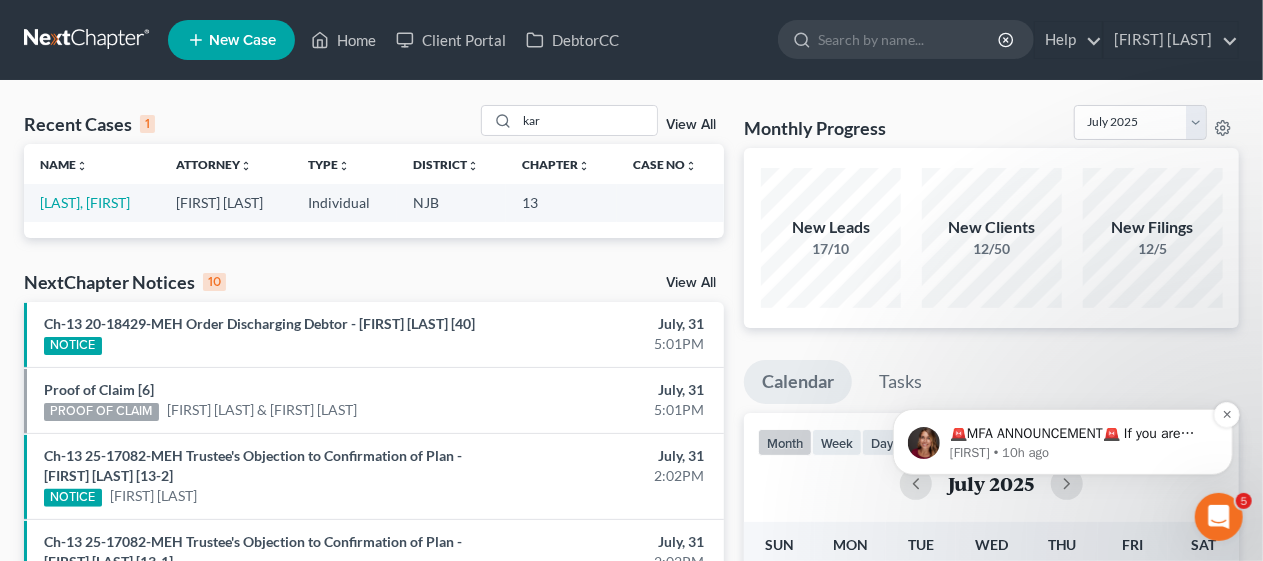 click on "[FIRST] • 10h ago" at bounding box center (1078, 452) 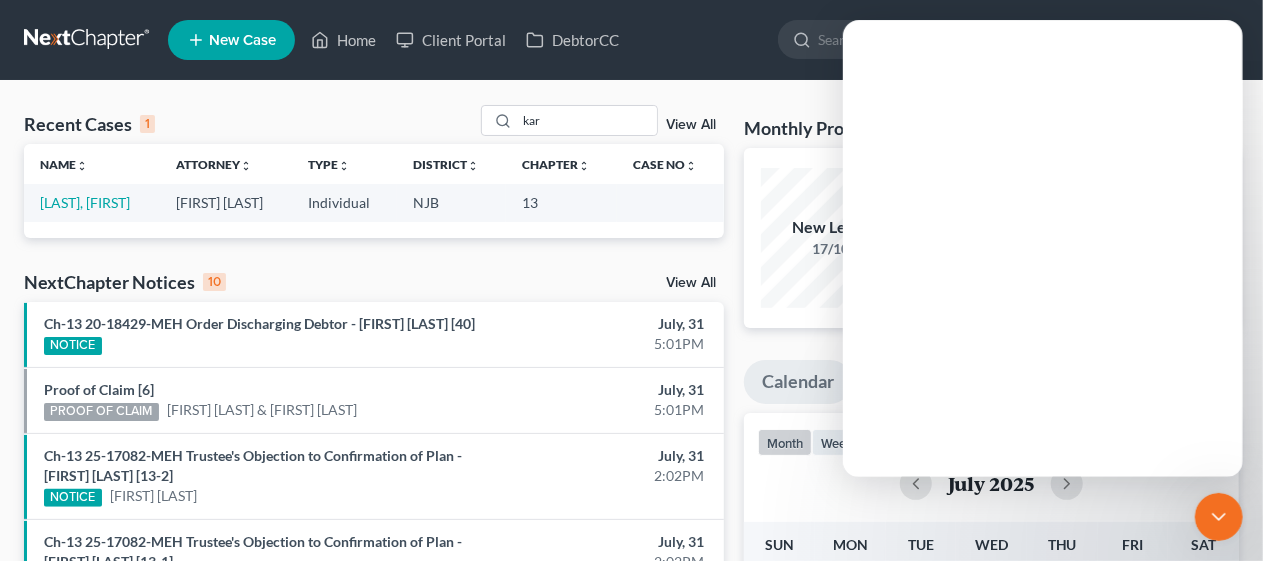 scroll, scrollTop: 0, scrollLeft: 0, axis: both 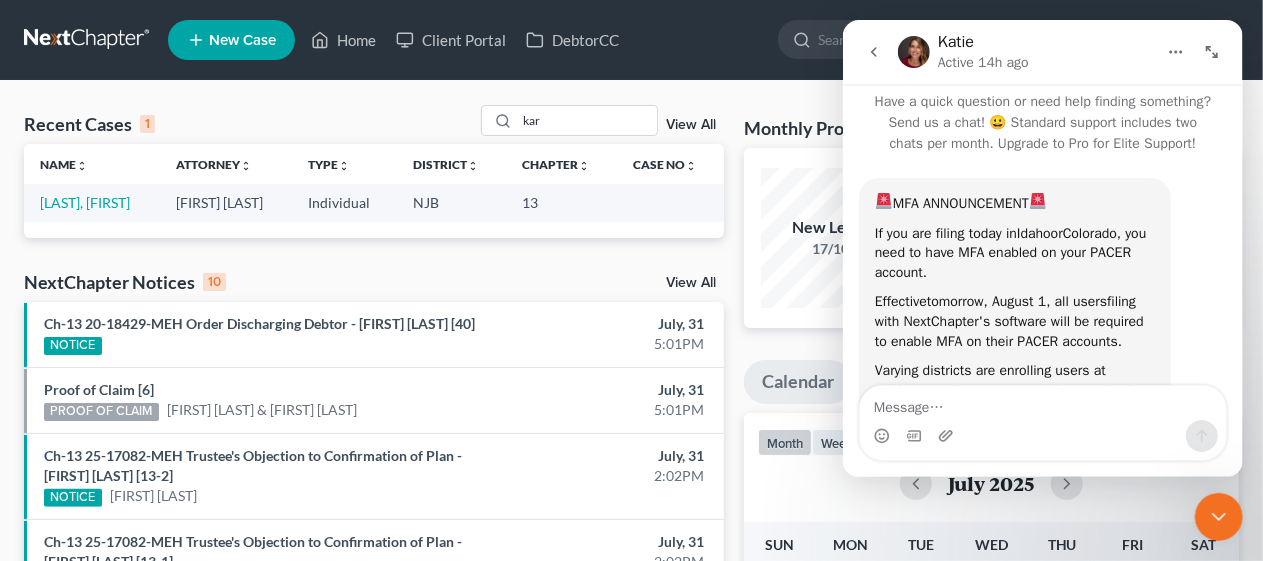 click 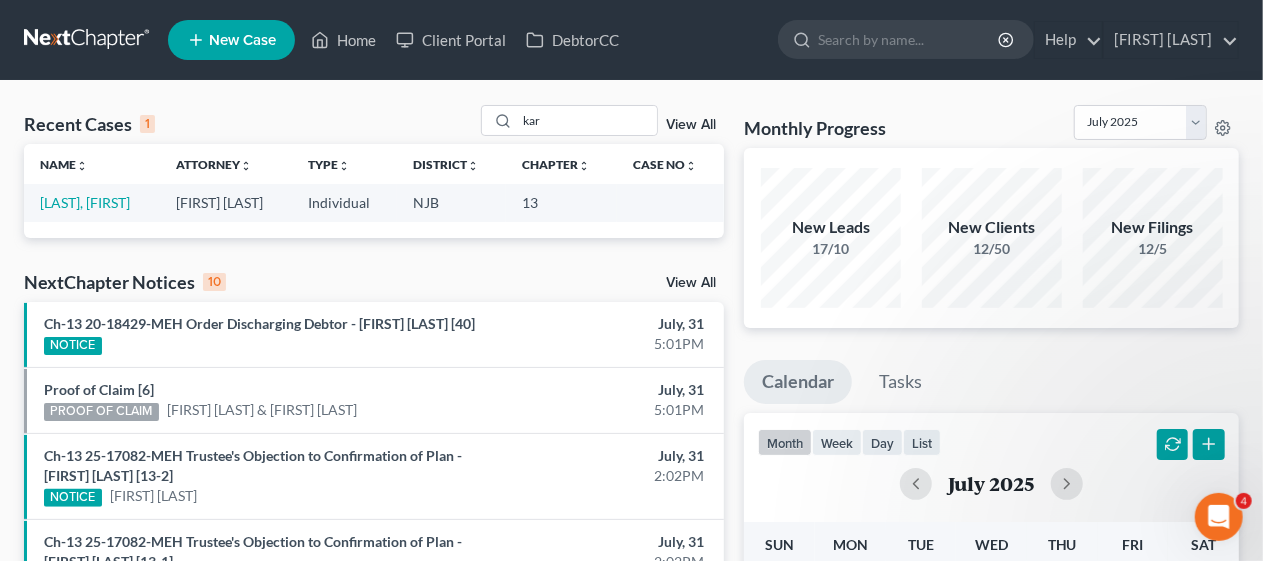 scroll, scrollTop: 0, scrollLeft: 0, axis: both 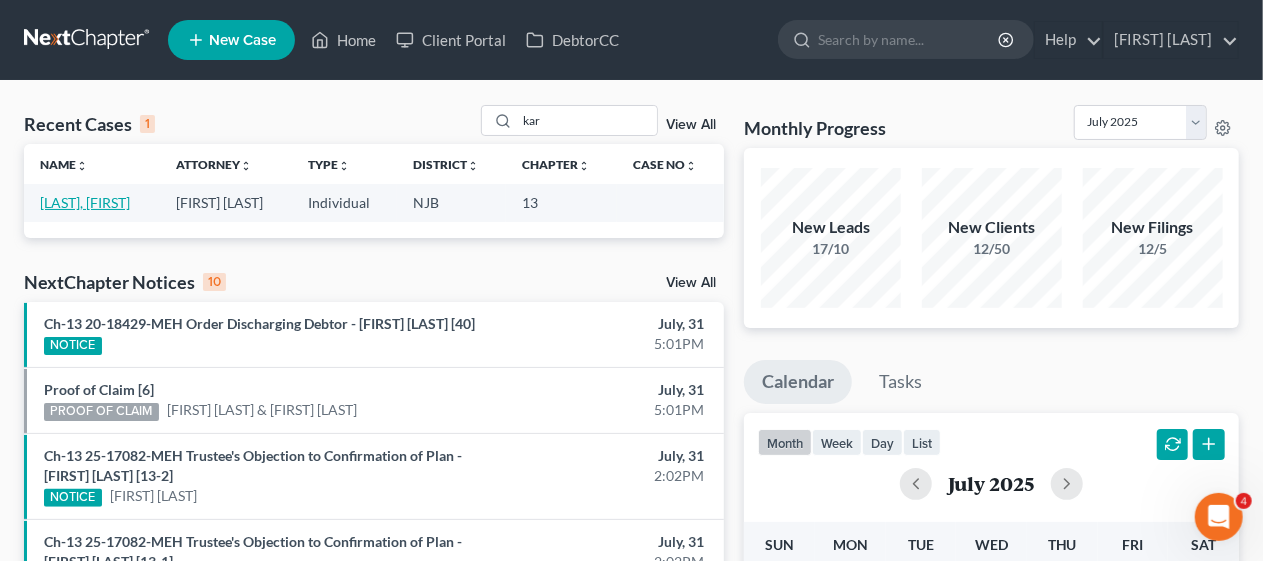 click on "[LAST], [FIRST]" at bounding box center [85, 202] 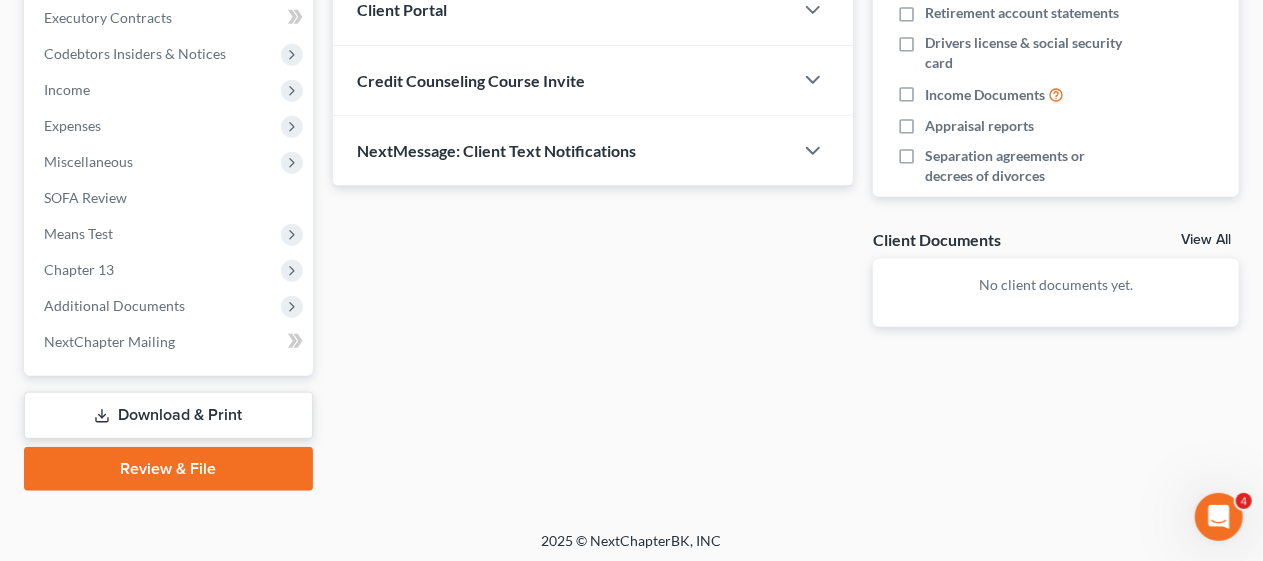 scroll, scrollTop: 571, scrollLeft: 0, axis: vertical 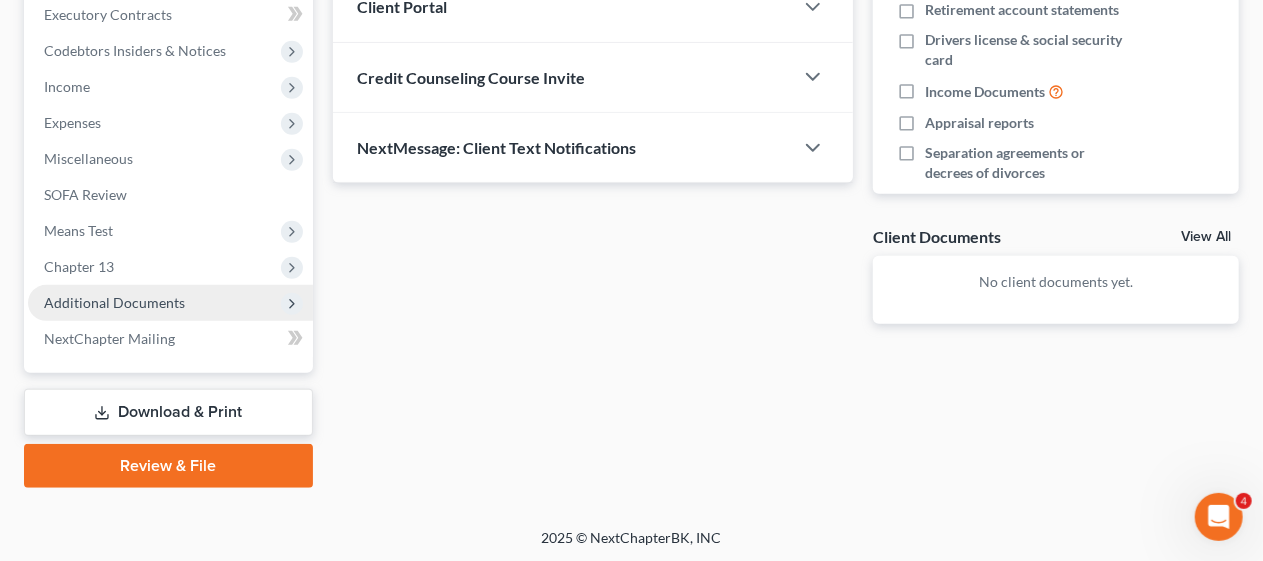 click on "Additional Documents" at bounding box center [170, 303] 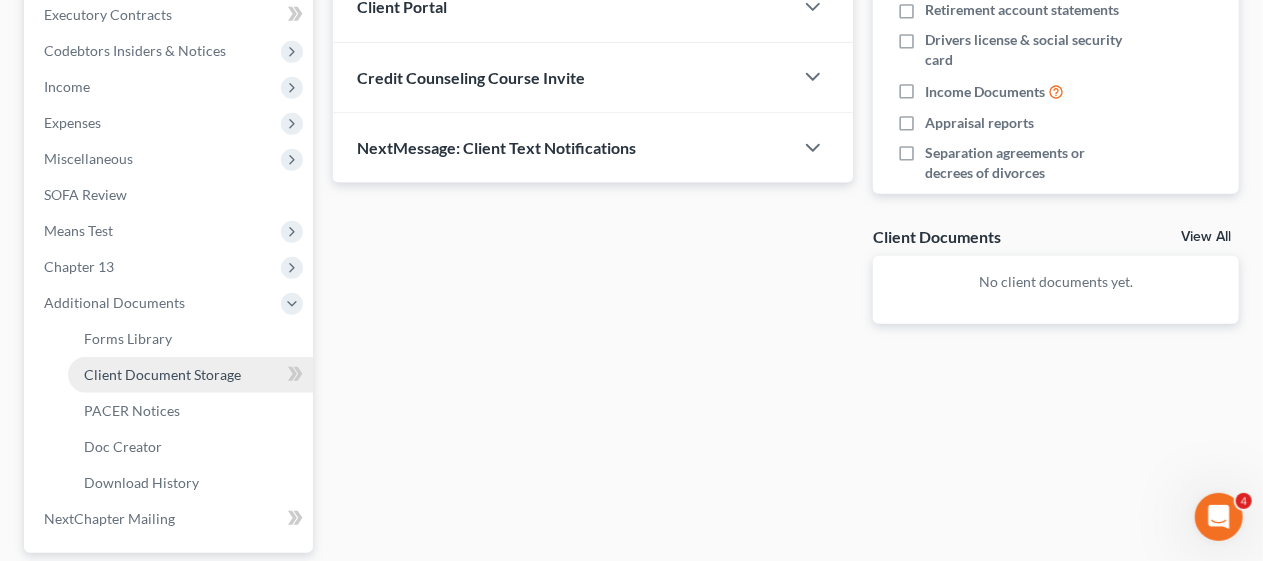 click on "Client Document Storage" at bounding box center (162, 374) 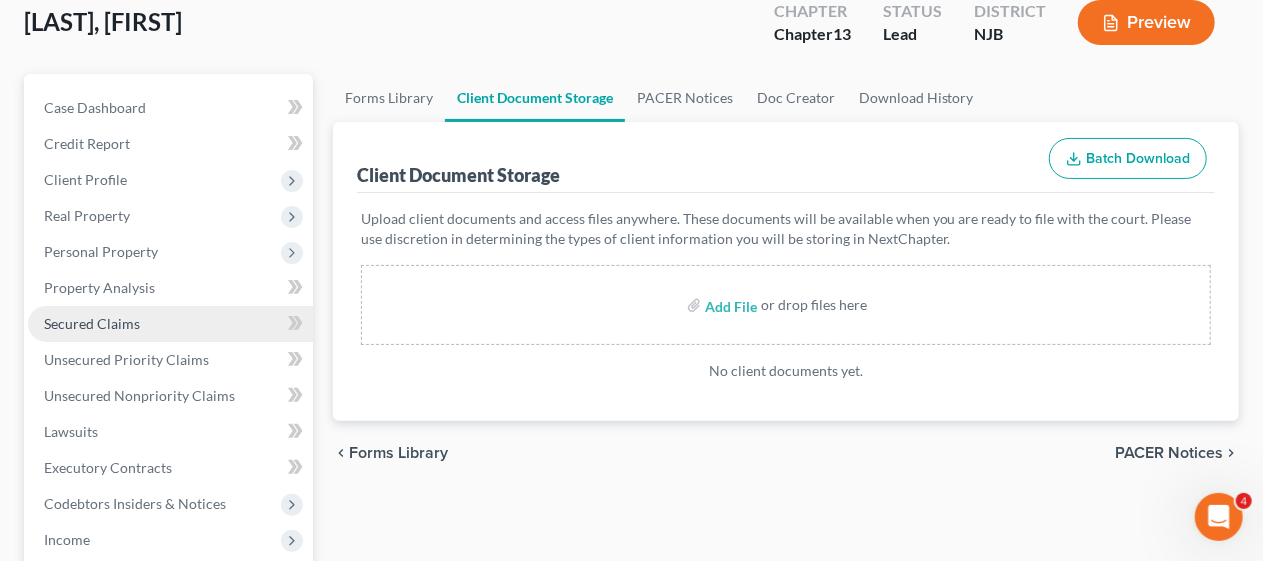 scroll, scrollTop: 0, scrollLeft: 0, axis: both 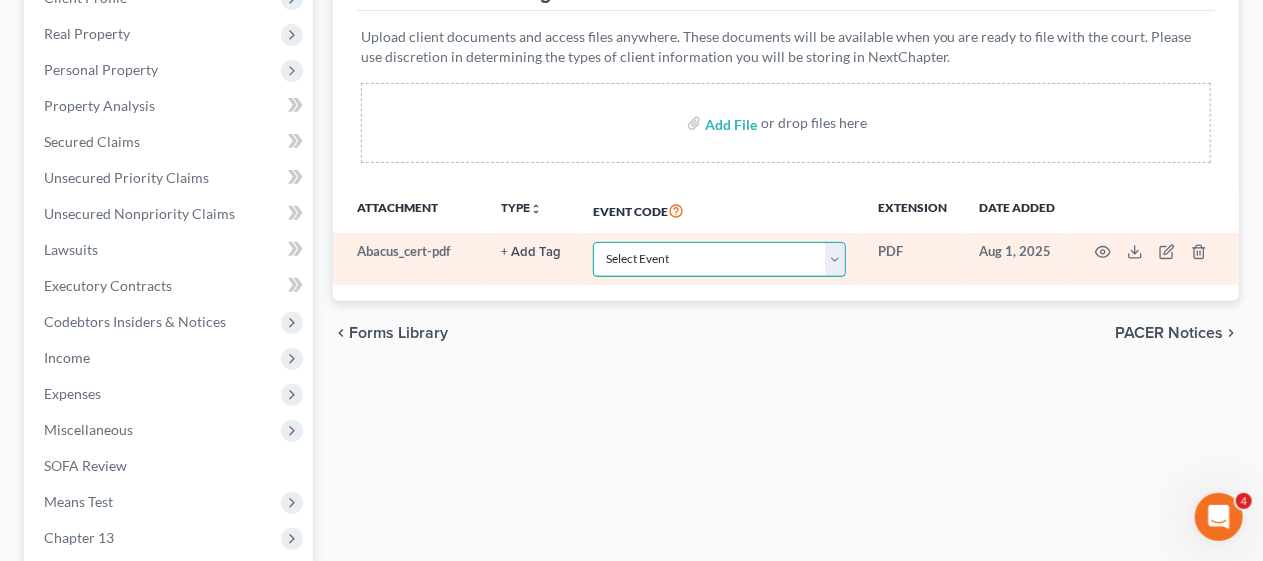 click on "Select Event 20 Largest Unsecured Creditors Amended Attorney Compensation Statement Amended List of Creditors (Fee) Amended Schedules (Fee) - Use for All Amended Schedules Answer (Involuntary) Application to Have the Filing Fee Waived Appraisal Balance Sheet Cash Flow Statement Certificate of Credit Counseling Certificate of Service of Tax Information to Requestor Certification Concerning Order to be Submitted Certification and Agreement to Pay Filing Fee Certification in Support of Discharge Certification of Completion of Plan Payments Certification of No Objection (Chapter 11) Certification of Partial Objection (Chapter 11) Ch 11 Post Confirmation Quarterly Summary Report Ch. 11 Small Business Statement of No Documents Chapter 13 Plan and Motions Final Installment Payment - Ch. 11 Final Installment Payment - Ch. 13 Final Installment Payment - Ch. 7 Financial Management Course (Official Form 423) Missing Document(s) Filed Notice of Voluntary Conversion to Chapter 7 (Fee) Pay Filing Fee in Installments" at bounding box center (719, 259) 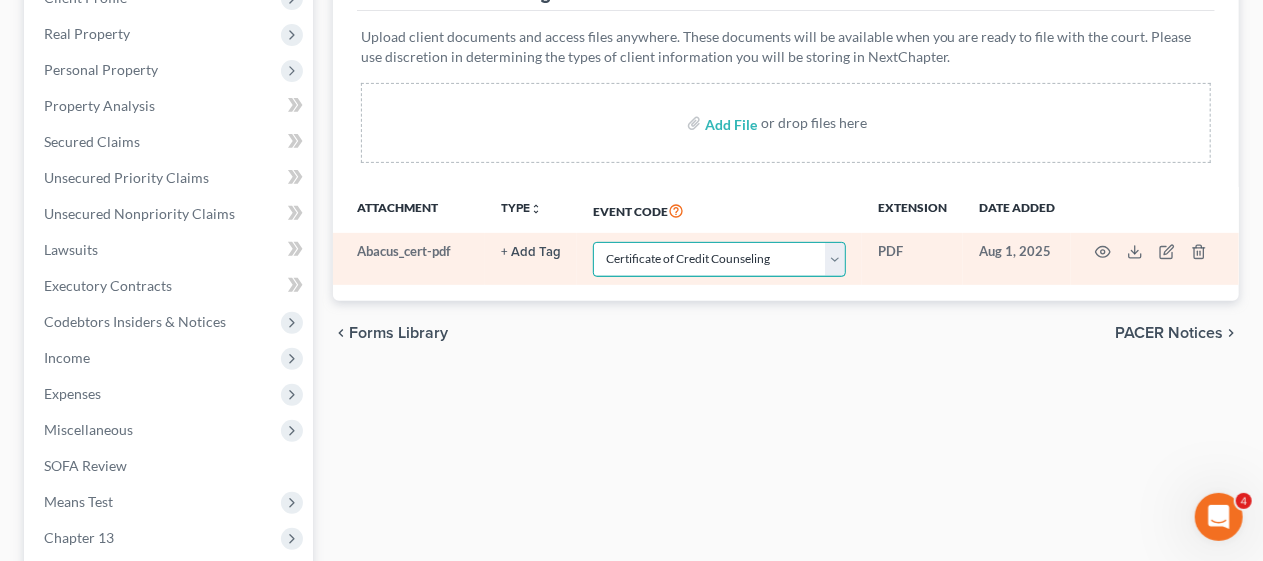 click on "Select Event 20 Largest Unsecured Creditors Amended Attorney Compensation Statement Amended List of Creditors (Fee) Amended Schedules (Fee) - Use for All Amended Schedules Answer (Involuntary) Application to Have the Filing Fee Waived Appraisal Balance Sheet Cash Flow Statement Certificate of Credit Counseling Certificate of Service of Tax Information to Requestor Certification Concerning Order to be Submitted Certification and Agreement to Pay Filing Fee Certification in Support of Discharge Certification of Completion of Plan Payments Certification of No Objection (Chapter 11) Certification of Partial Objection (Chapter 11) Ch 11 Post Confirmation Quarterly Summary Report Ch. 11 Small Business Statement of No Documents Chapter 13 Plan and Motions Final Installment Payment - Ch. 11 Final Installment Payment - Ch. 13 Final Installment Payment - Ch. 7 Financial Management Course (Official Form 423) Missing Document(s) Filed Notice of Voluntary Conversion to Chapter 7 (Fee) Pay Filing Fee in Installments" at bounding box center [719, 259] 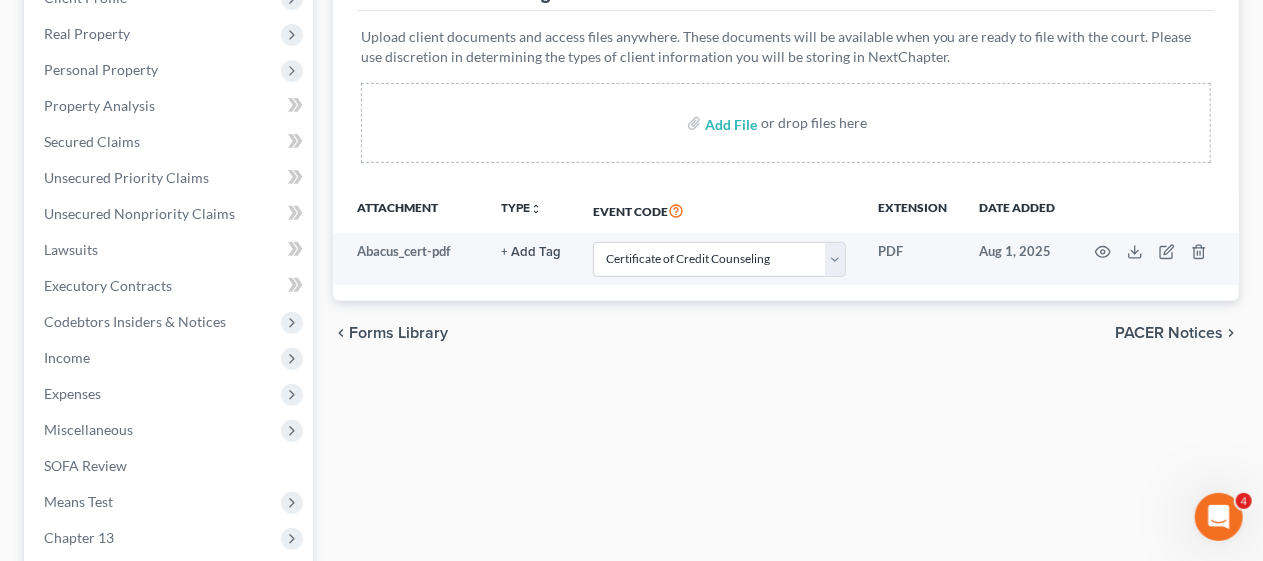 click on "Forms Library
Client Document Storage
PACER Notices
Doc Creator
Download History
Client Document Storage
Batch Download
Upload client documents and access files anywhere. These documents will be available when you are ready to file with the court. Please use discretion in determining the types of client information you will be storing in NextChapter.
Add File
or drop files here
Attachment TYPE unfold_more NONE Hearing Insurance Notice Proof of Claim Event Code  Extension Date added Abacus_cert-pdf + Add Tag Select an option or create one Hearing Insurance Notice Proof of Claim Select Event 20 Largest Unsecured Creditors Amended Attorney Compensation Statement Amended List of Creditors (Fee) Amended Schedules (Fee) - Use for All Amended Schedules Answer (Involuntary) Application to Have the Filing Fee Waived Appraisal Balance Sheet Cash Flow Statement Certificate of Credit Counseling PDF" at bounding box center (786, 415) 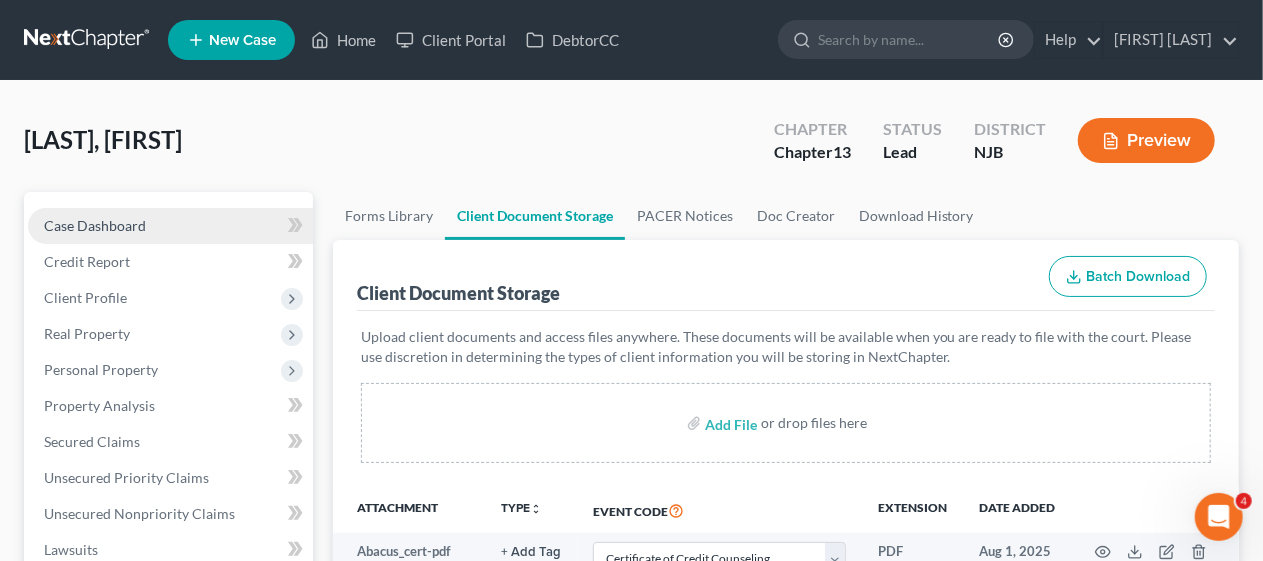 click on "Case Dashboard" at bounding box center [170, 226] 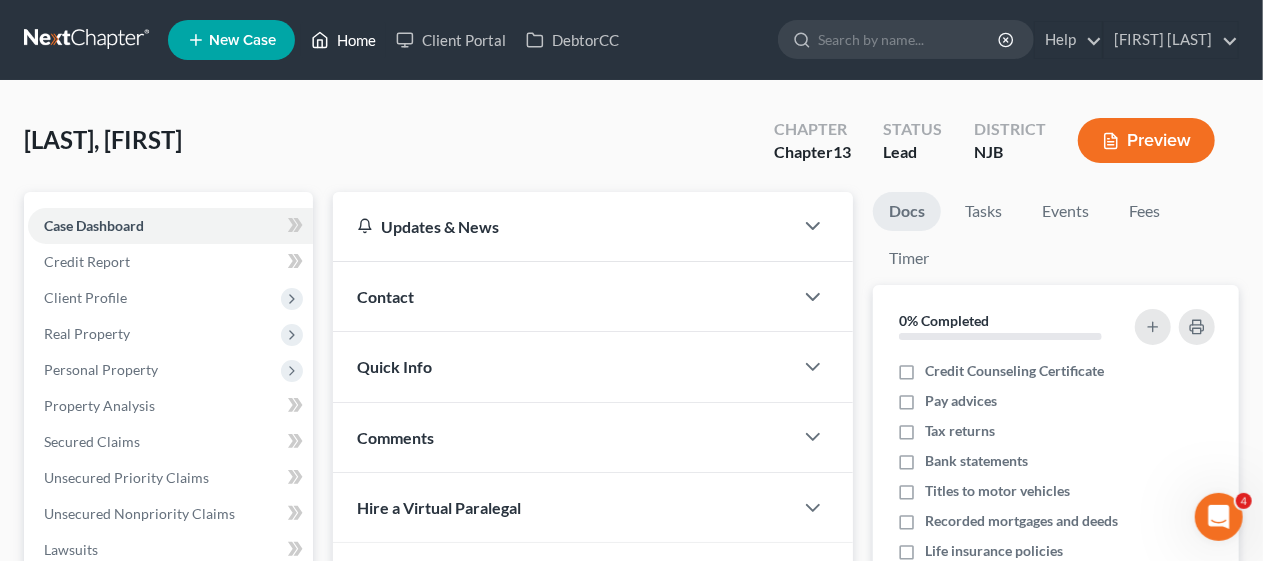 click on "Home" at bounding box center [343, 40] 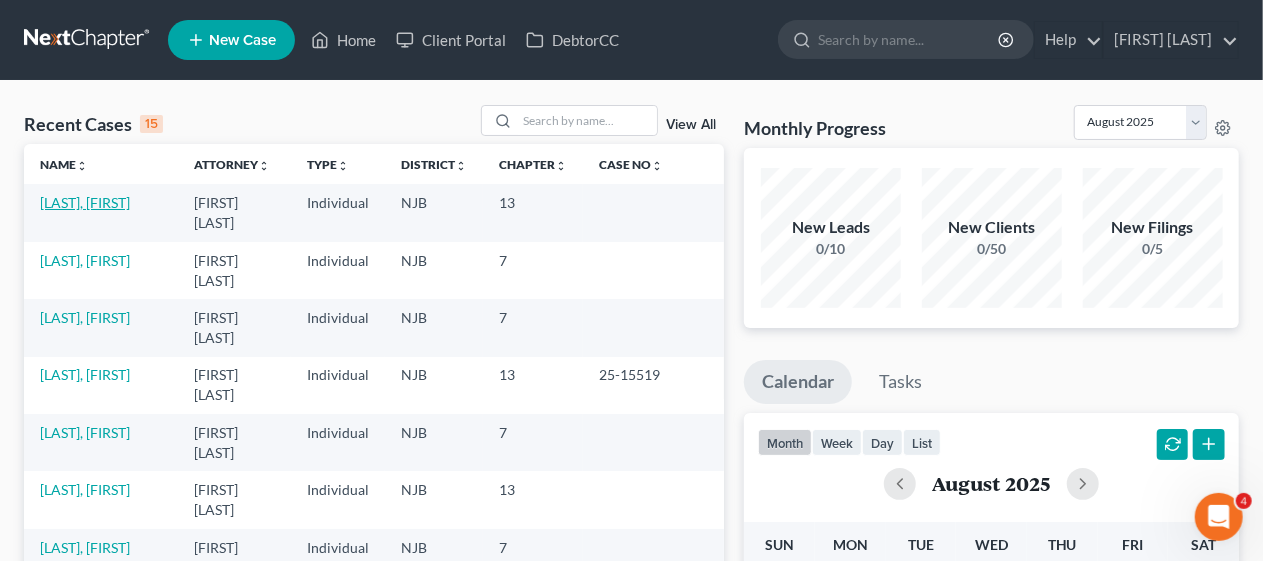 click on "[LAST], [FIRST]" at bounding box center [85, 202] 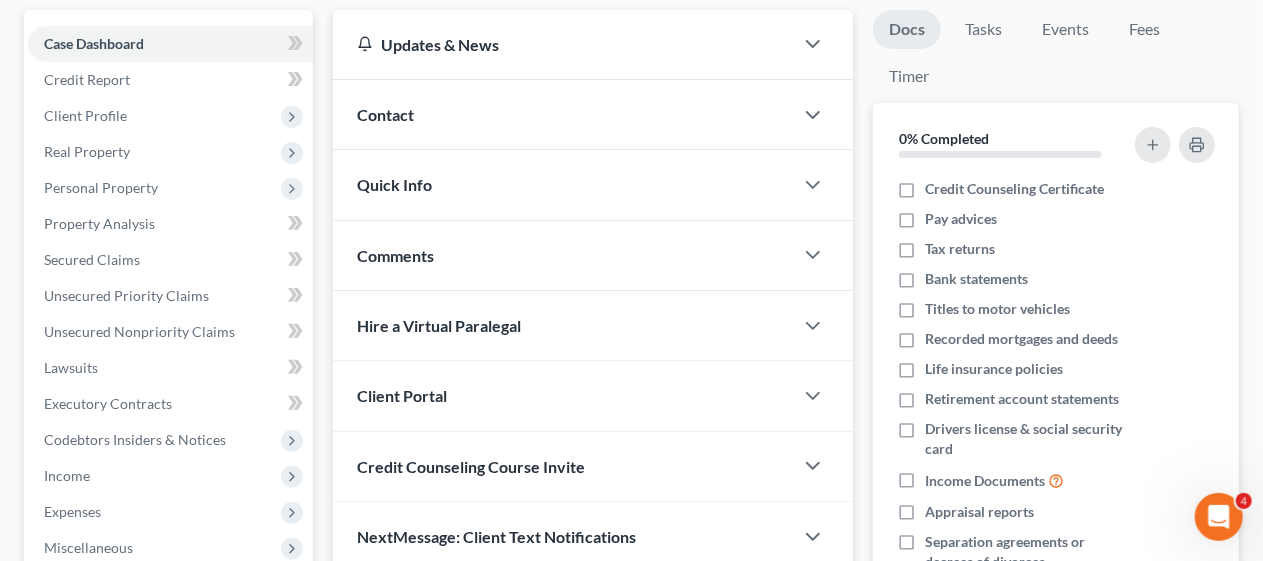 scroll, scrollTop: 200, scrollLeft: 0, axis: vertical 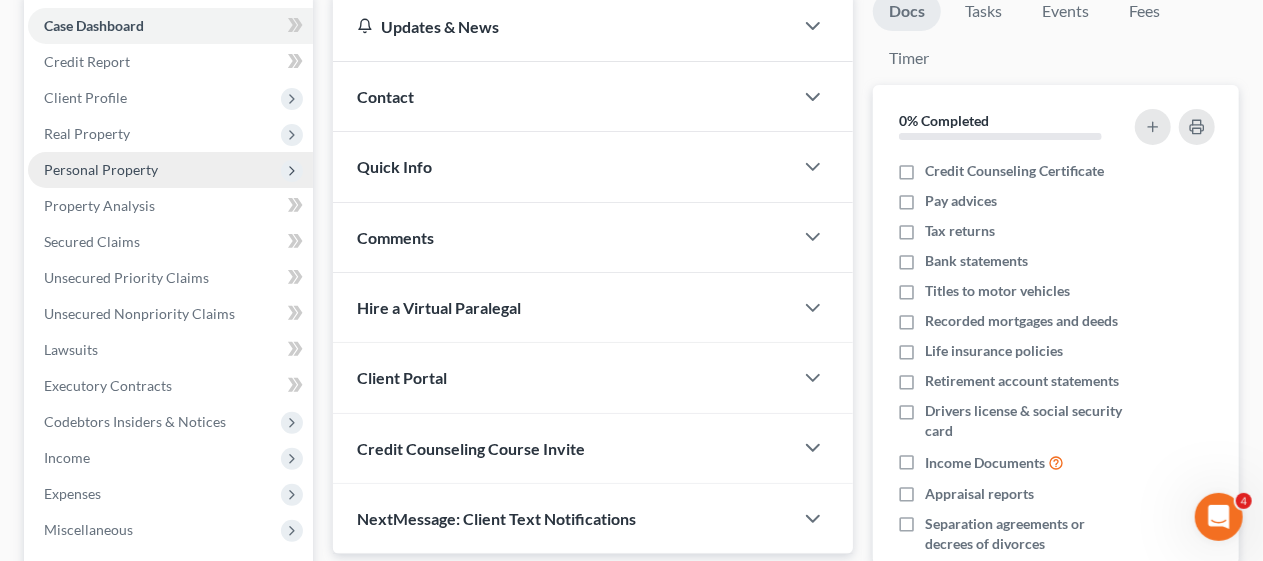 click on "Personal Property" at bounding box center (101, 169) 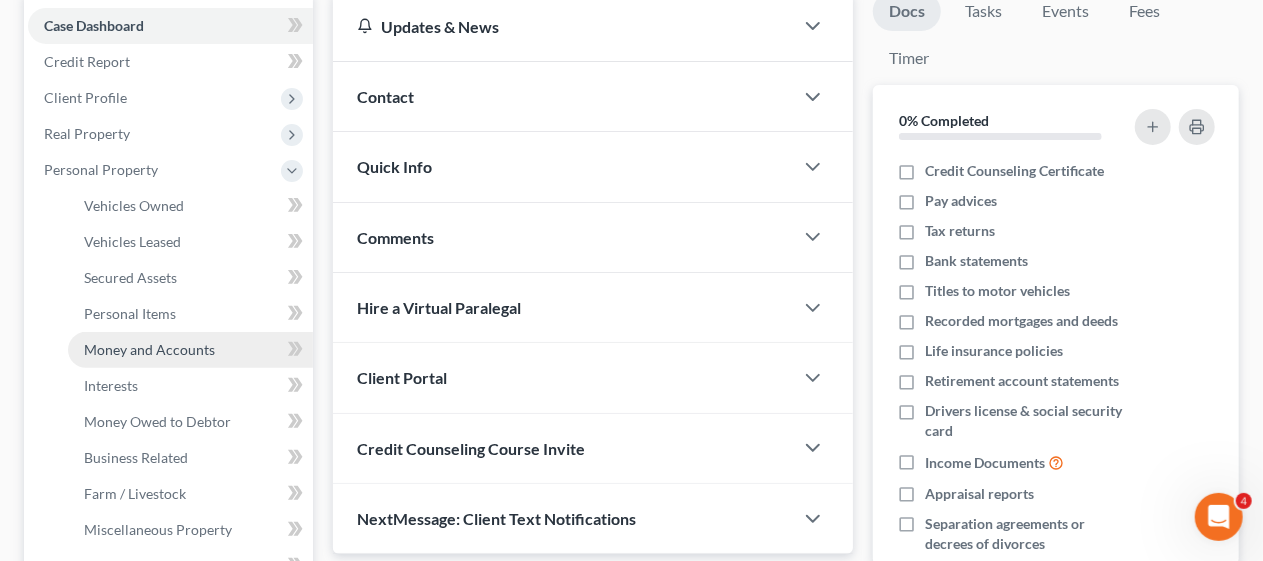 click on "Money and Accounts" at bounding box center (149, 349) 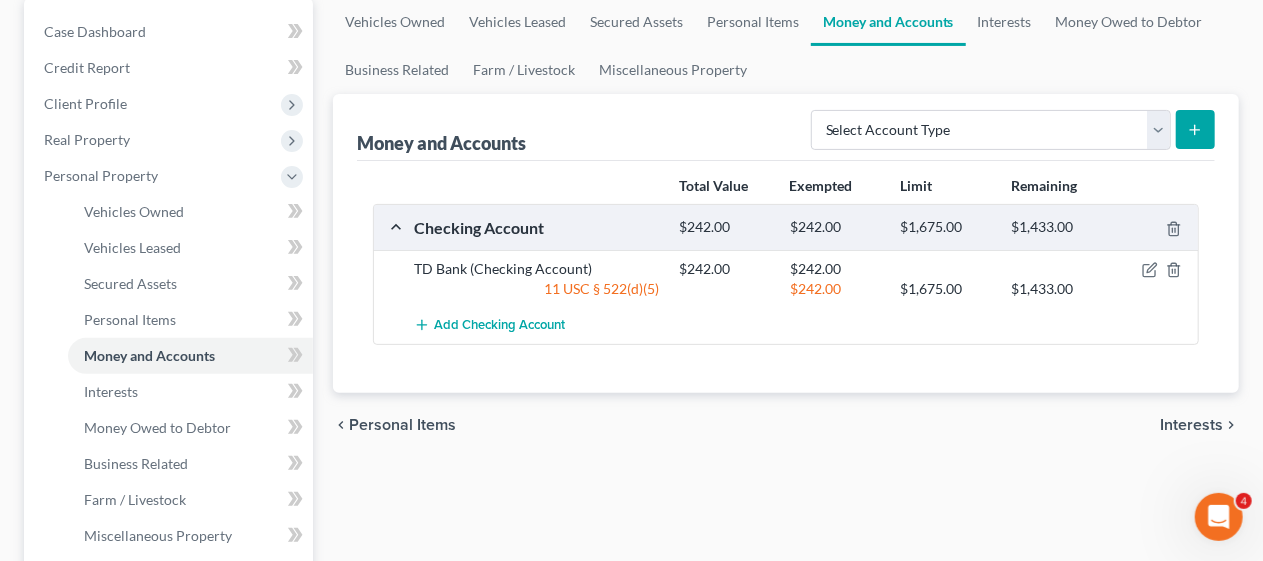 scroll, scrollTop: 200, scrollLeft: 0, axis: vertical 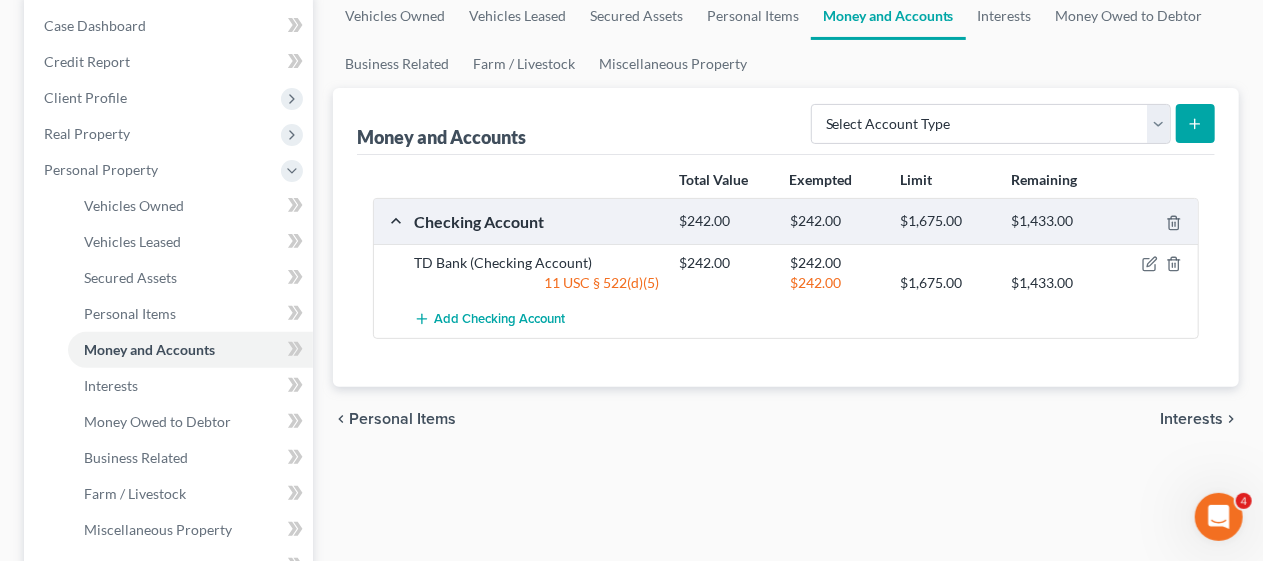 click on "Vehicles Owned
Vehicles Leased
Secured Assets
Personal Items
Money and Accounts
Interests
Money Owed to Debtor
Business Related
Farm / Livestock
Miscellaneous Property
Money and Accounts Select Account Type Brokerage Cash on Hand Certificates of Deposit Checking Account Money Market Other (Credit Union, Health Savings Account, etc) Safe Deposit Box Savings Account Security Deposits or Prepayments
Total Value Exempted Limit Remaining
Checking Account $242.00 $242.00 $1,675.00 $1,433.00
TD Bank (Checking Account) $242.00 $242.00 11 USC § 522(d)(5) $242.00 $1,675.00 $1,433.00 Add Checking Account
chevron_left Personal Items
Interests
chevron_right" at bounding box center [786, 605] 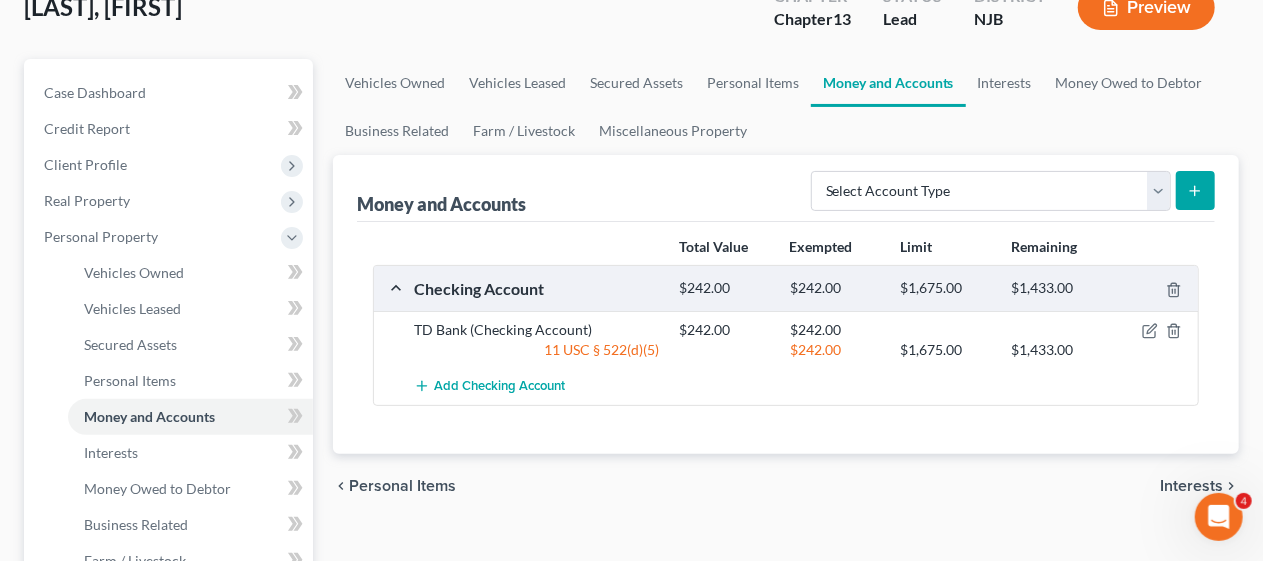 scroll, scrollTop: 0, scrollLeft: 0, axis: both 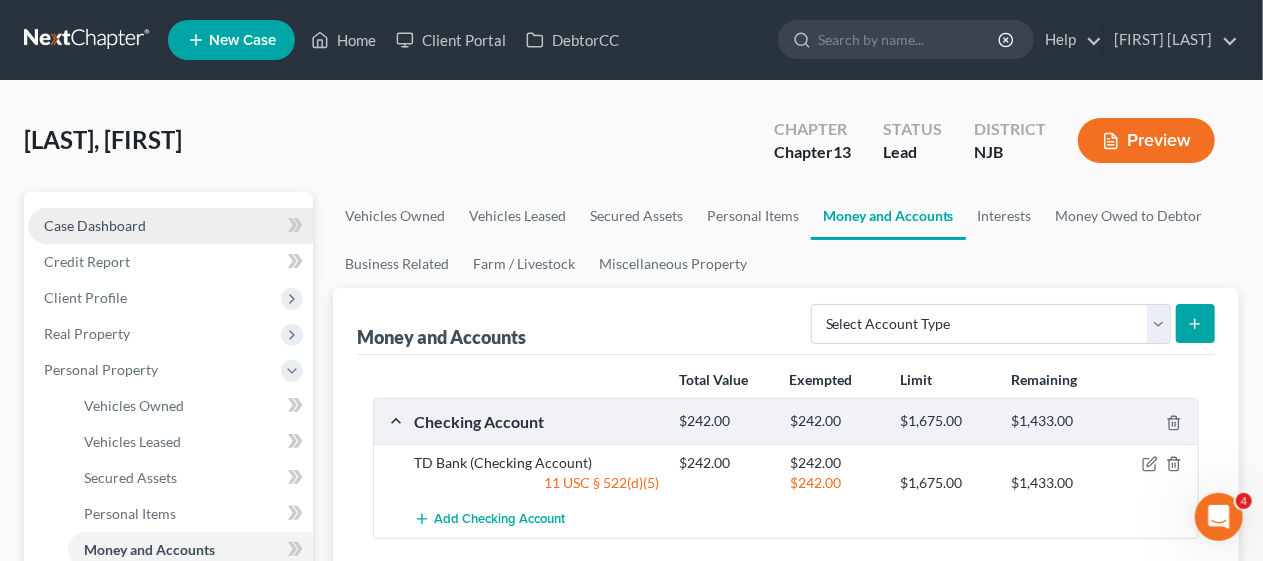 click on "Case Dashboard" at bounding box center [95, 225] 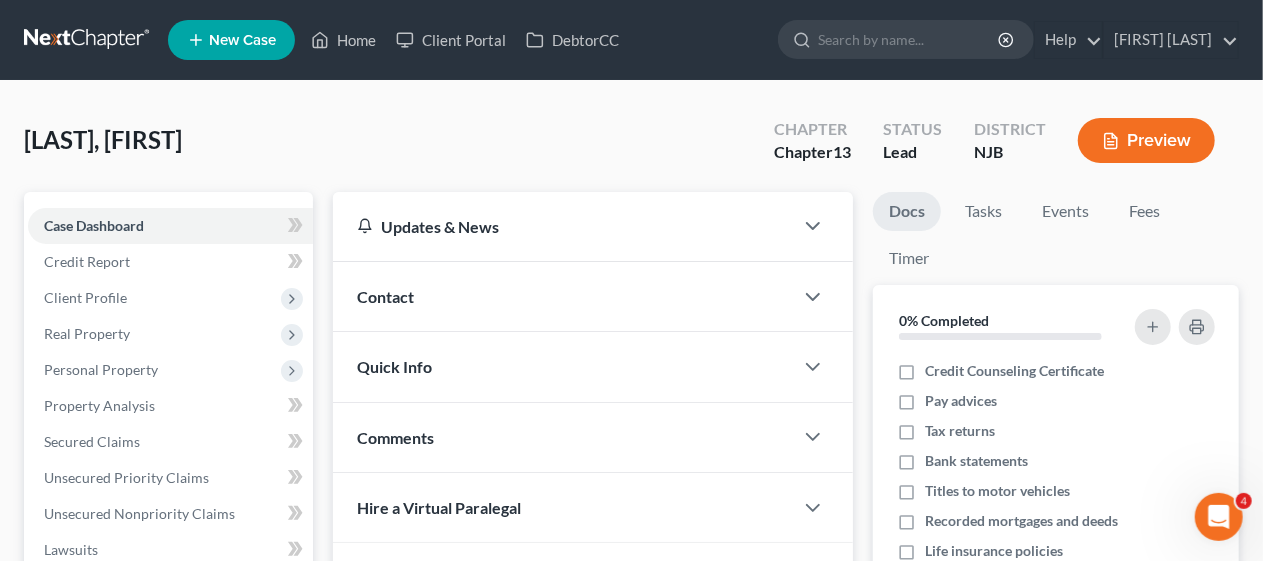 scroll, scrollTop: 100, scrollLeft: 0, axis: vertical 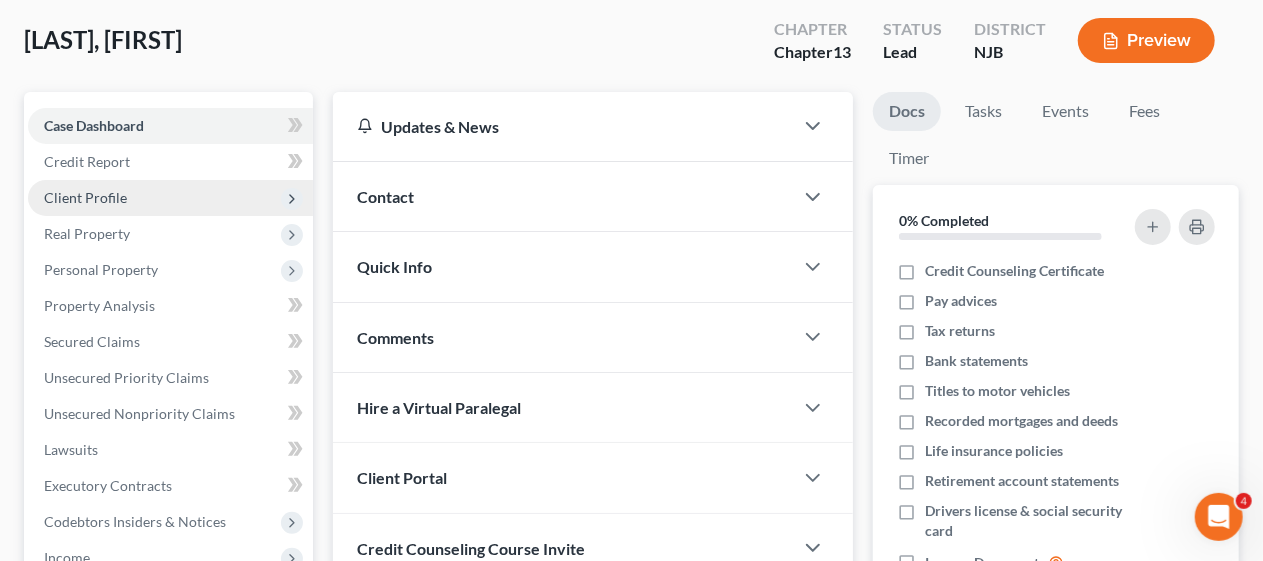 click on "Client Profile" at bounding box center [170, 198] 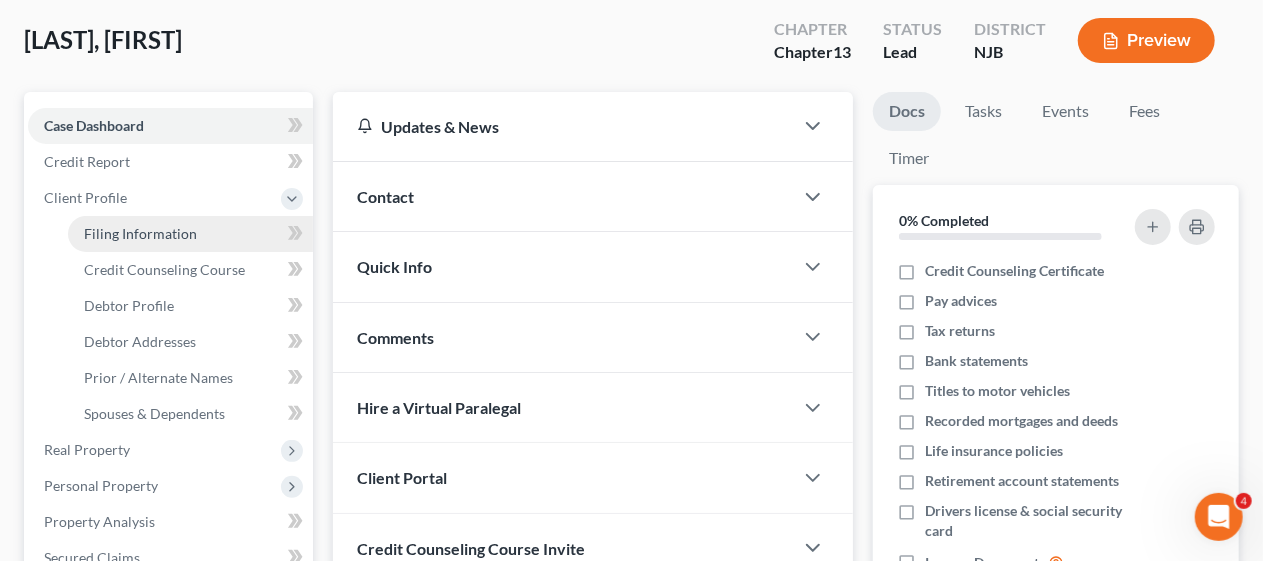 click on "Filing Information" at bounding box center [190, 234] 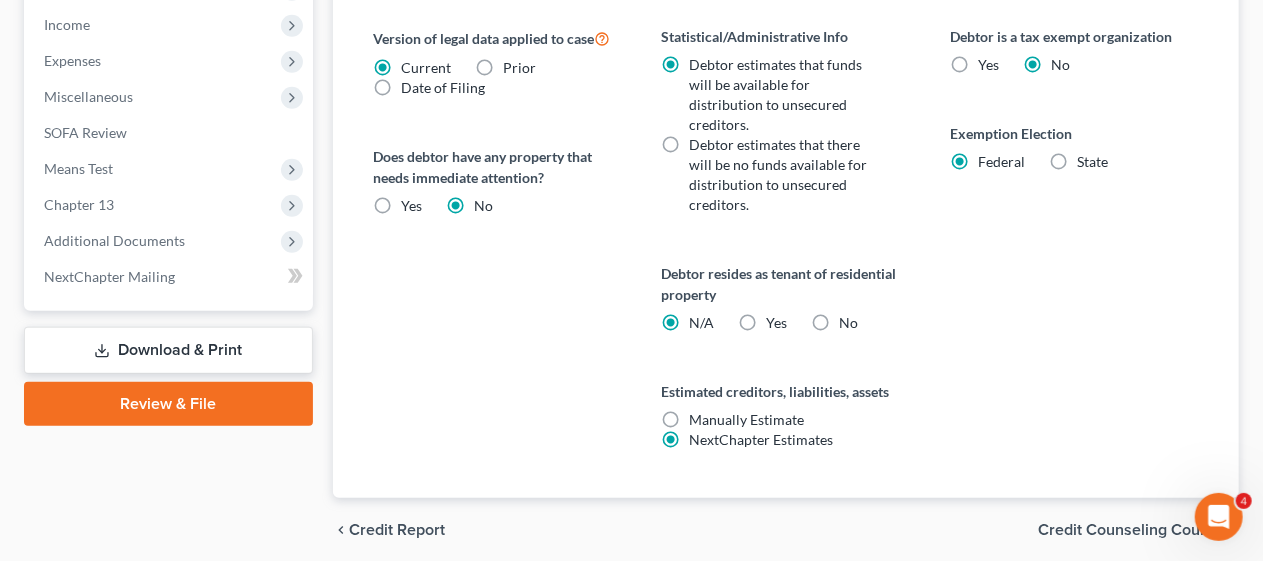 scroll, scrollTop: 853, scrollLeft: 0, axis: vertical 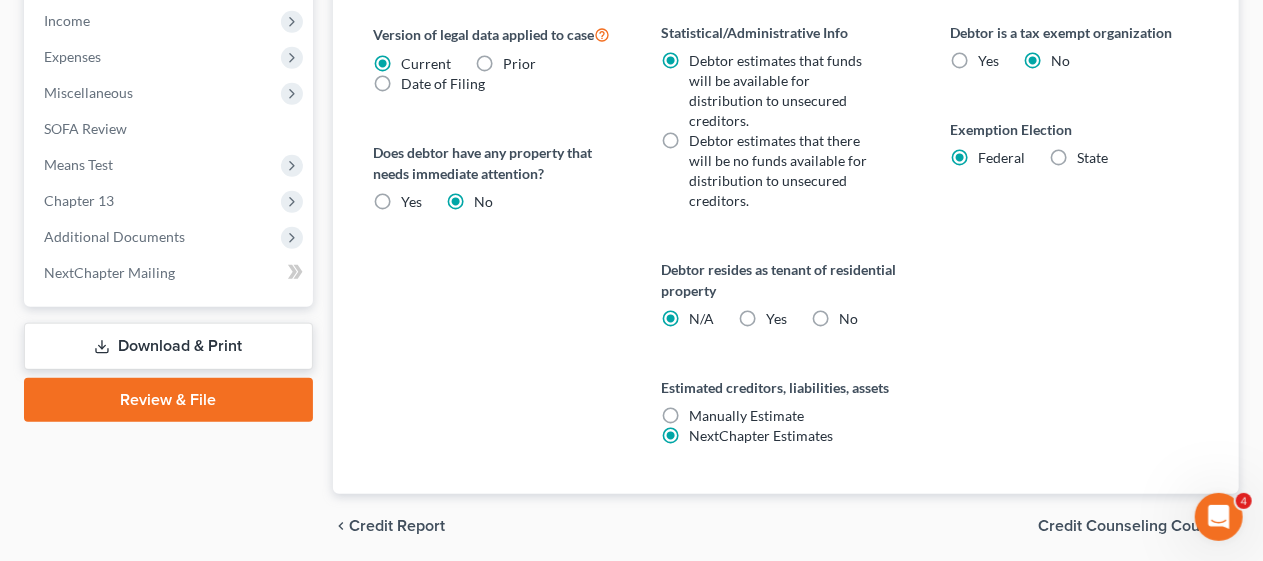 click on "Credit Counseling Course" at bounding box center [1130, 526] 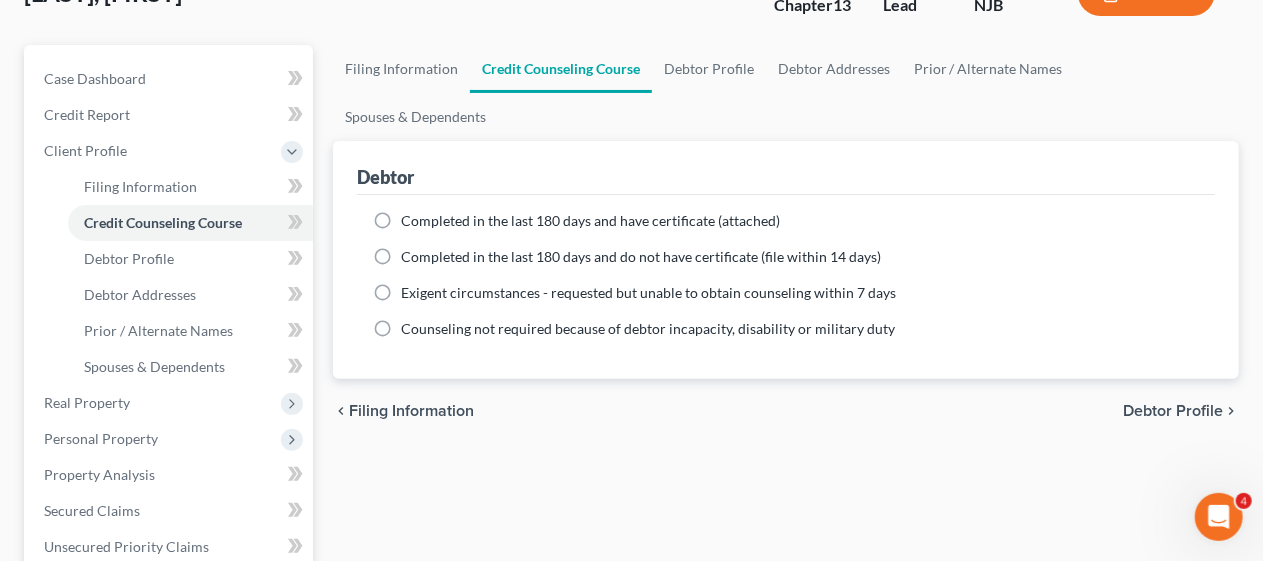 scroll, scrollTop: 0, scrollLeft: 0, axis: both 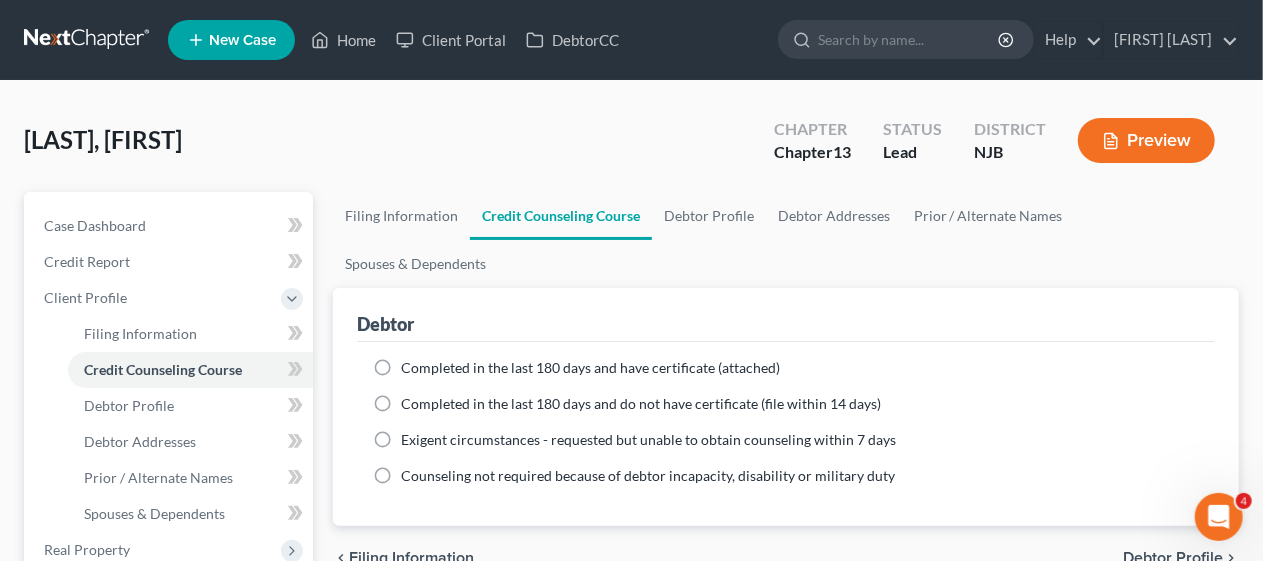 click on "Completed in the last 180 days and have certificate (attached)" at bounding box center (590, 368) 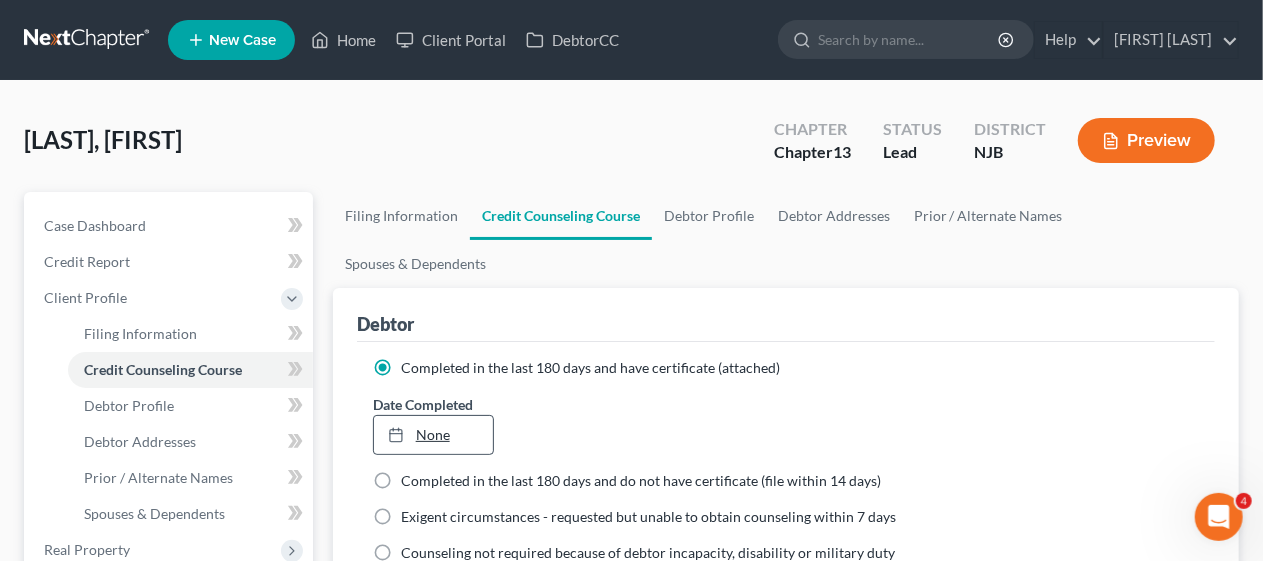 click on "None" at bounding box center (433, 435) 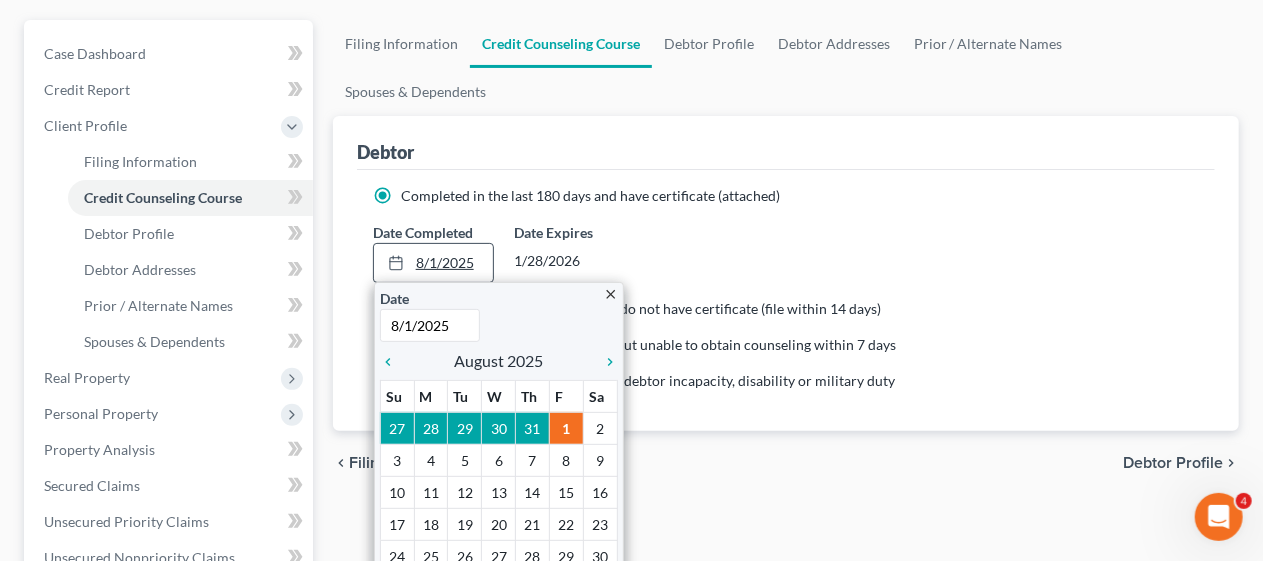 scroll, scrollTop: 300, scrollLeft: 0, axis: vertical 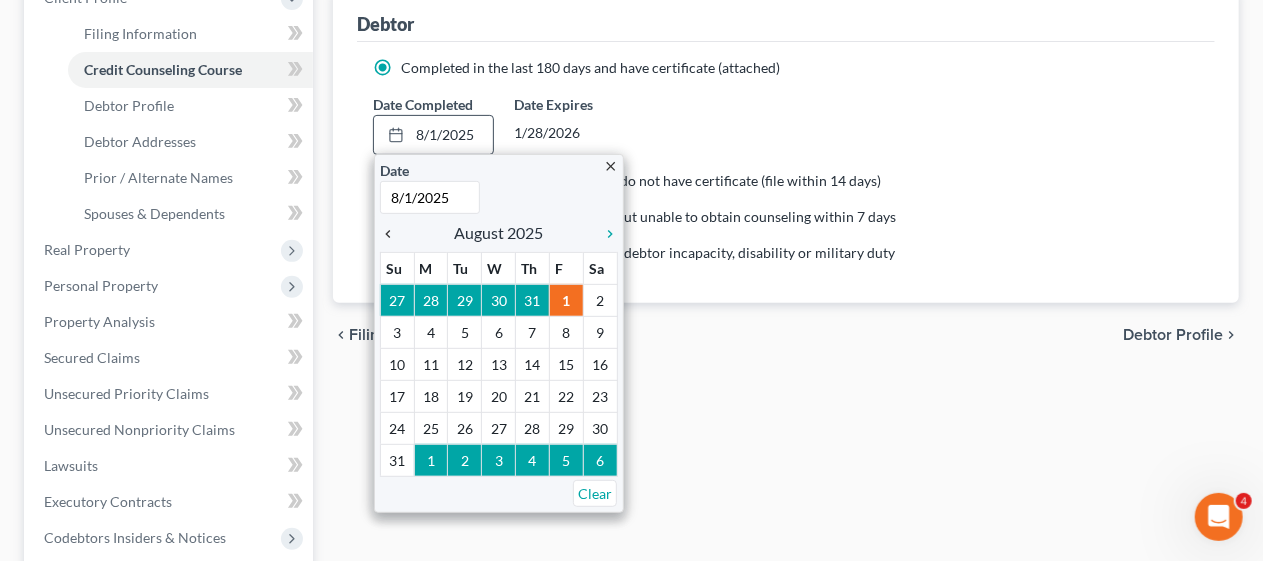 click on "chevron_left" at bounding box center (393, 234) 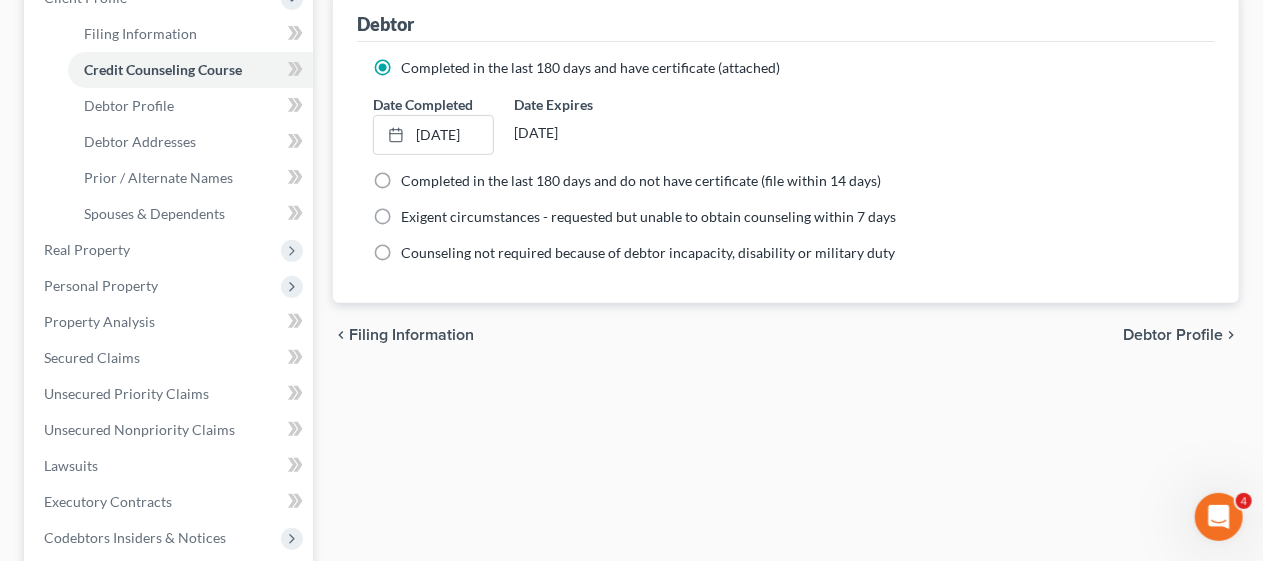 click on "Debtor Profile" at bounding box center [1173, 335] 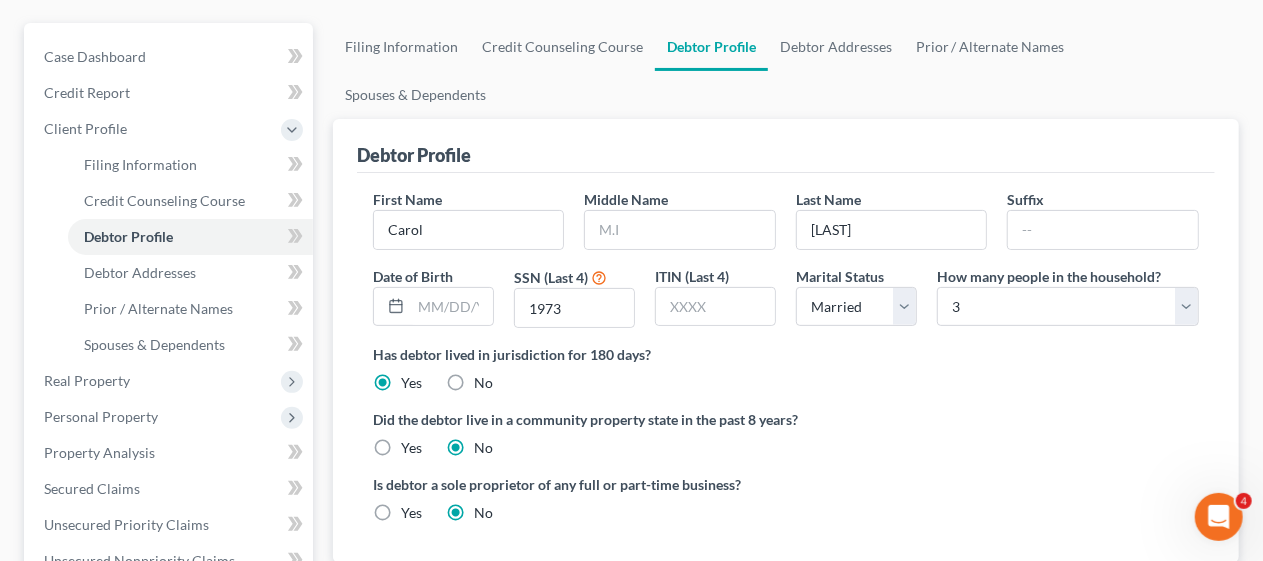 scroll, scrollTop: 200, scrollLeft: 0, axis: vertical 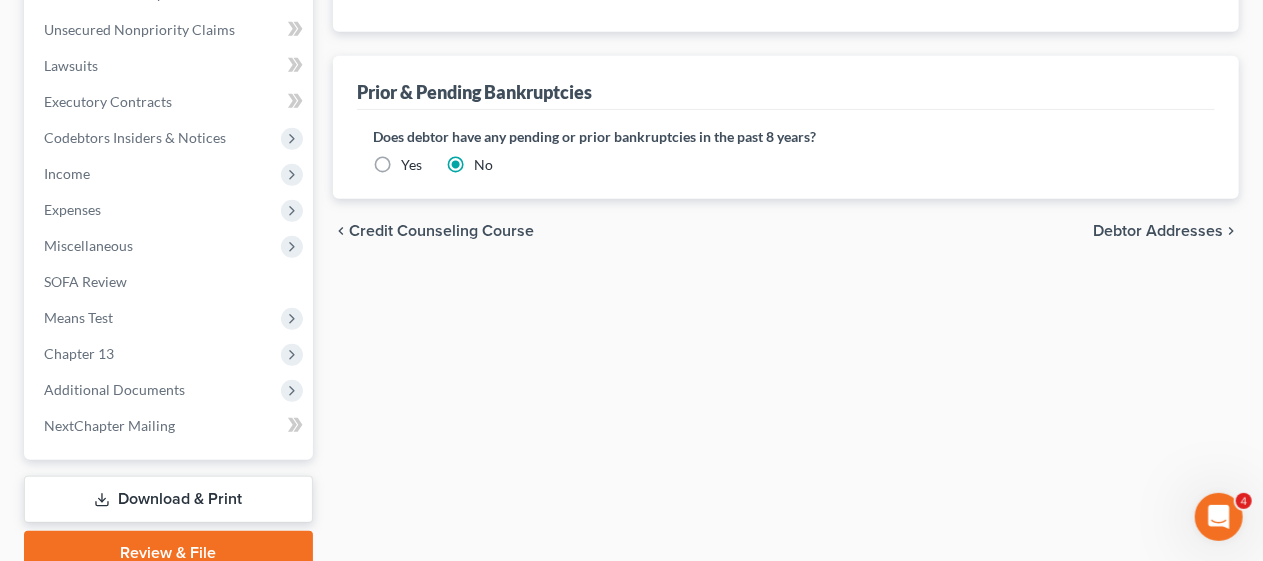 click on "Debtor Addresses" at bounding box center (1158, 231) 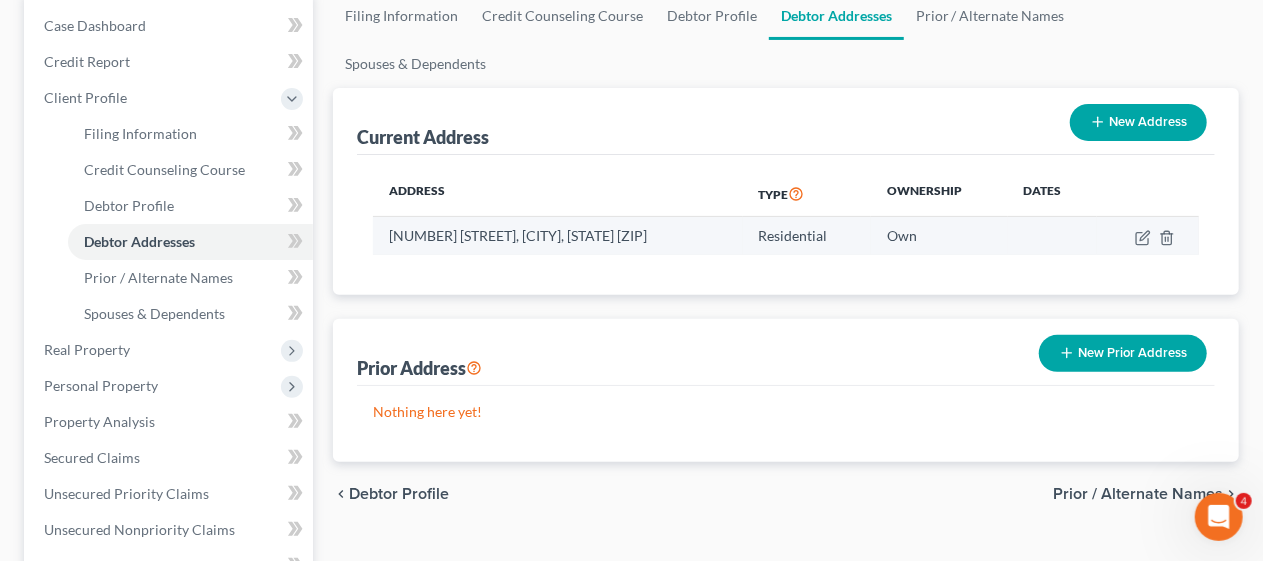 scroll, scrollTop: 300, scrollLeft: 0, axis: vertical 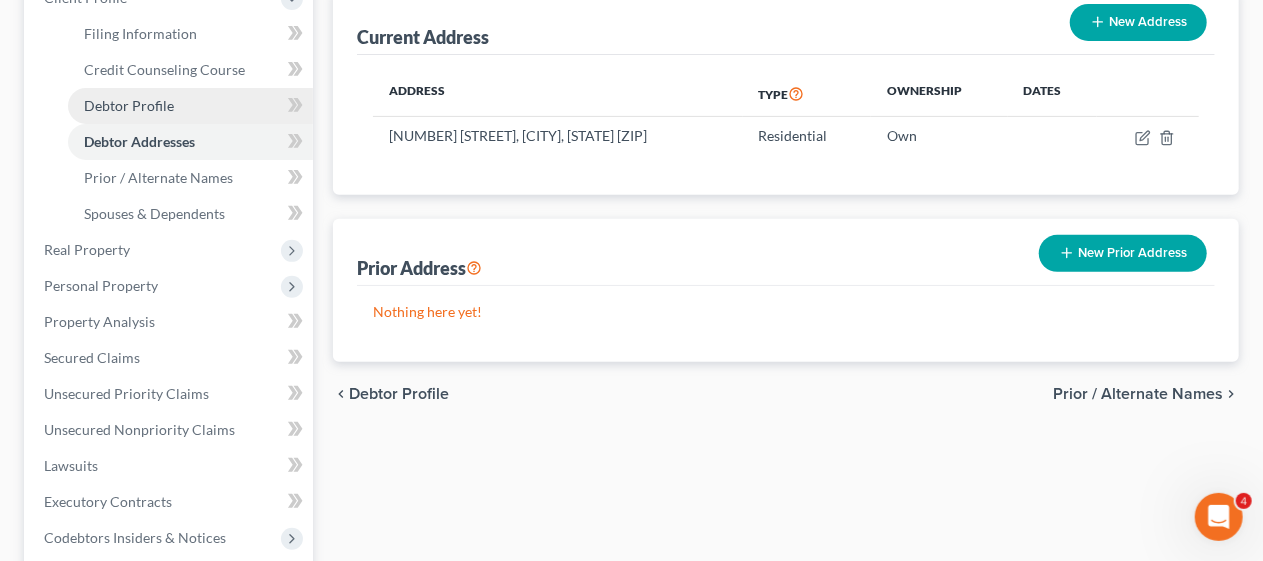 click on "Debtor Profile" at bounding box center (129, 105) 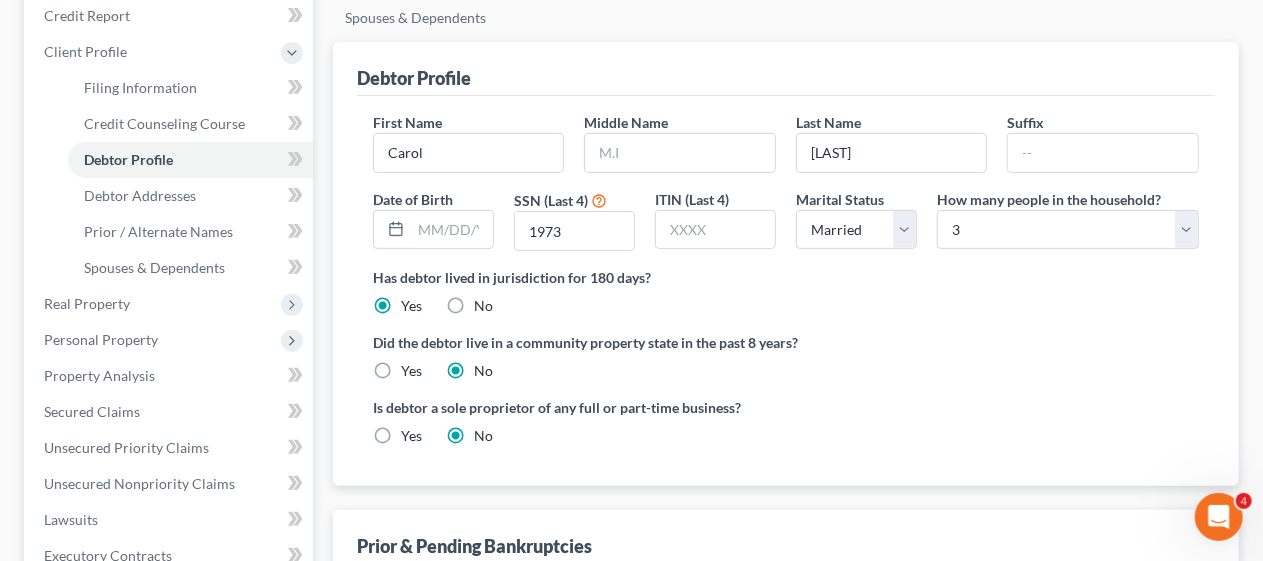 scroll, scrollTop: 300, scrollLeft: 0, axis: vertical 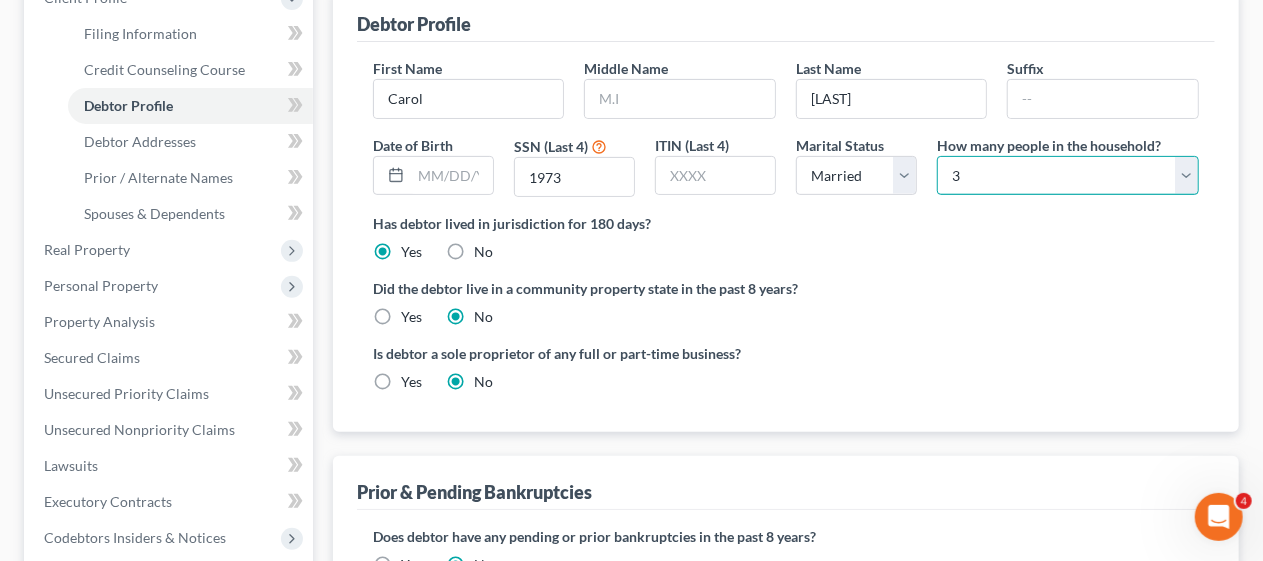 click on "Select 1 2 3 4 5 6 7 8 9 10 11 12 13 14 15 16 17 18 19 20" at bounding box center [1068, 176] 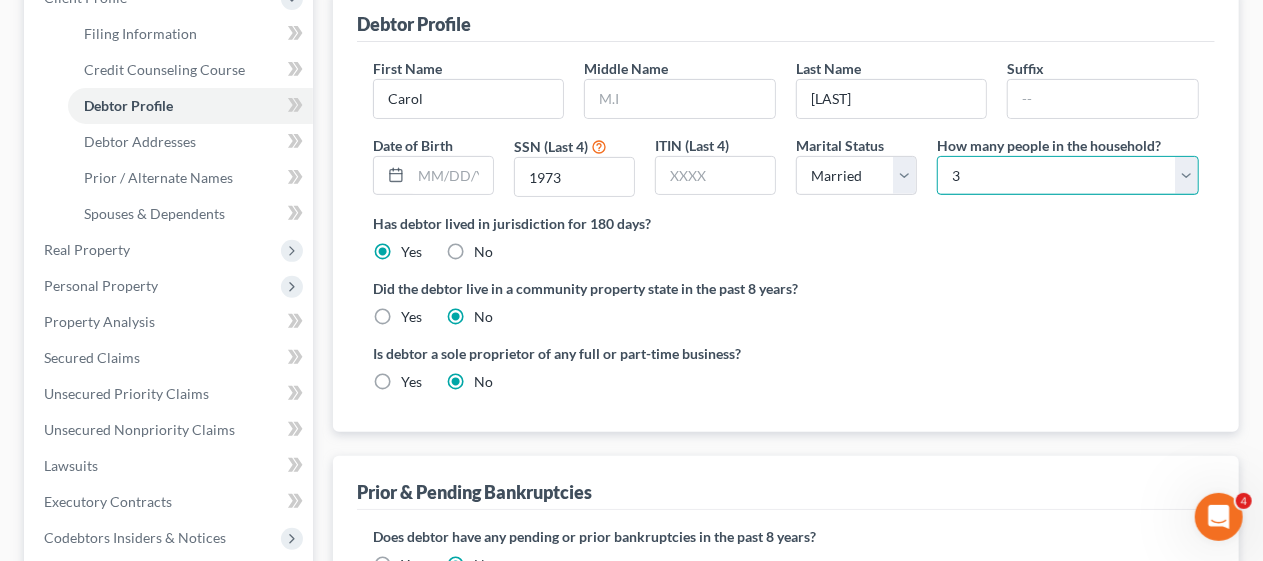 select on "3" 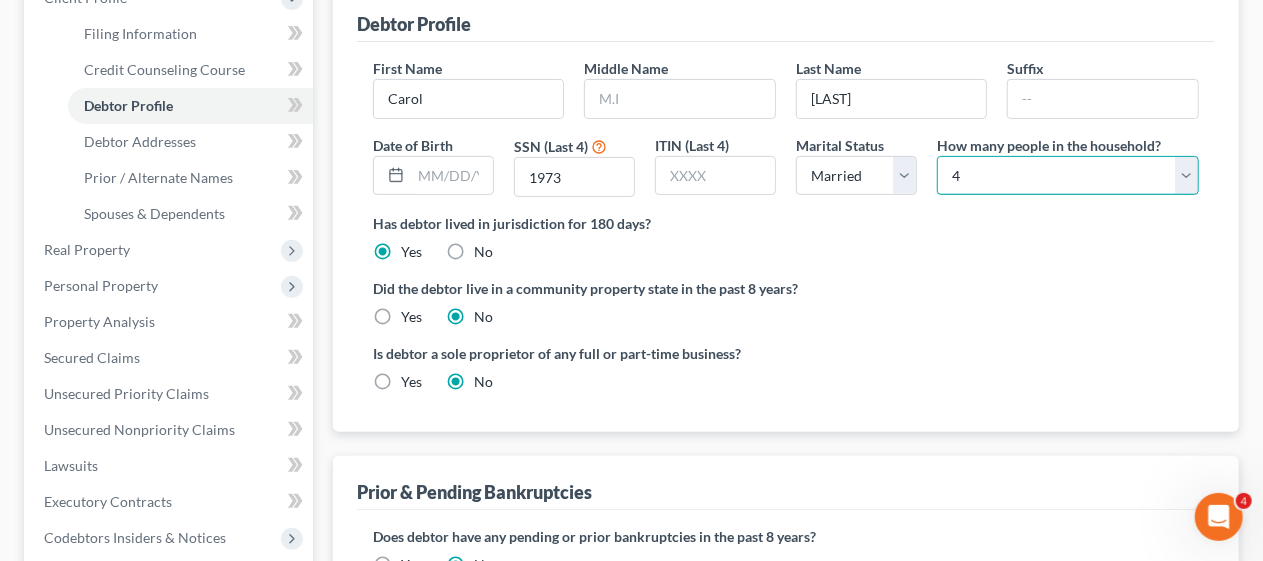 click on "Select 1 2 3 4 5 6 7 8 9 10 11 12 13 14 15 16 17 18 19 20" at bounding box center [1068, 176] 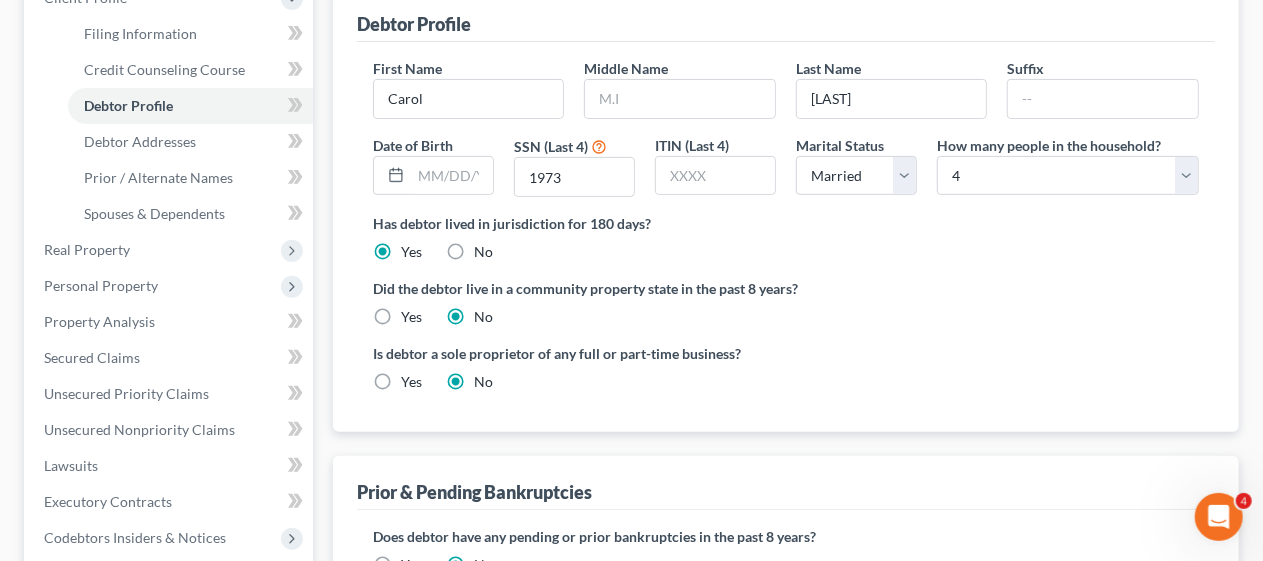 click on "First Name [FIRST] Middle Name [MIDDLE] Last Name [LAST] Suffix Date of Birth SSN (Last 4) [YEAR] ITIN (Last 4) Marital Status Select Single Married Separated Divorced Widowed How many people in the household? Select 1 2 3 4 5 6 7 8 9 10 11 12 13 14 15 16 17 18 19 20 Is debtor deceased? Yes No Has debtor lived in jurisdiction for 180 days? Yes No Debtor must reside in jurisdiction for 180 prior to filing bankruptcy pursuant to U.S.C. 11 28 USC § 1408. More Info Explain: Did the debtor live in a community property state in the past 8 years? Yes No Is debtor a sole proprietor of any full or part-time business? Yes No" at bounding box center [786, 233] 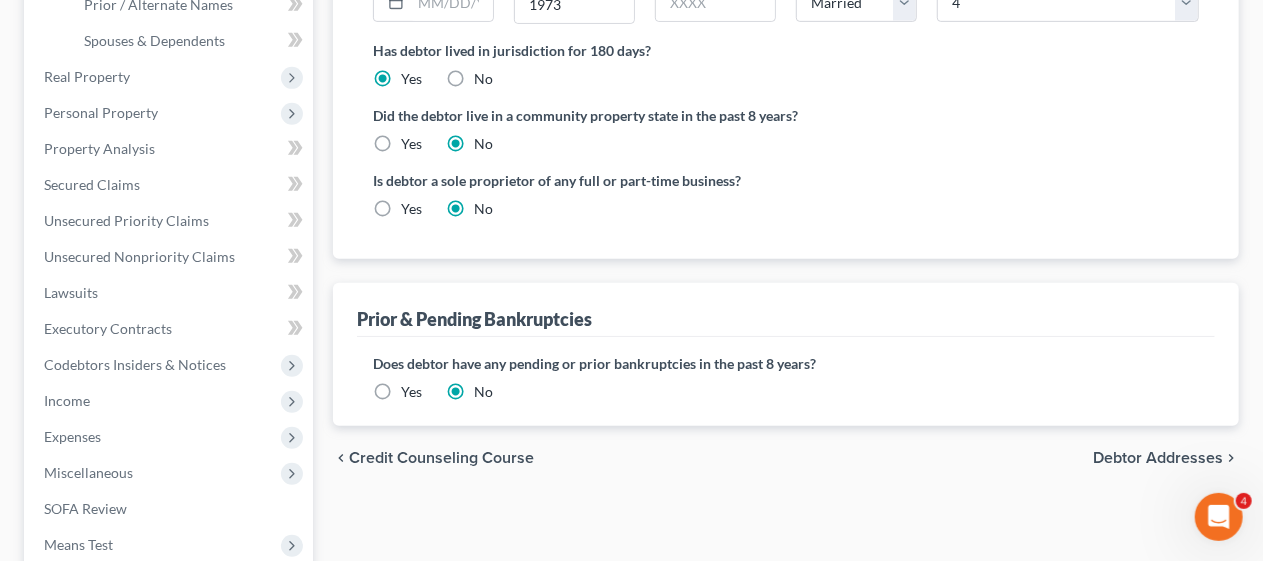 scroll, scrollTop: 600, scrollLeft: 0, axis: vertical 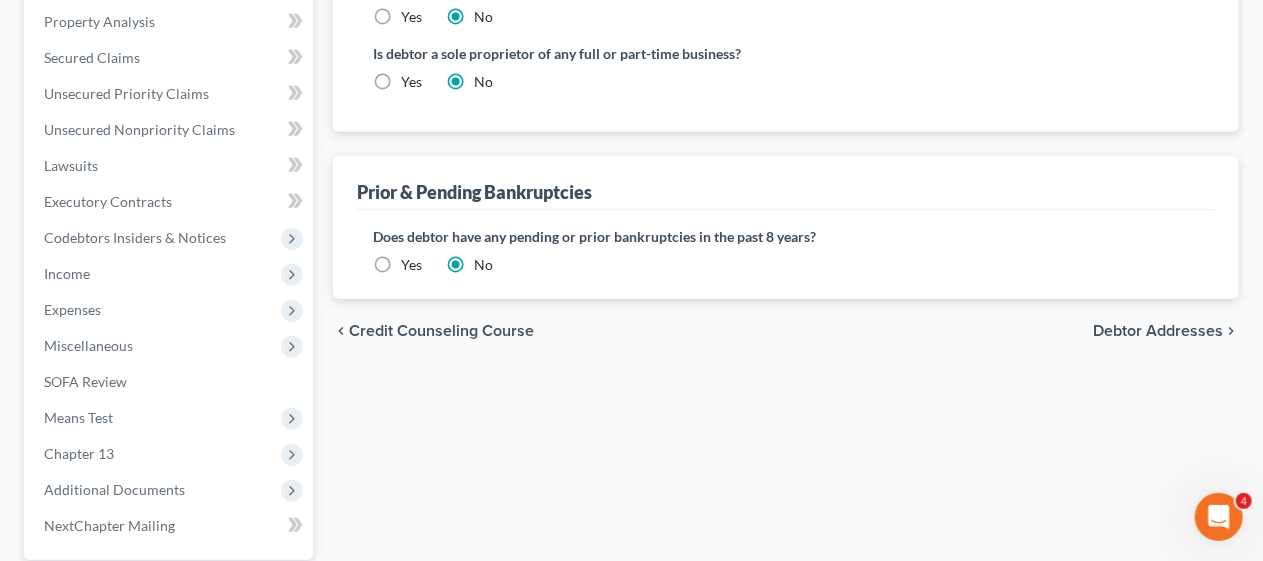 click on "Debtor Addresses" at bounding box center (1158, 331) 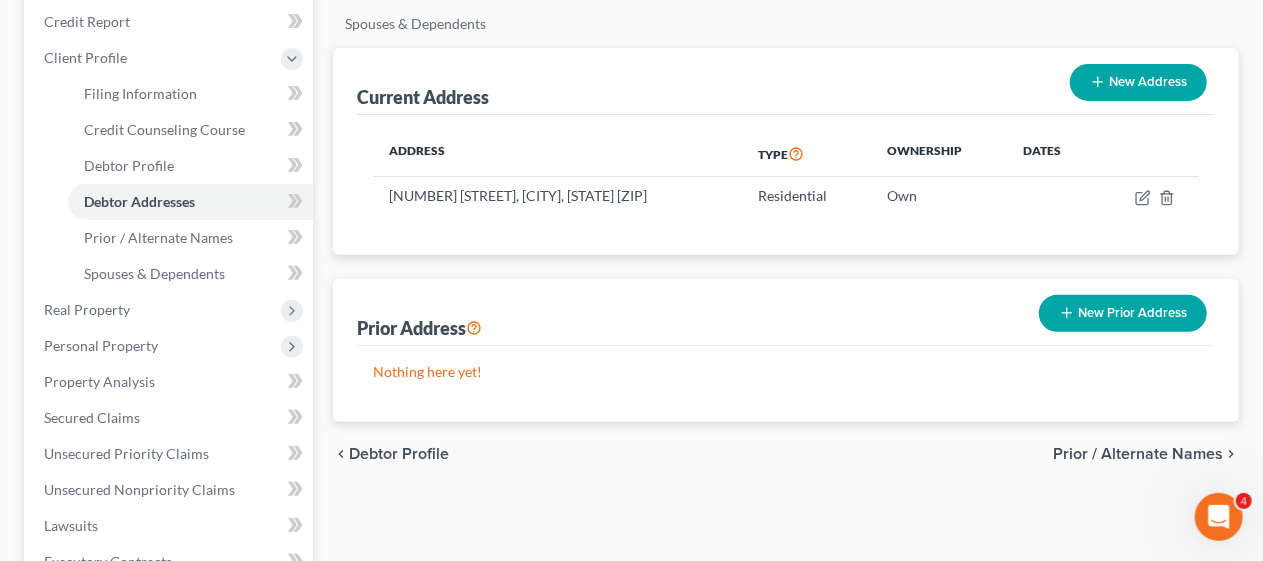 scroll, scrollTop: 300, scrollLeft: 0, axis: vertical 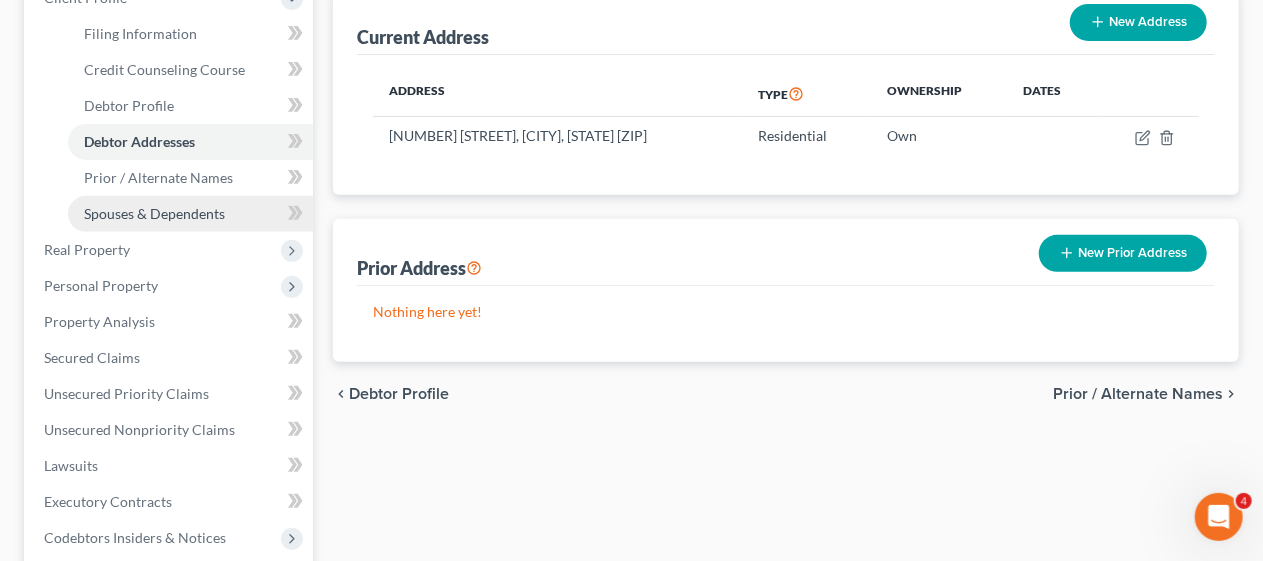 click on "Spouses & Dependents" at bounding box center (154, 213) 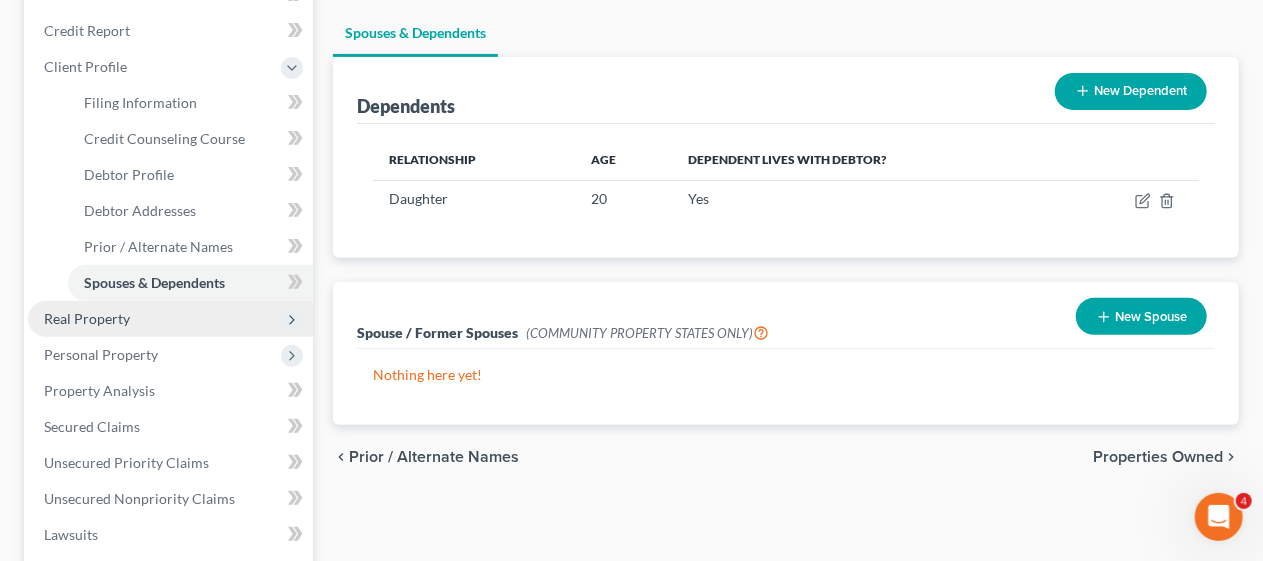 scroll, scrollTop: 200, scrollLeft: 0, axis: vertical 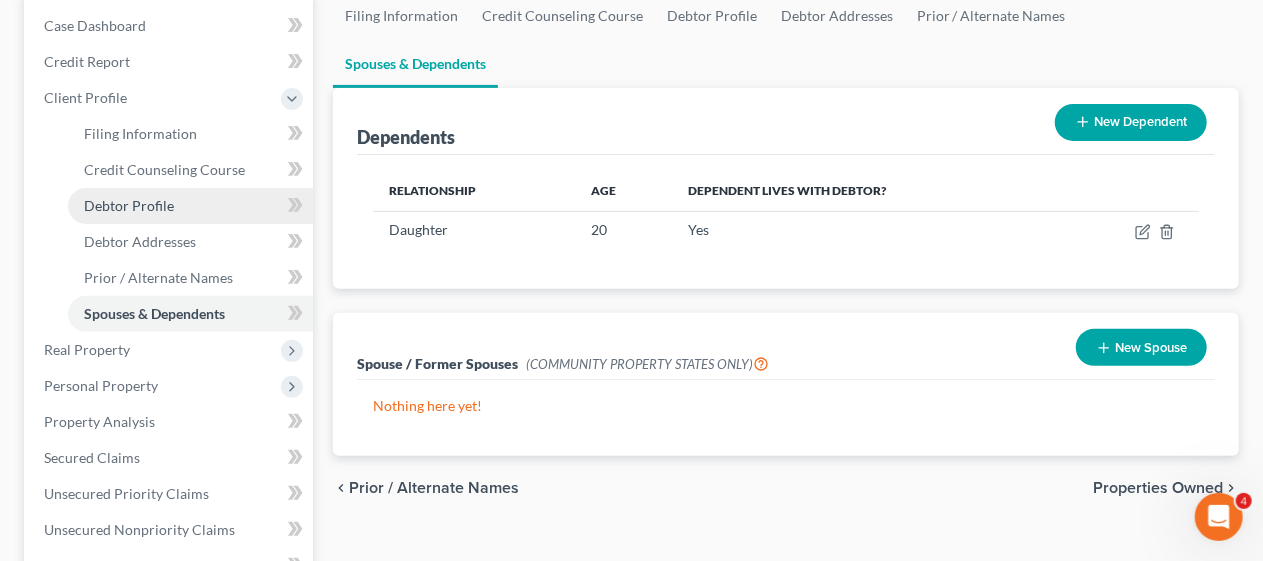 click on "Debtor Profile" at bounding box center [190, 206] 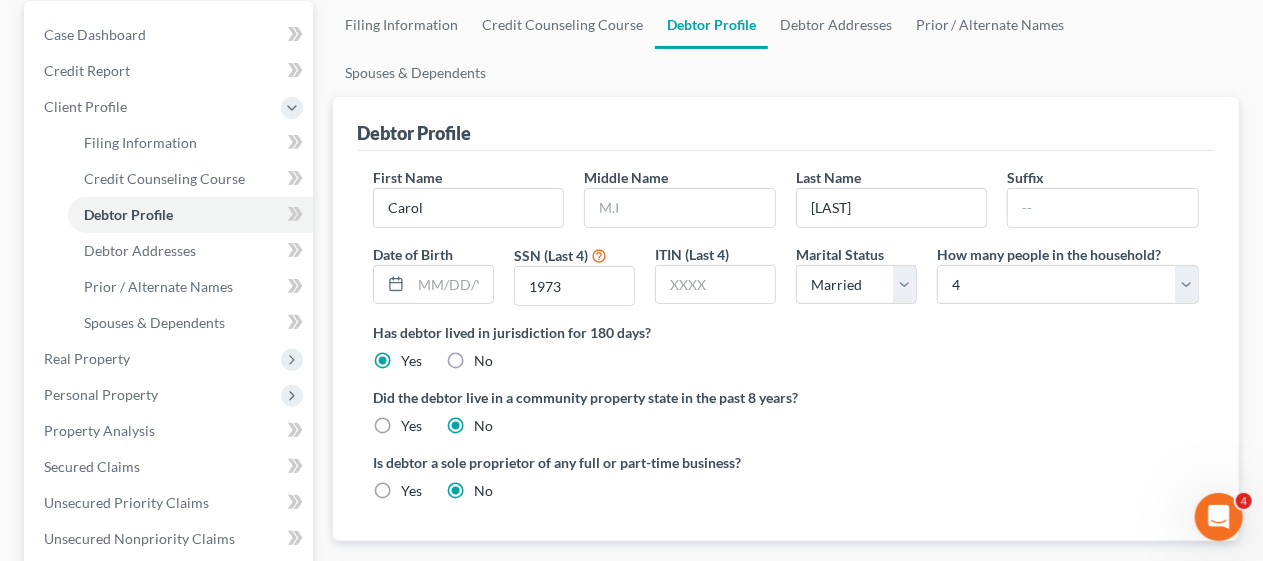 scroll, scrollTop: 200, scrollLeft: 0, axis: vertical 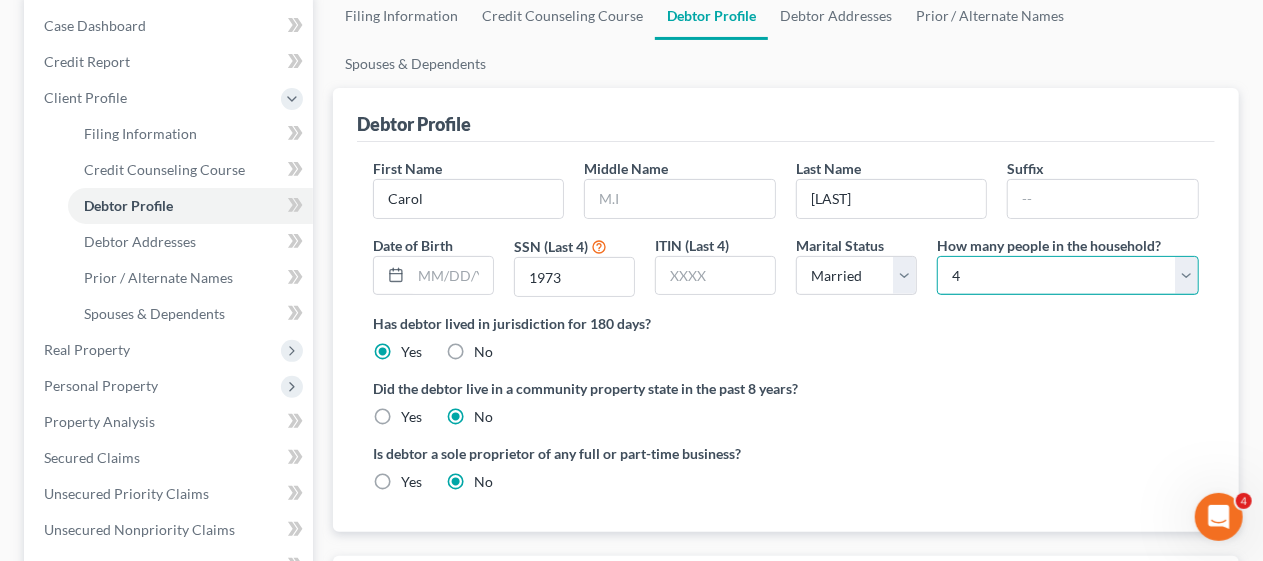 click on "Select 1 2 3 4 5 6 7 8 9 10 11 12 13 14 15 16 17 18 19 20" at bounding box center (1068, 276) 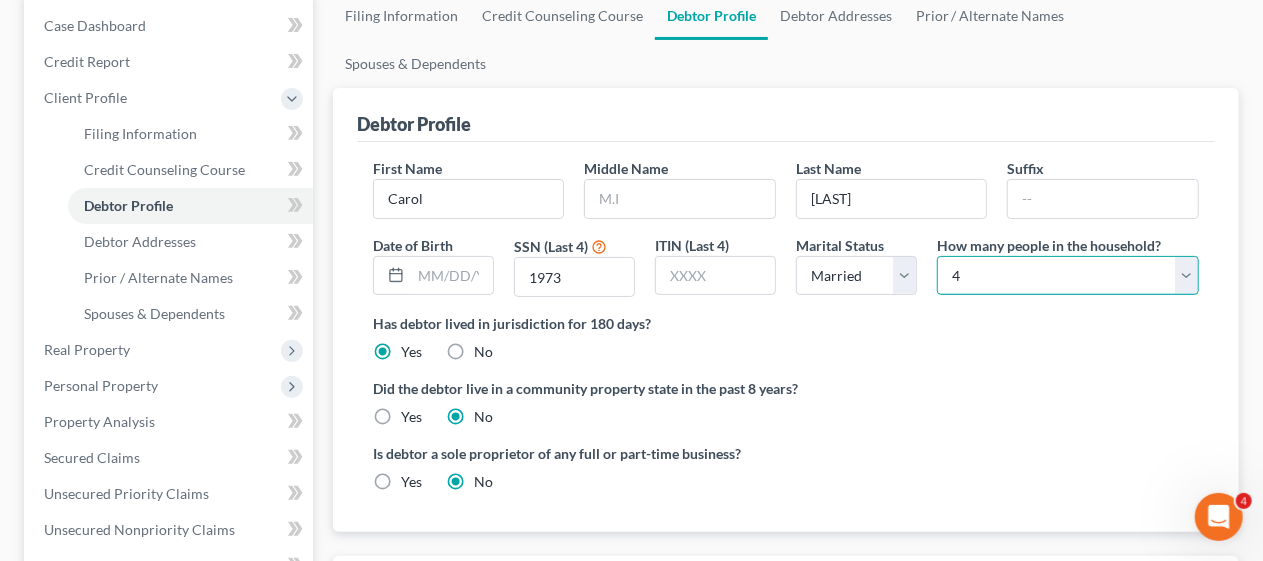 select on "2" 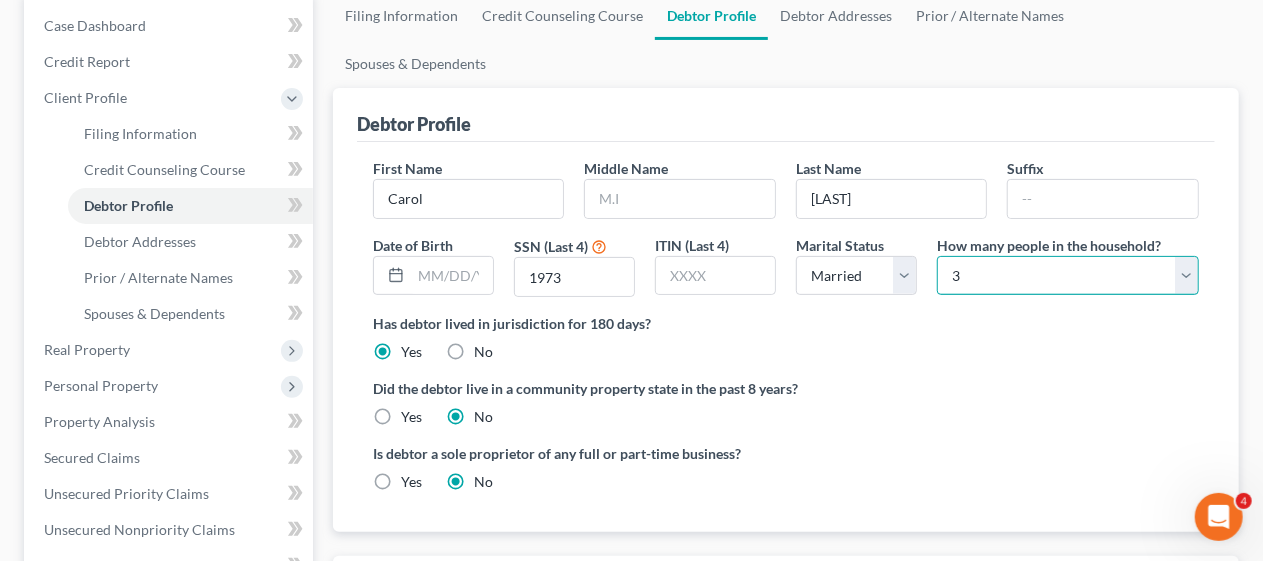 click on "Select 1 2 3 4 5 6 7 8 9 10 11 12 13 14 15 16 17 18 19 20" at bounding box center (1068, 276) 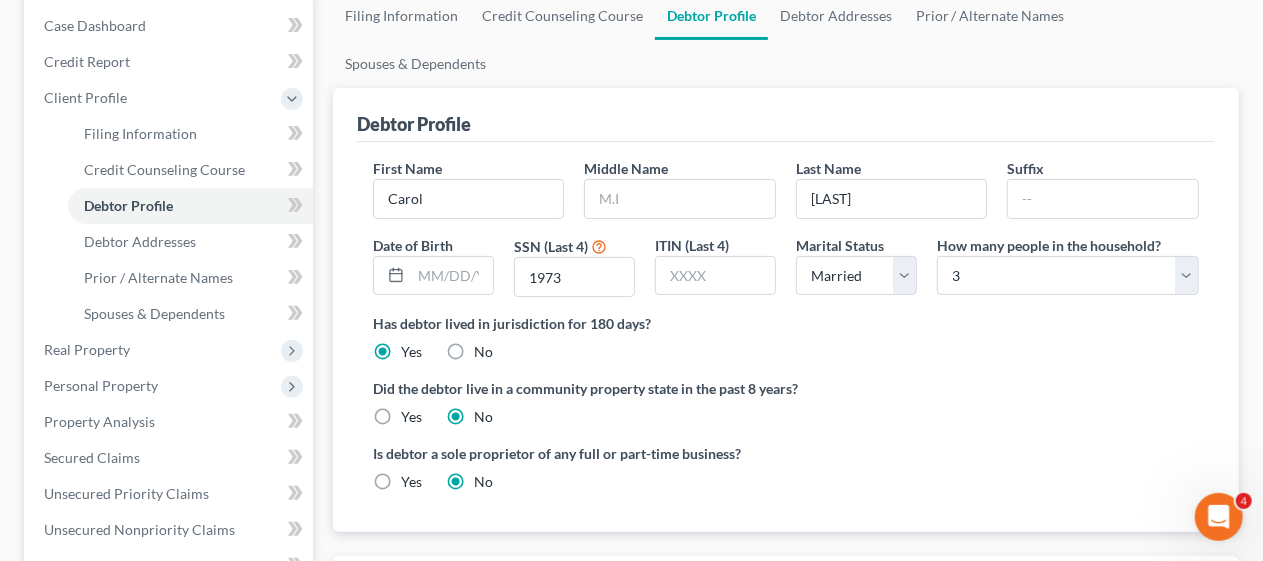 click on "Did the debtor live in a community property state in the past 8 years?" at bounding box center (786, 388) 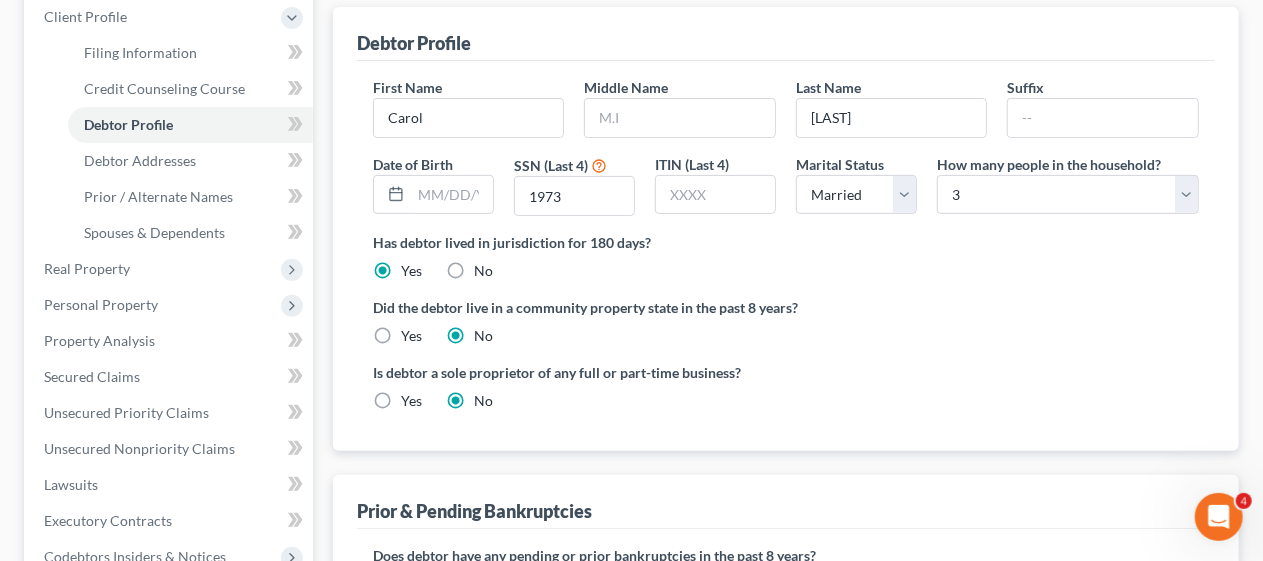 scroll, scrollTop: 400, scrollLeft: 0, axis: vertical 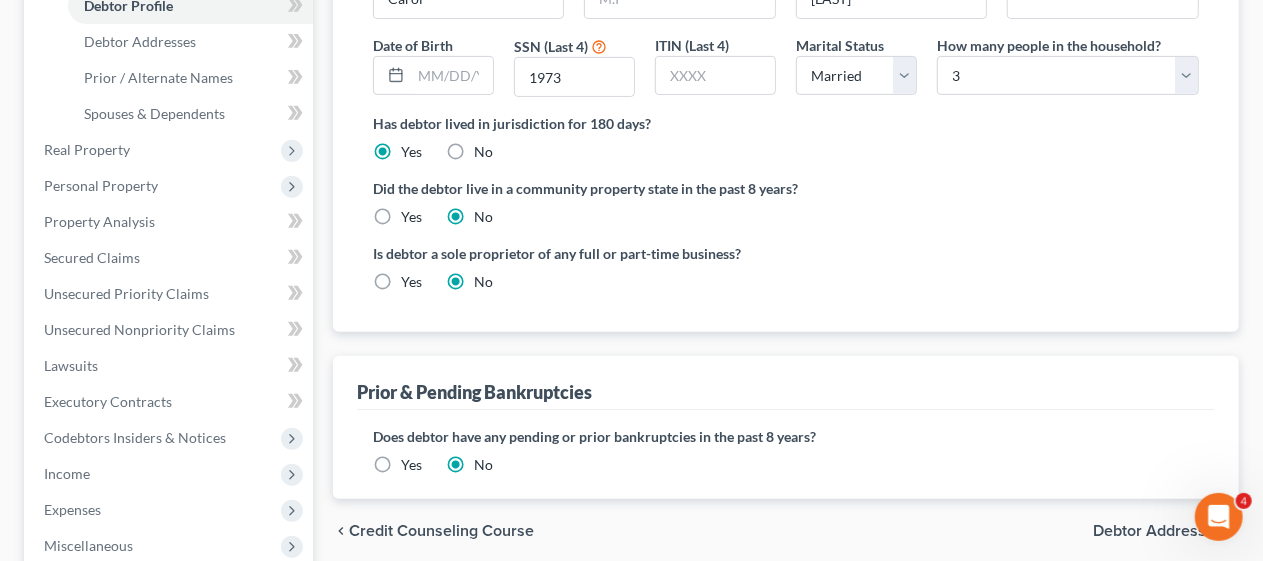 click on "Debtor Addresses" at bounding box center [1158, 531] 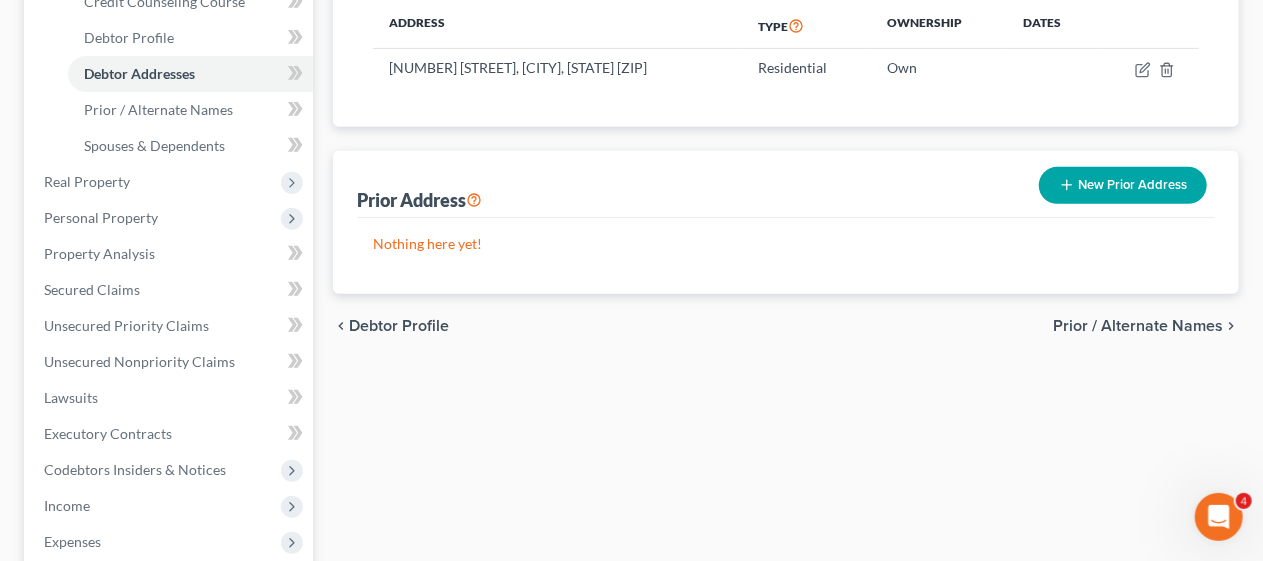 scroll, scrollTop: 400, scrollLeft: 0, axis: vertical 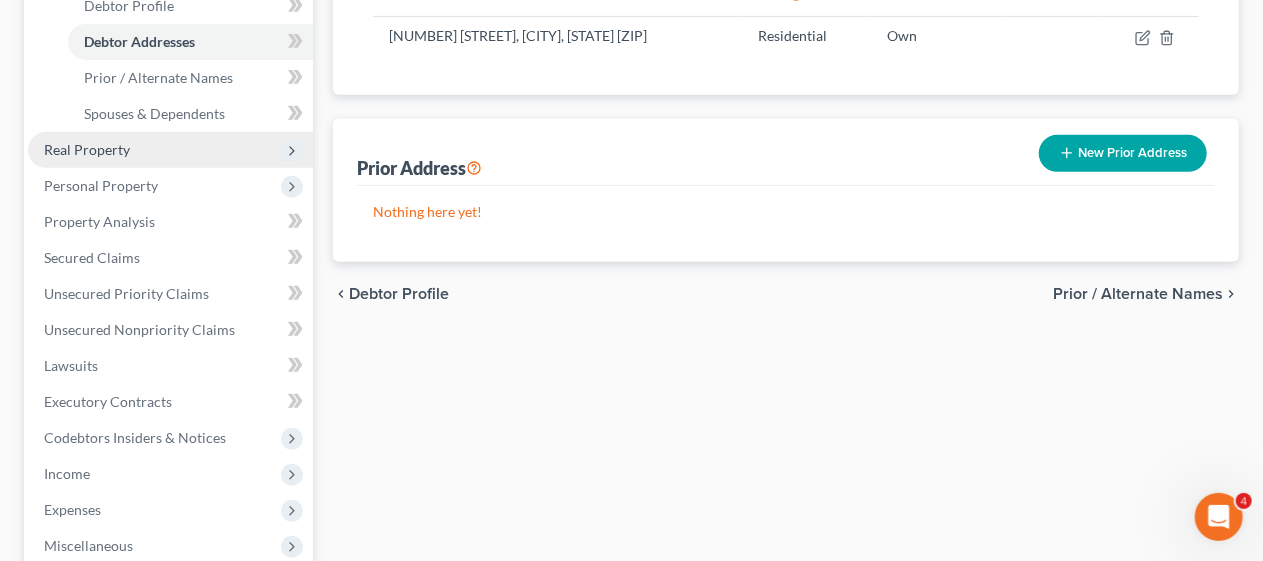 click on "Real Property" at bounding box center (170, 150) 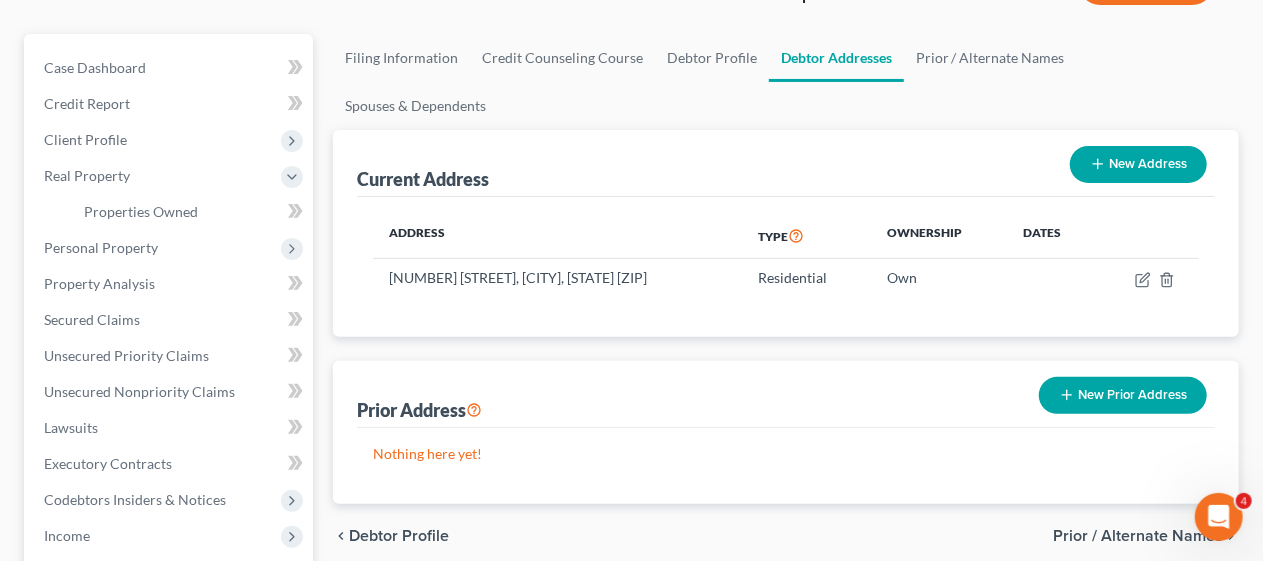 scroll, scrollTop: 100, scrollLeft: 0, axis: vertical 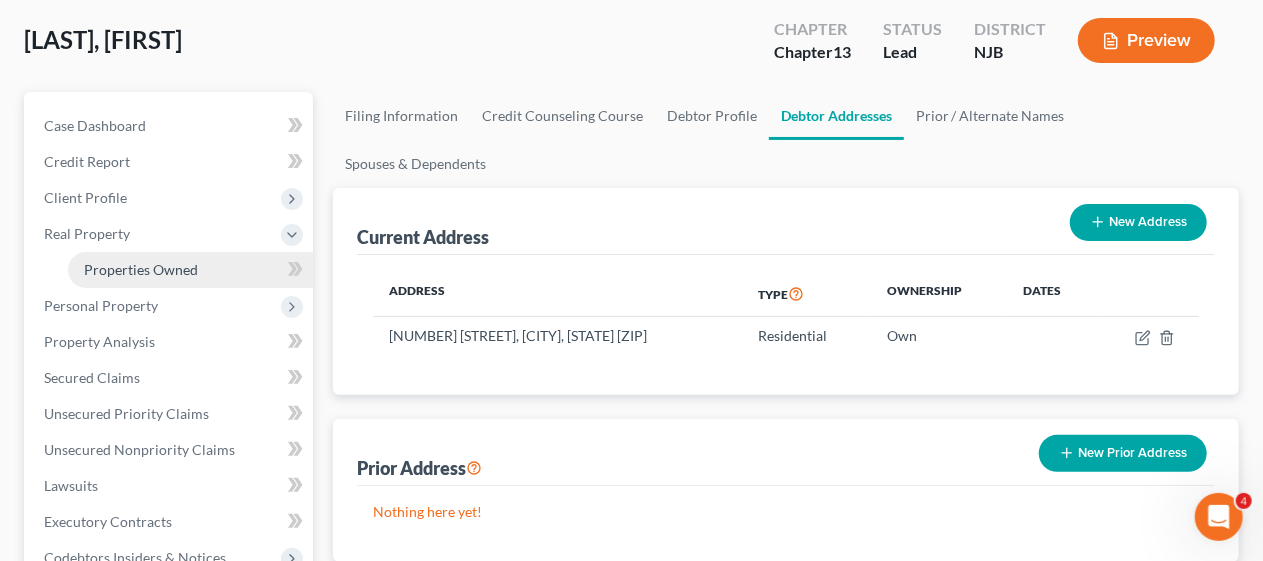 click on "Properties Owned" at bounding box center (190, 270) 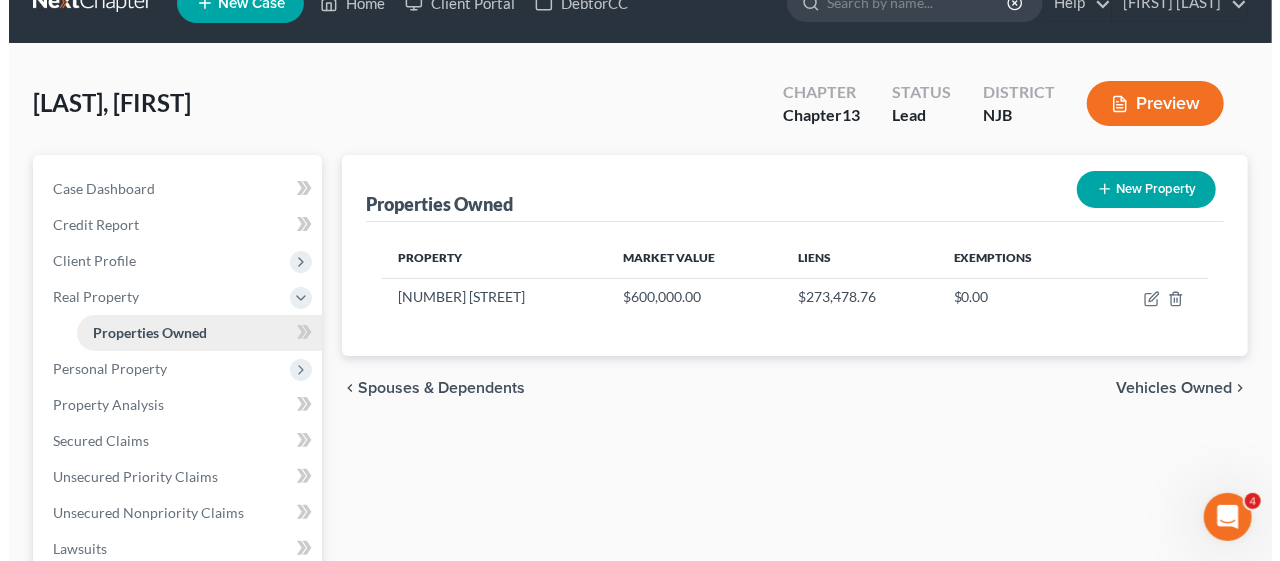 scroll, scrollTop: 0, scrollLeft: 0, axis: both 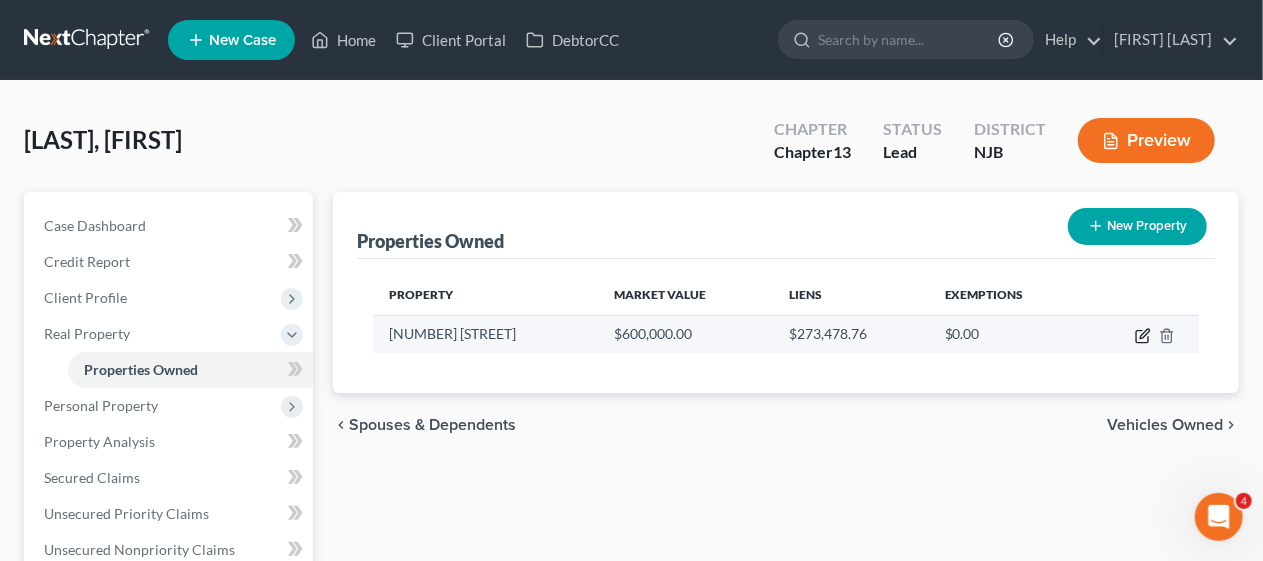 click 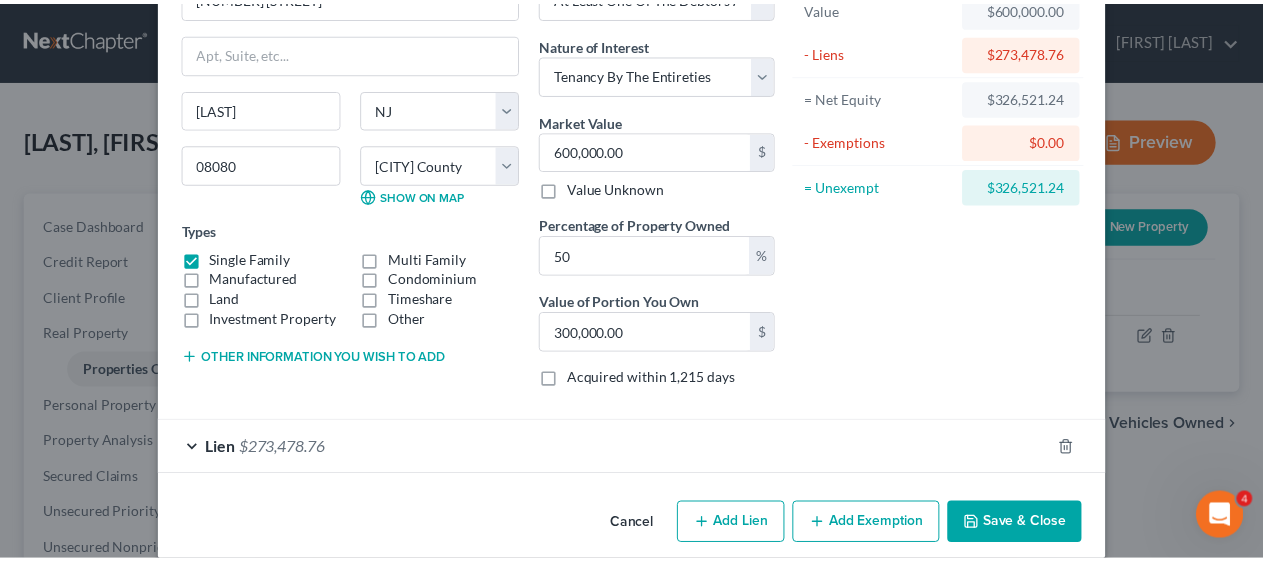 scroll, scrollTop: 155, scrollLeft: 0, axis: vertical 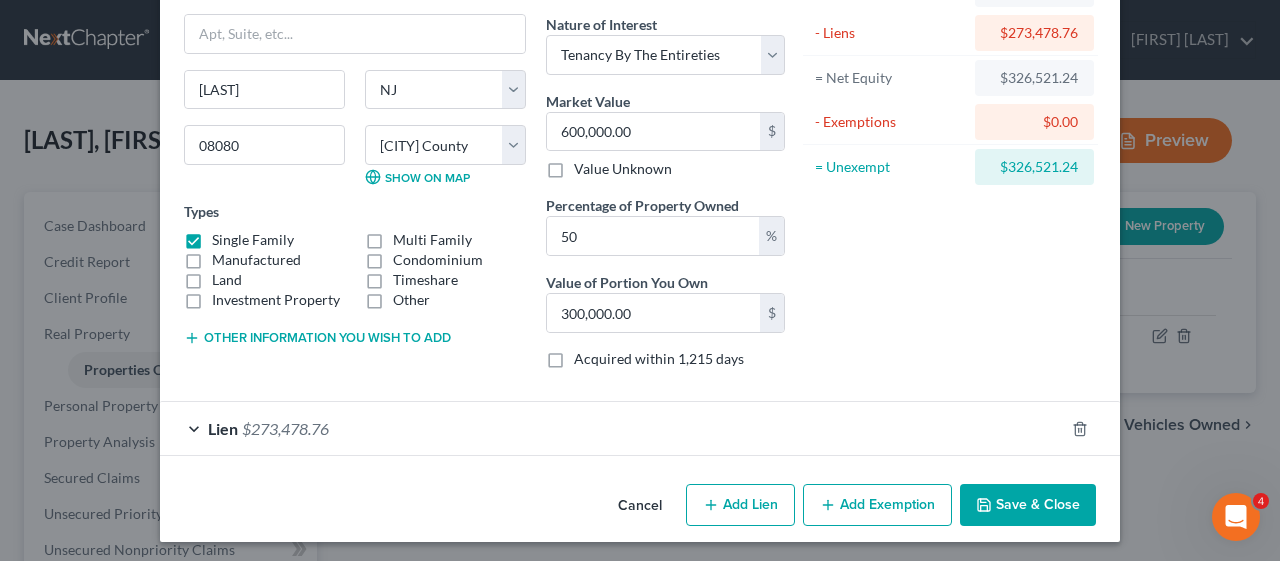 click on "Save & Close" at bounding box center [1028, 505] 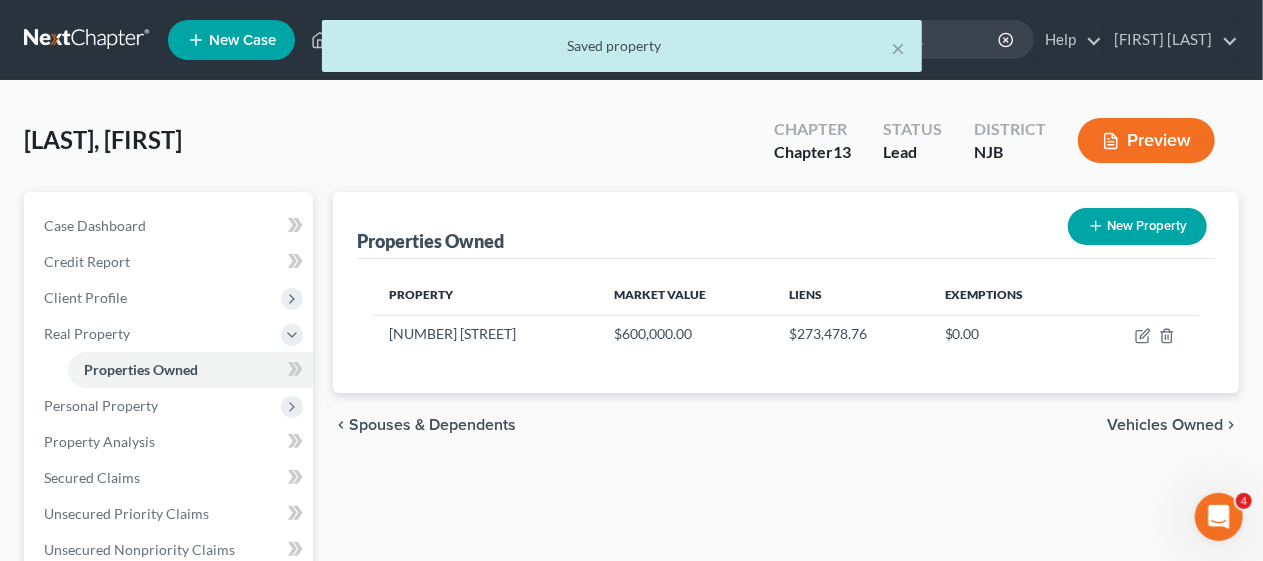 scroll, scrollTop: 100, scrollLeft: 0, axis: vertical 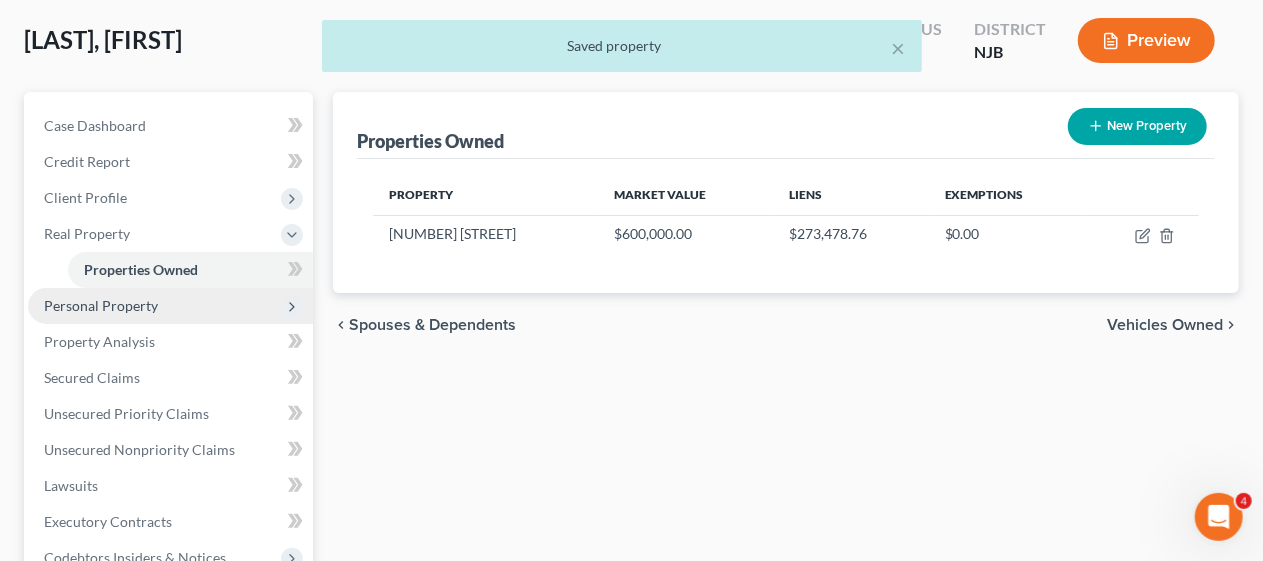 click on "Personal Property" at bounding box center (170, 306) 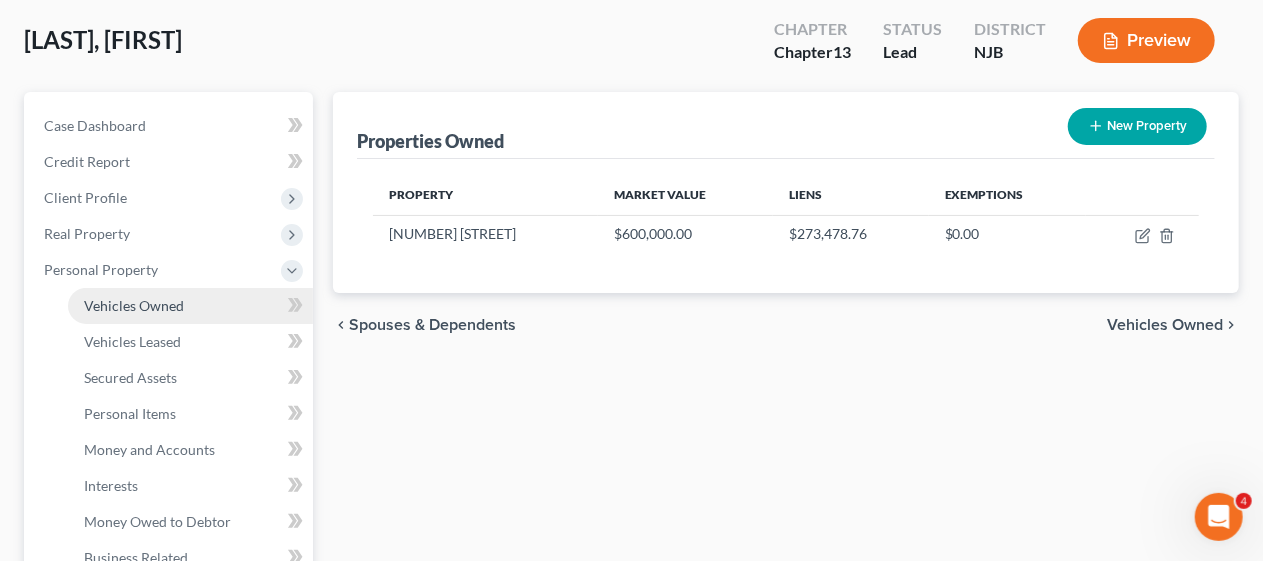 click on "Vehicles Owned" at bounding box center (190, 306) 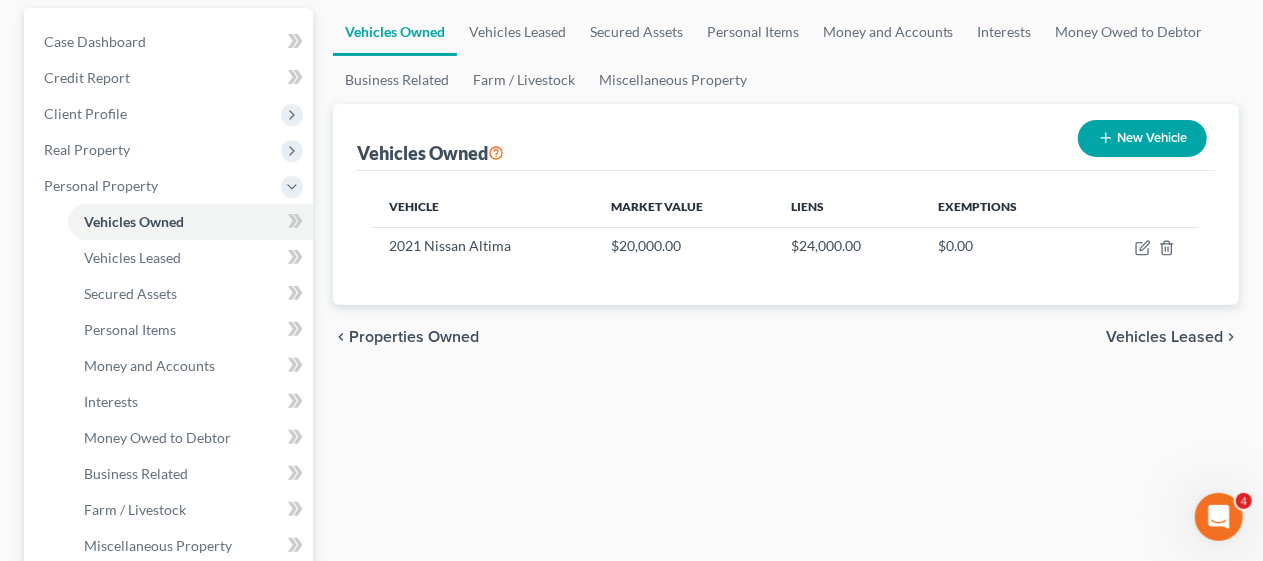 scroll, scrollTop: 200, scrollLeft: 0, axis: vertical 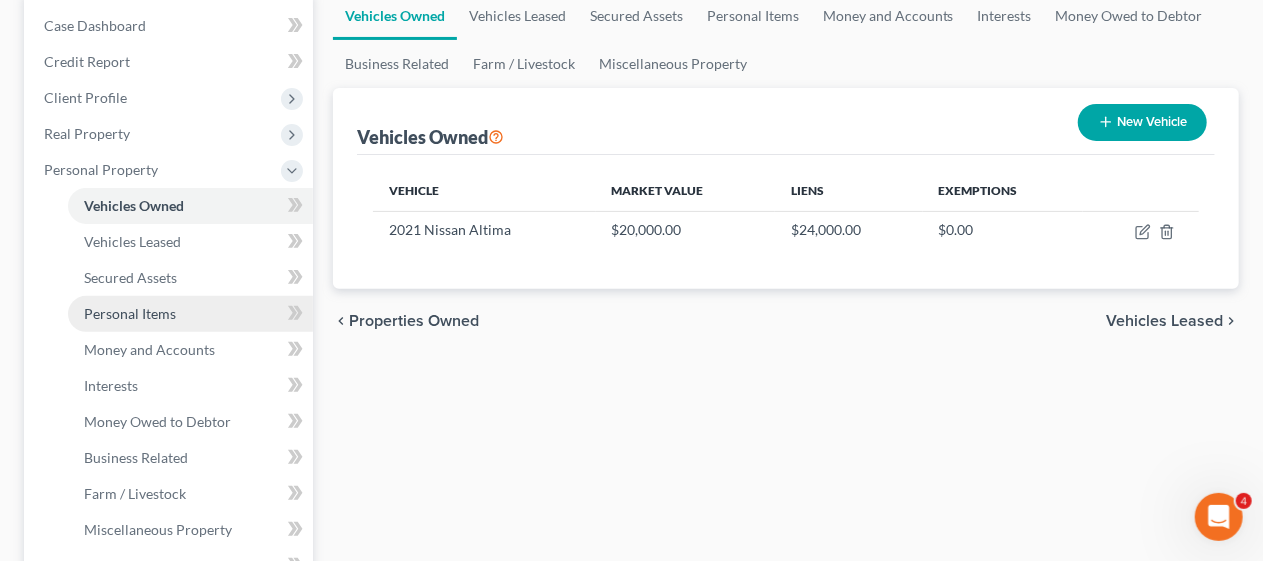 click on "Personal Items" at bounding box center [190, 314] 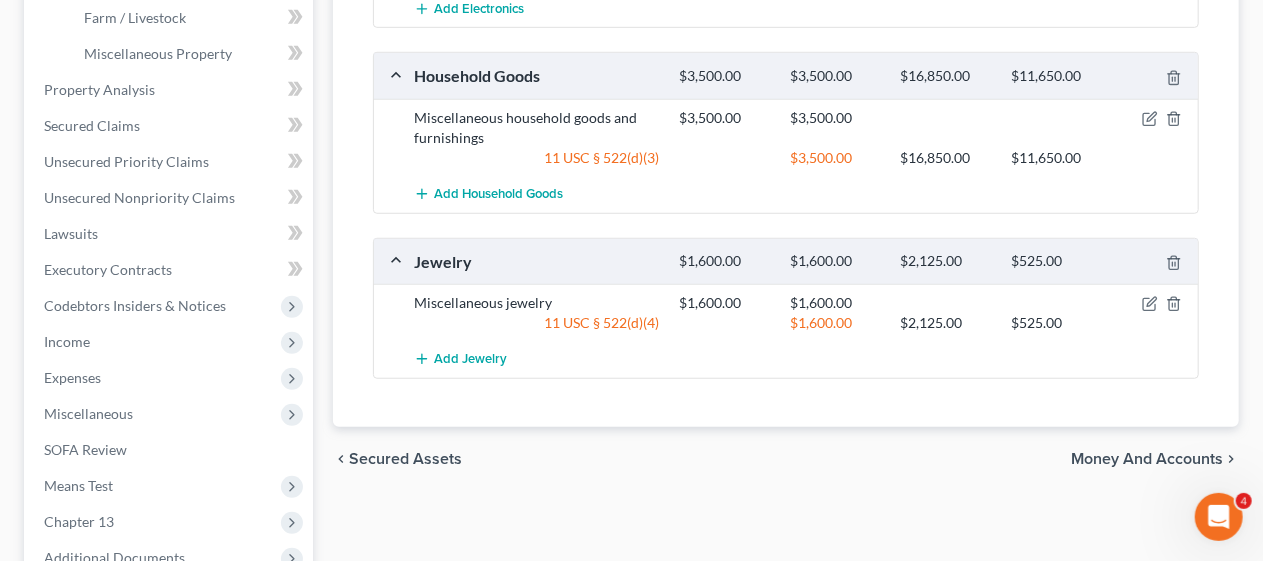 scroll, scrollTop: 700, scrollLeft: 0, axis: vertical 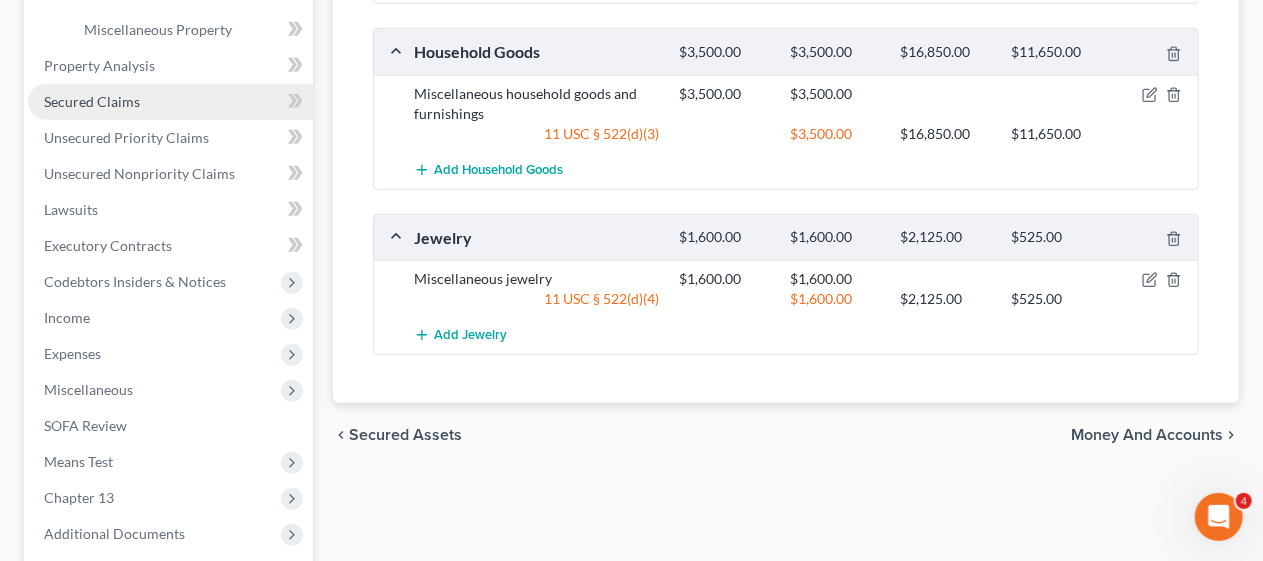 click on "Secured Claims" at bounding box center [170, 102] 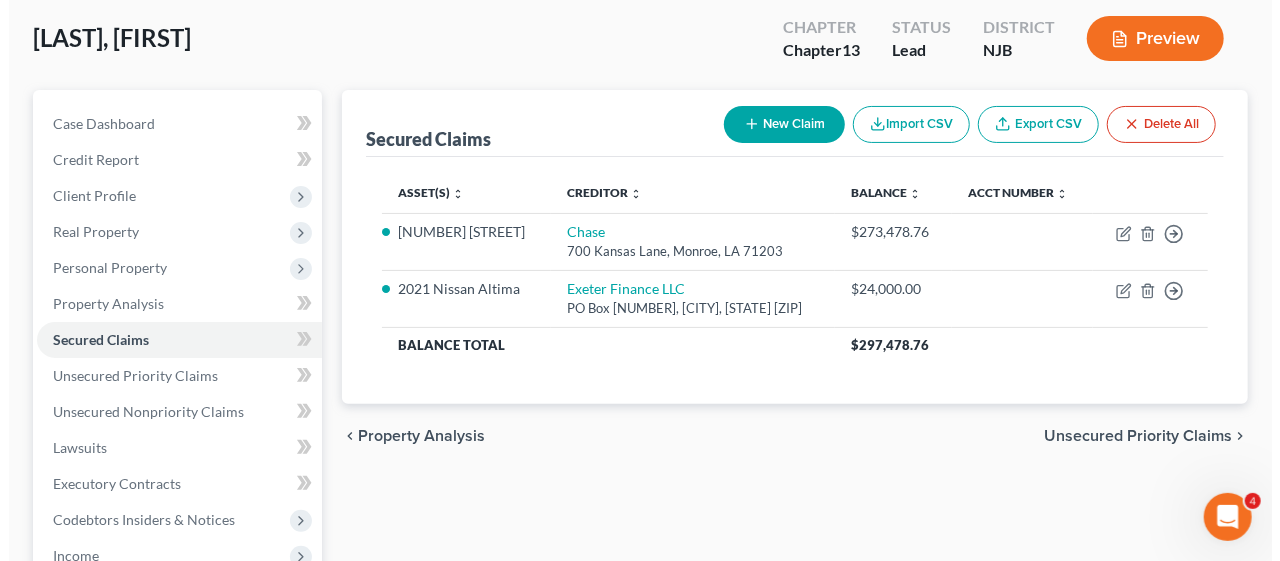 scroll, scrollTop: 100, scrollLeft: 0, axis: vertical 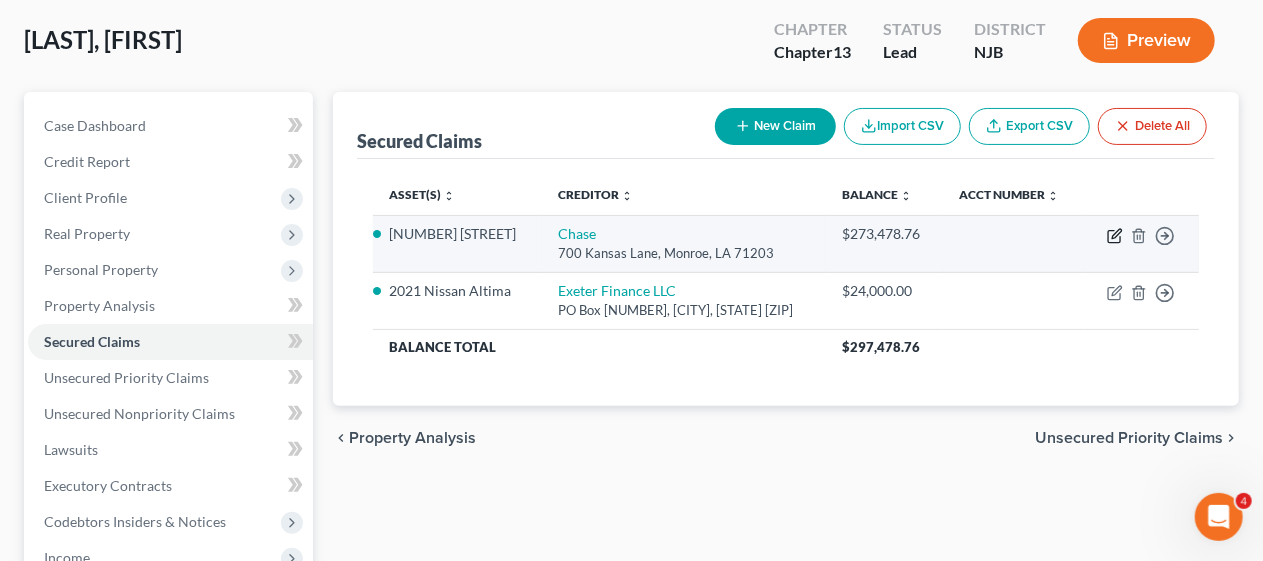 click 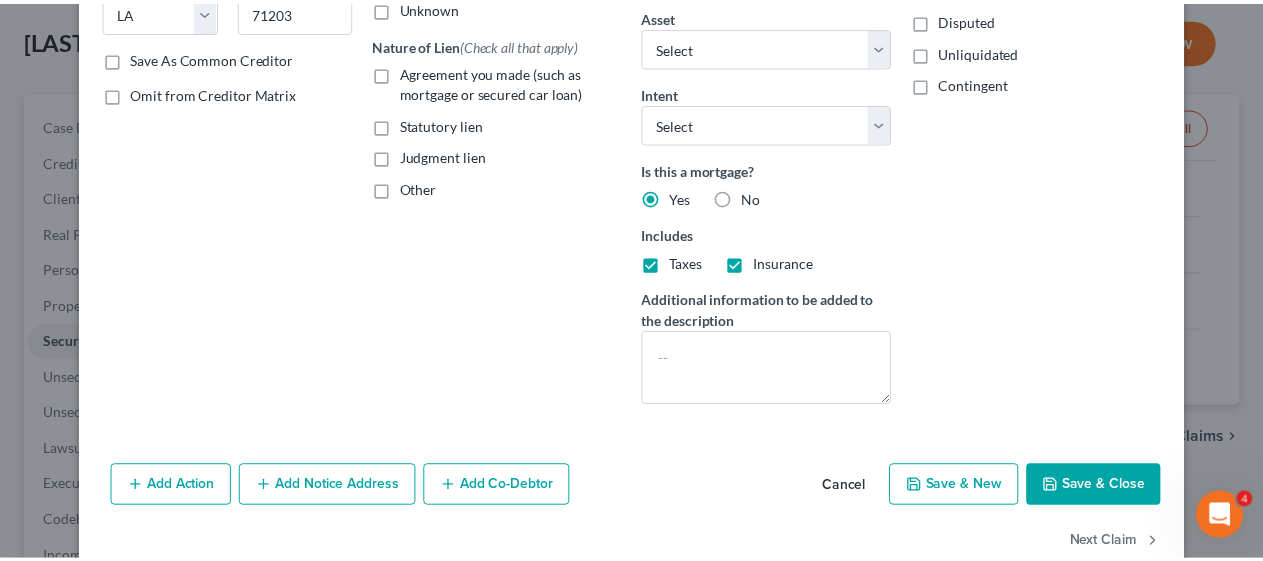 scroll, scrollTop: 384, scrollLeft: 0, axis: vertical 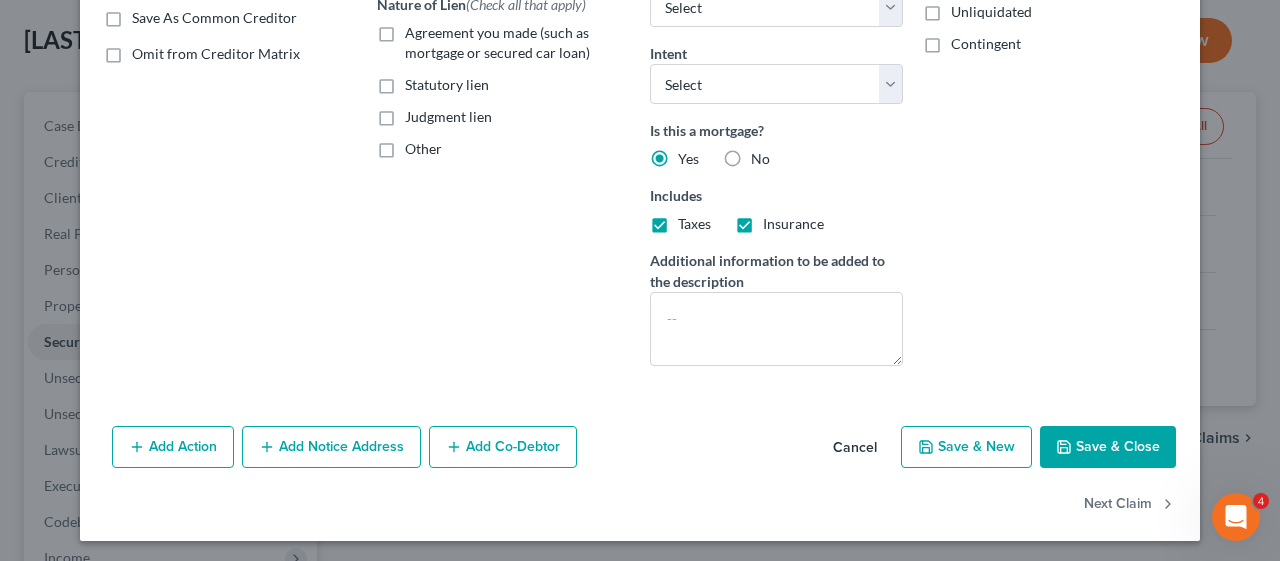 click on "Save & Close" at bounding box center [1108, 447] 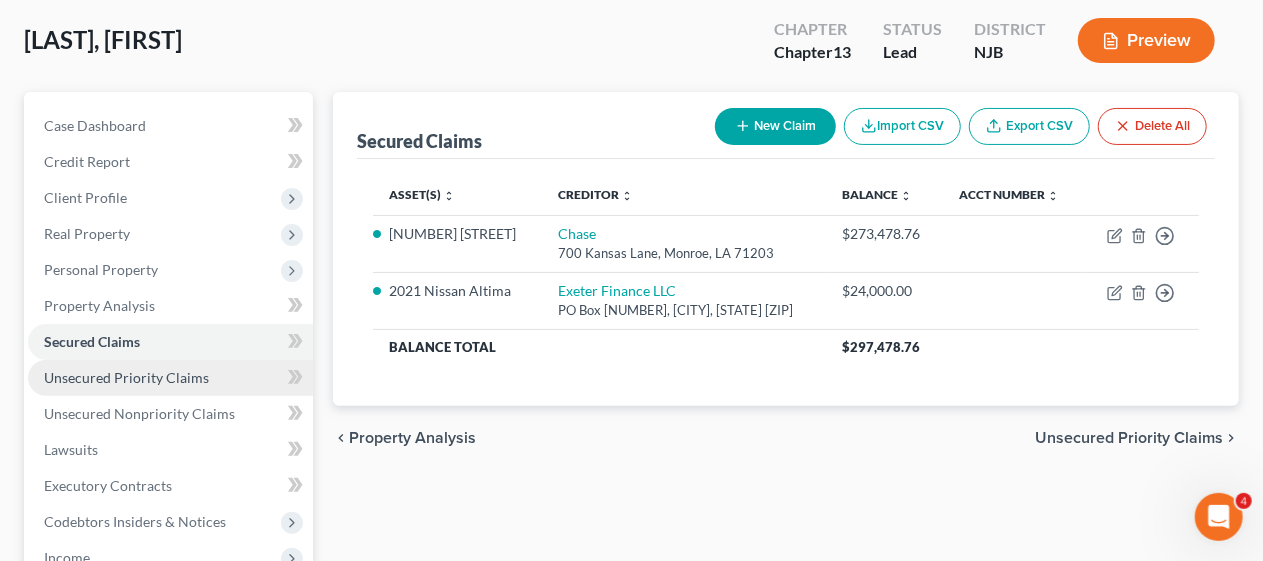 click on "Unsecured Priority Claims" at bounding box center (126, 377) 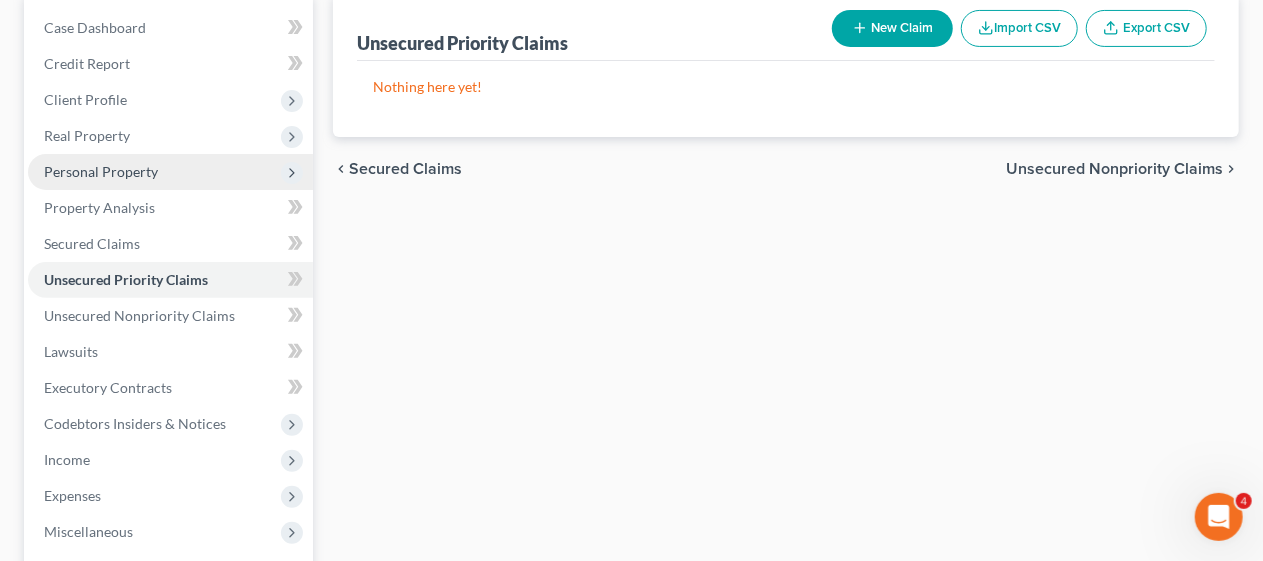 scroll, scrollTop: 200, scrollLeft: 0, axis: vertical 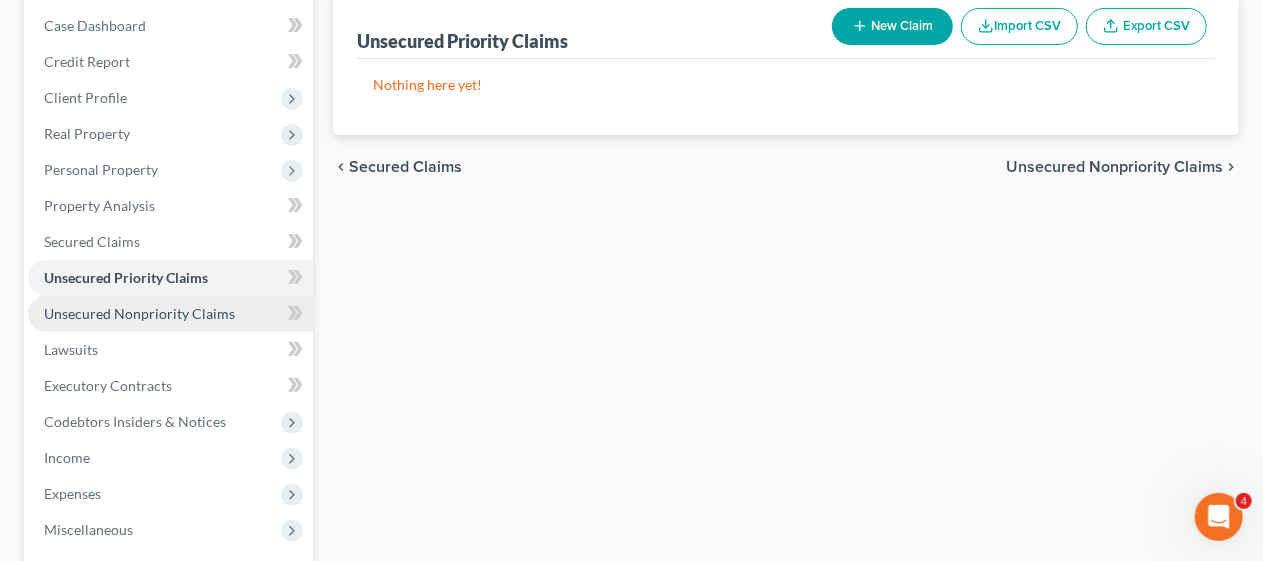 click on "Unsecured Nonpriority Claims" at bounding box center (139, 313) 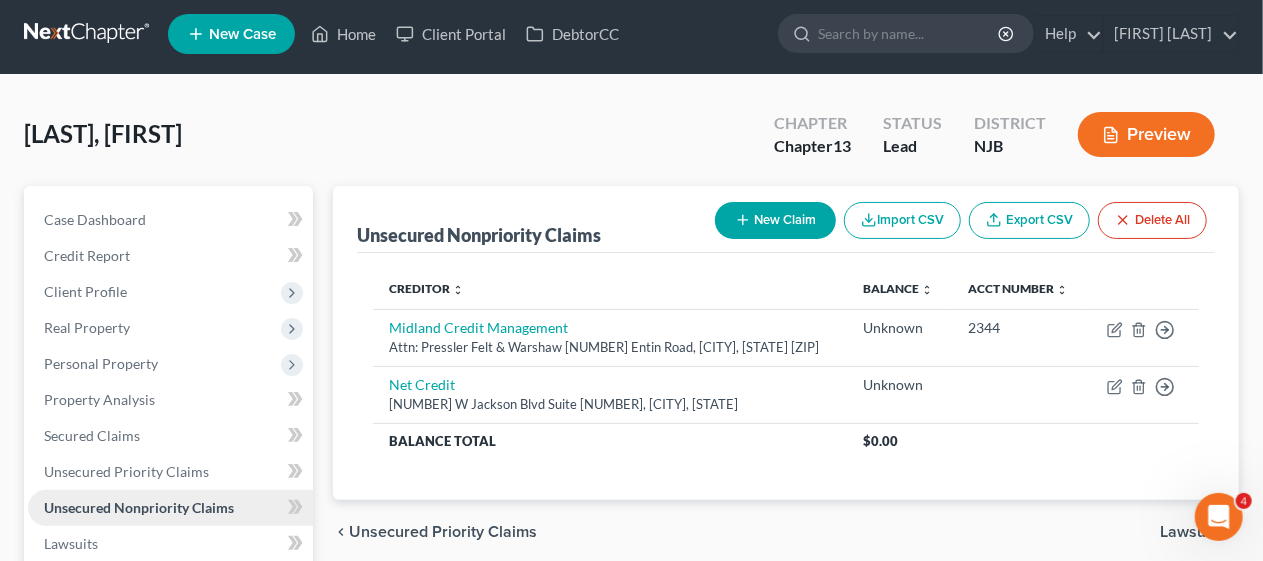scroll, scrollTop: 0, scrollLeft: 0, axis: both 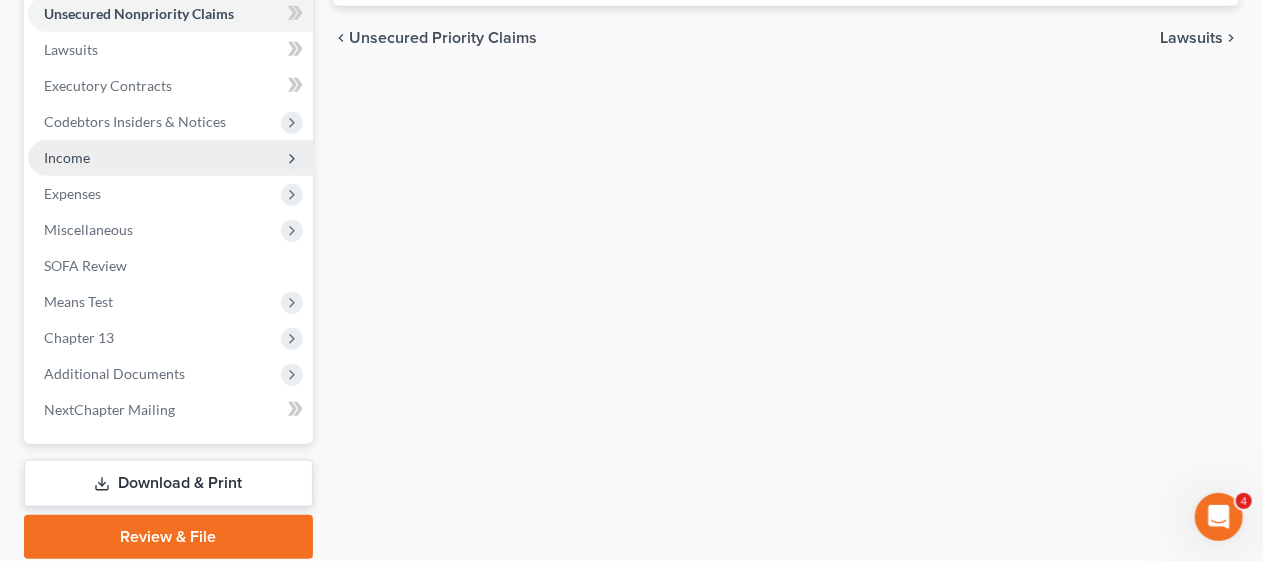click on "Income" at bounding box center [170, 158] 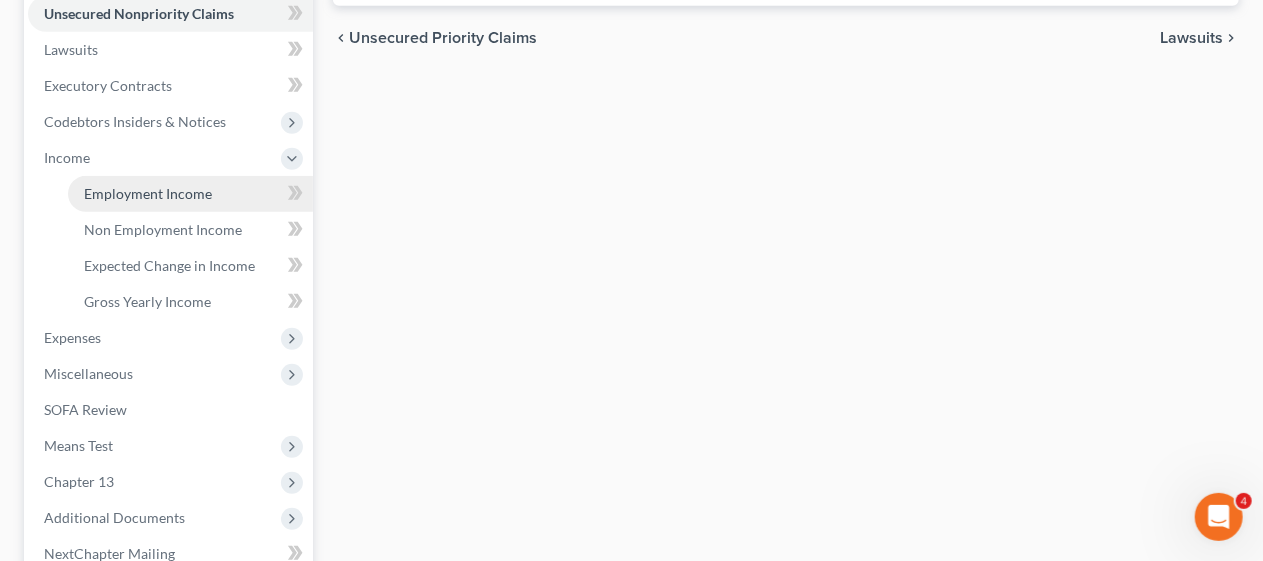 click on "Employment Income" at bounding box center [190, 194] 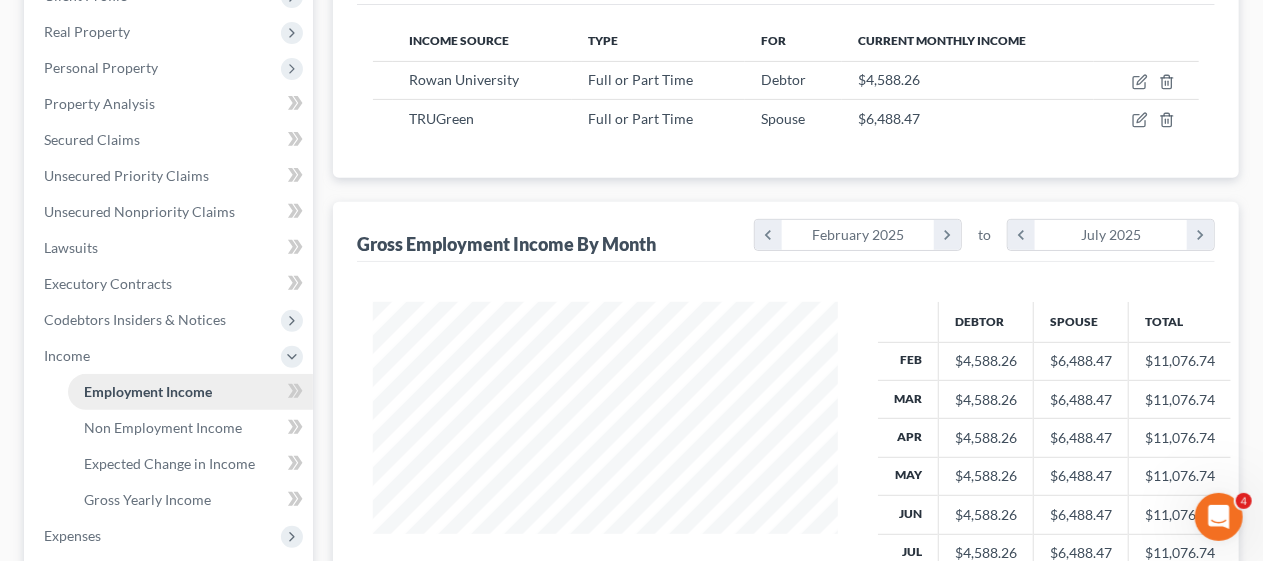 scroll, scrollTop: 7, scrollLeft: 0, axis: vertical 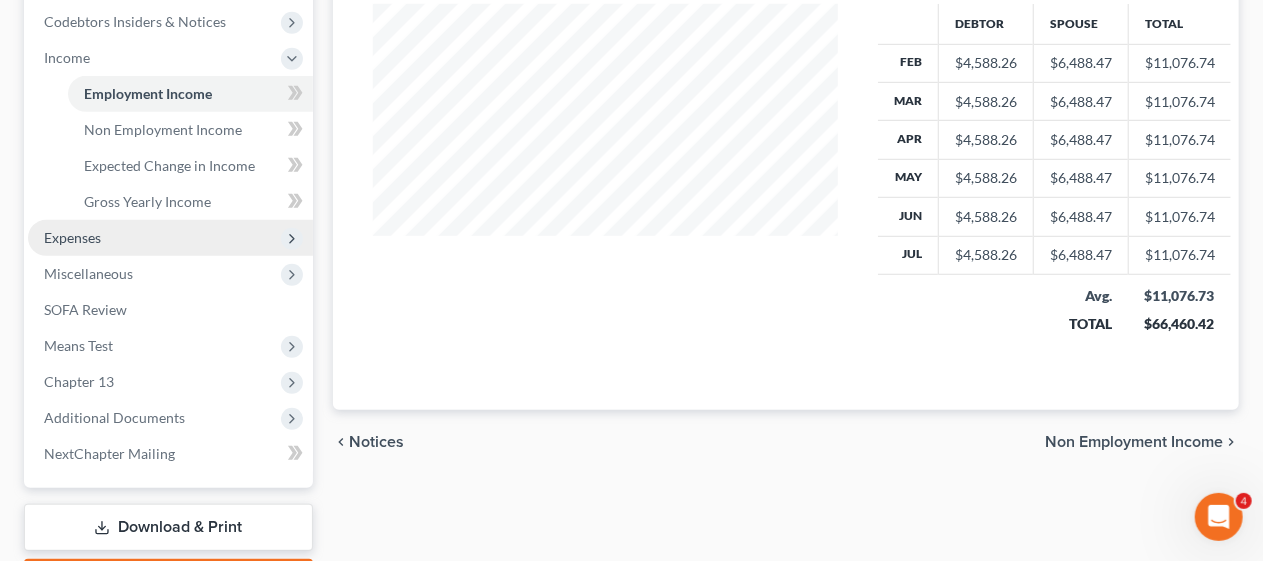 click on "Expenses" at bounding box center (170, 238) 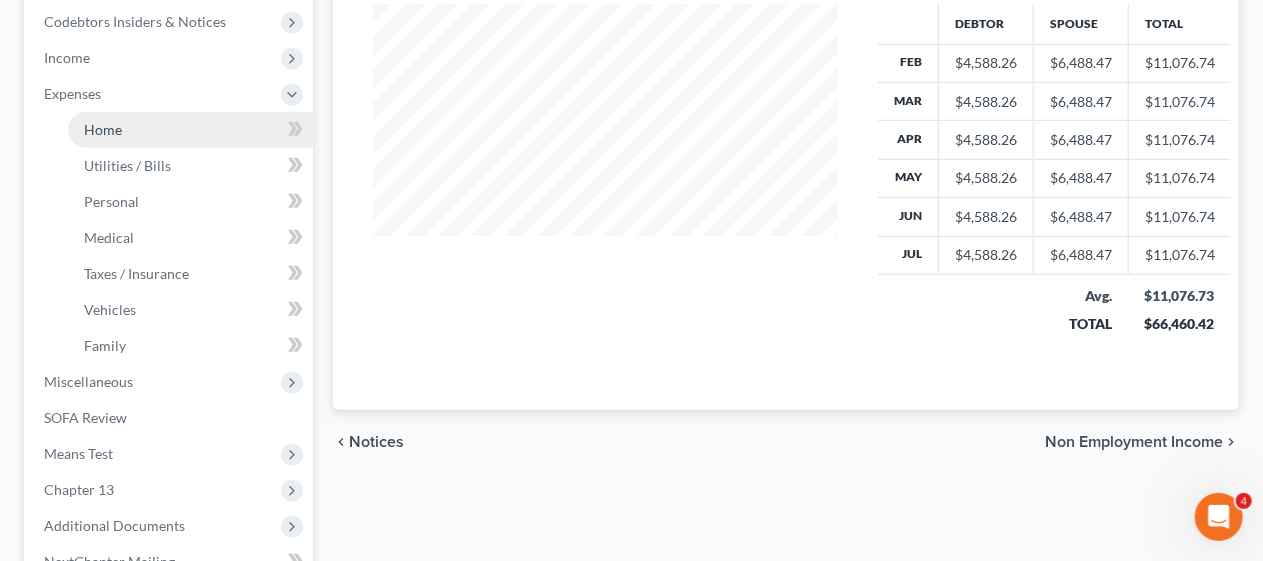 click on "Home" at bounding box center [190, 130] 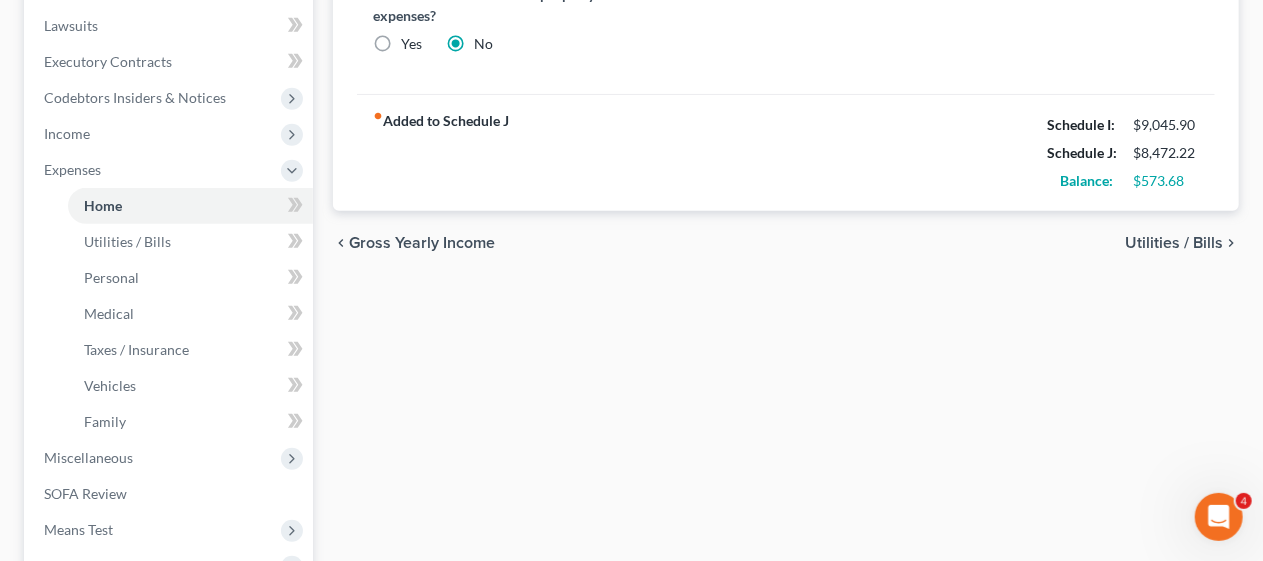 scroll, scrollTop: 500, scrollLeft: 0, axis: vertical 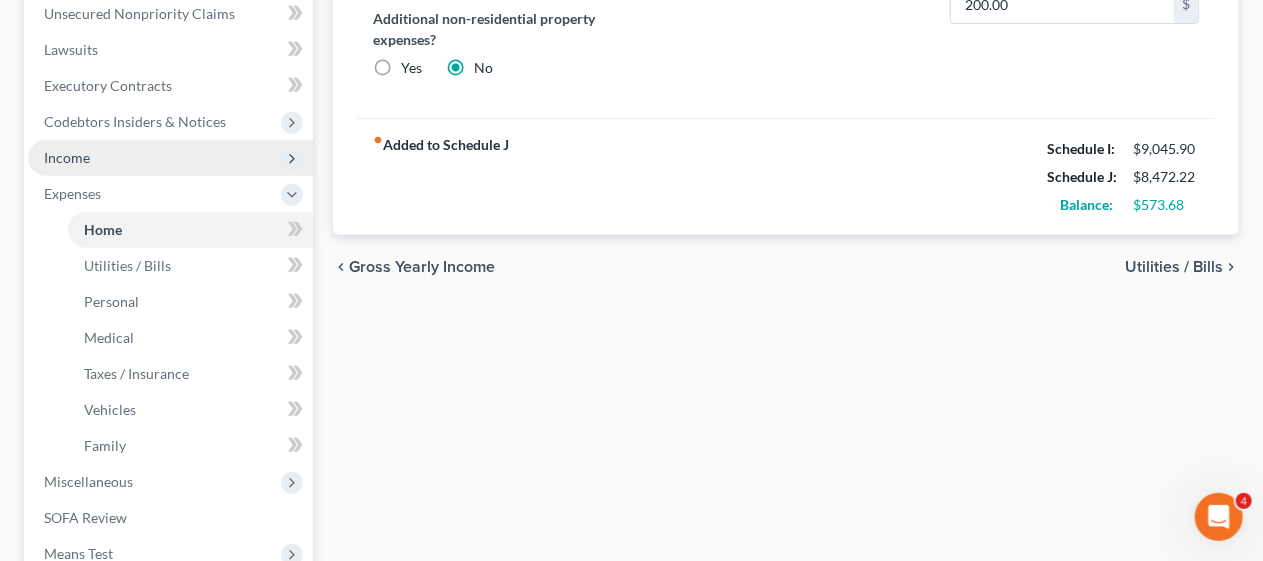 click on "Income" at bounding box center (170, 158) 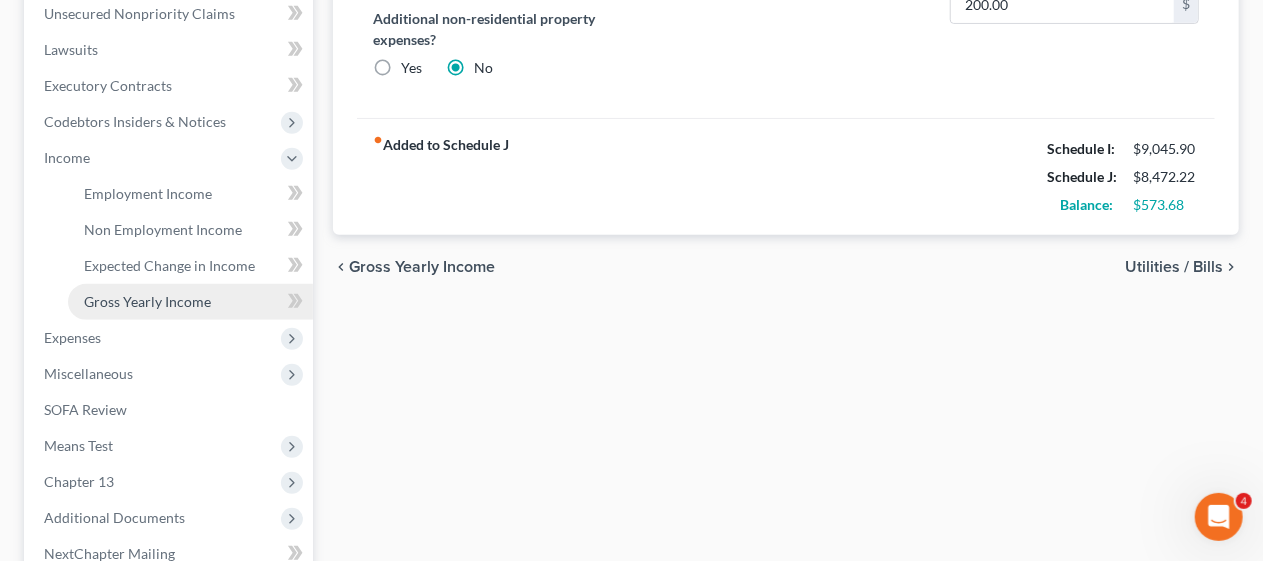 click on "Gross Yearly Income" at bounding box center [147, 301] 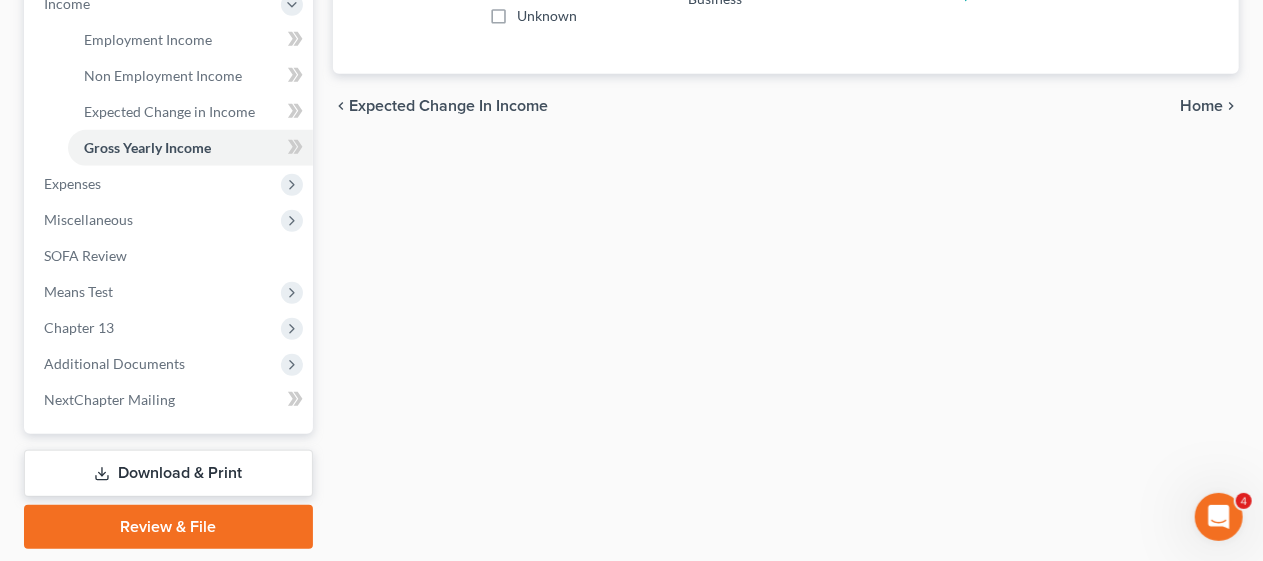scroll, scrollTop: 700, scrollLeft: 0, axis: vertical 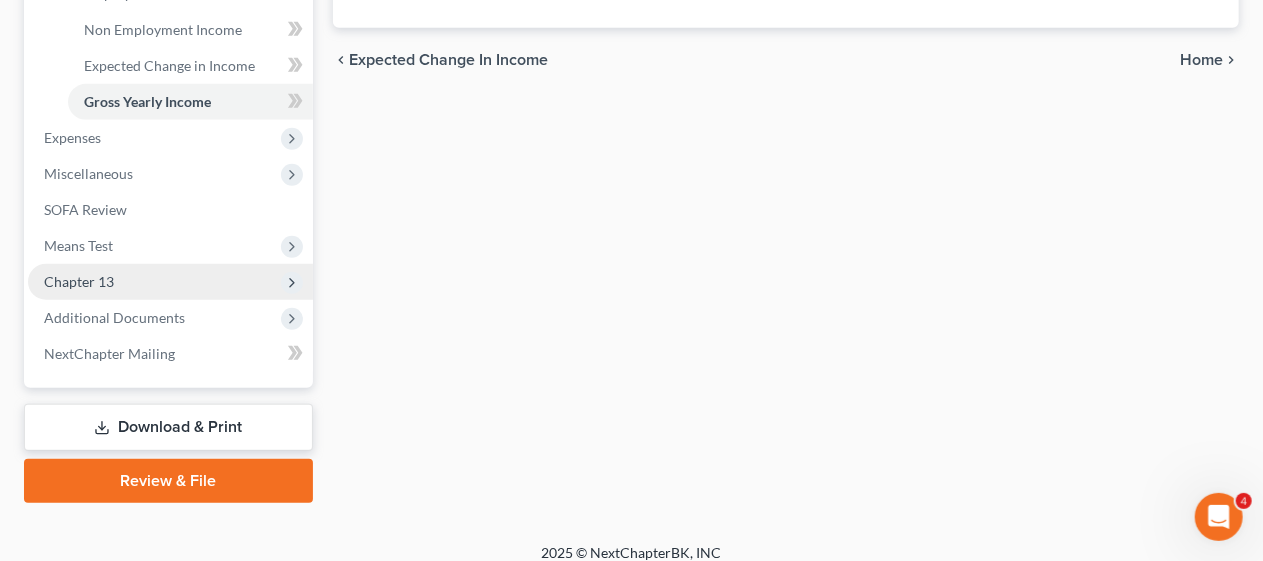 click on "Chapter 13" at bounding box center (170, 282) 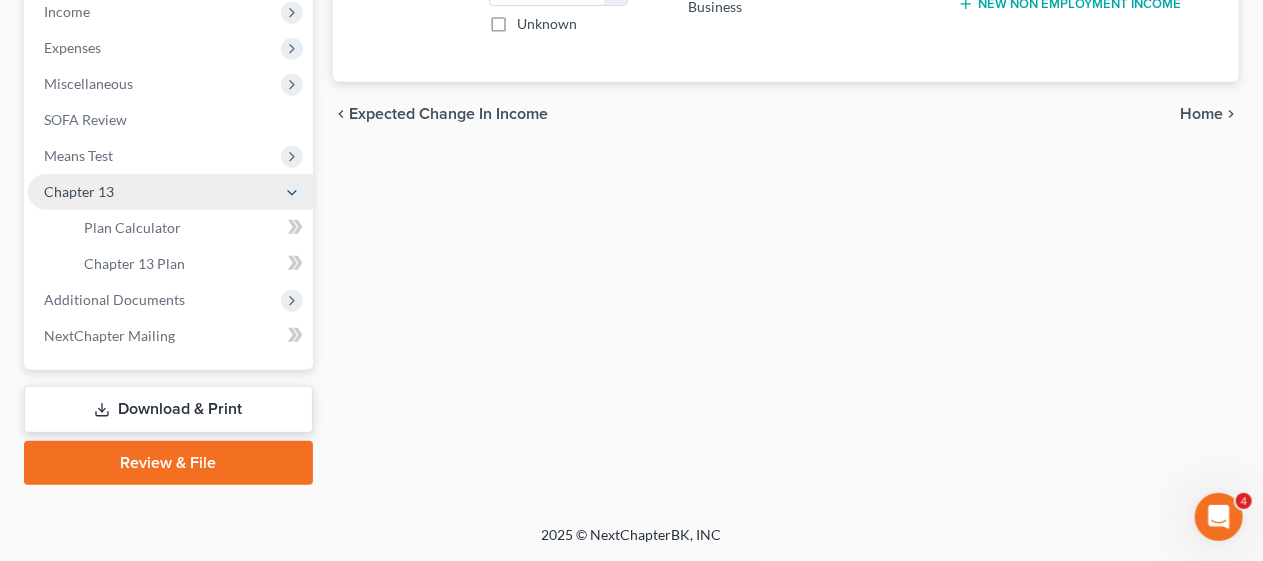 scroll, scrollTop: 643, scrollLeft: 0, axis: vertical 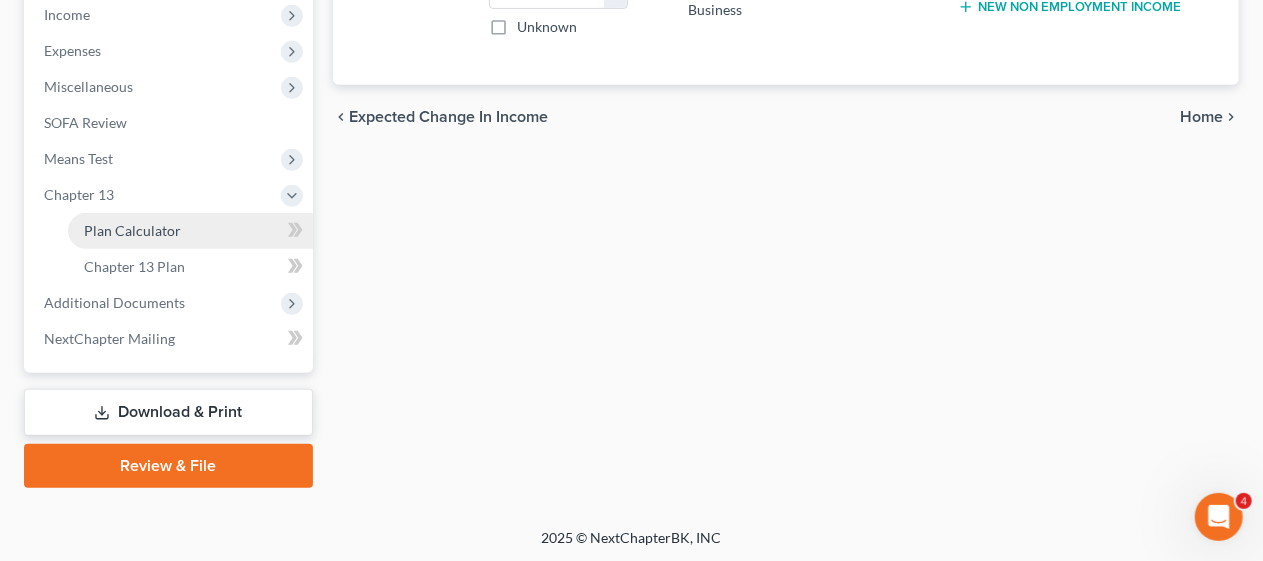 click on "Plan Calculator" at bounding box center [190, 231] 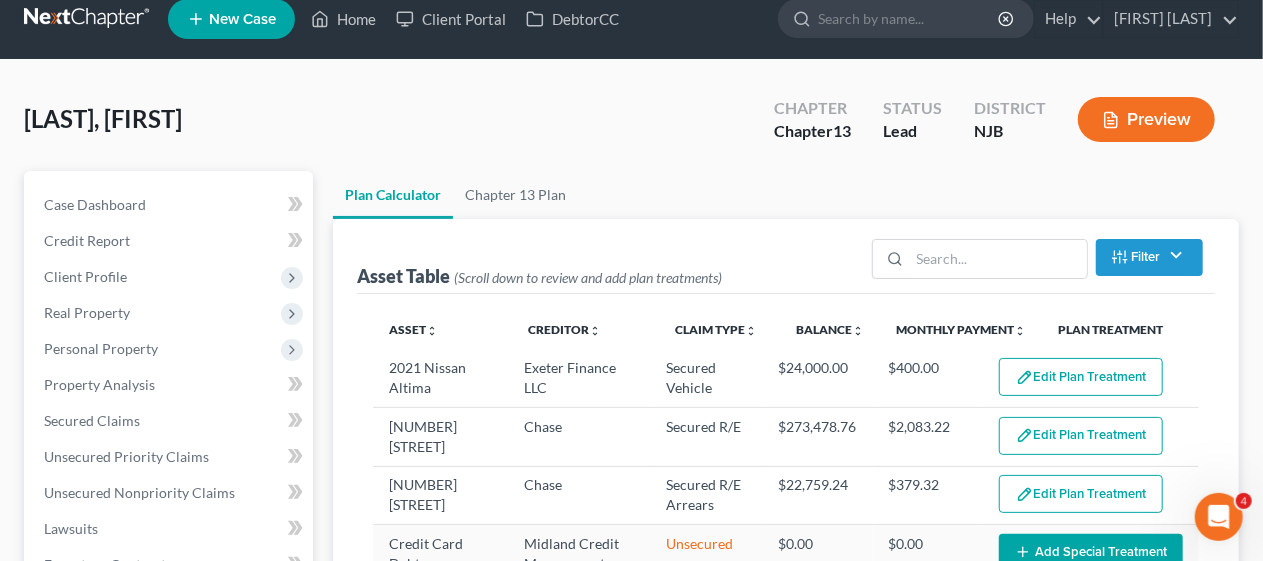 scroll, scrollTop: 0, scrollLeft: 0, axis: both 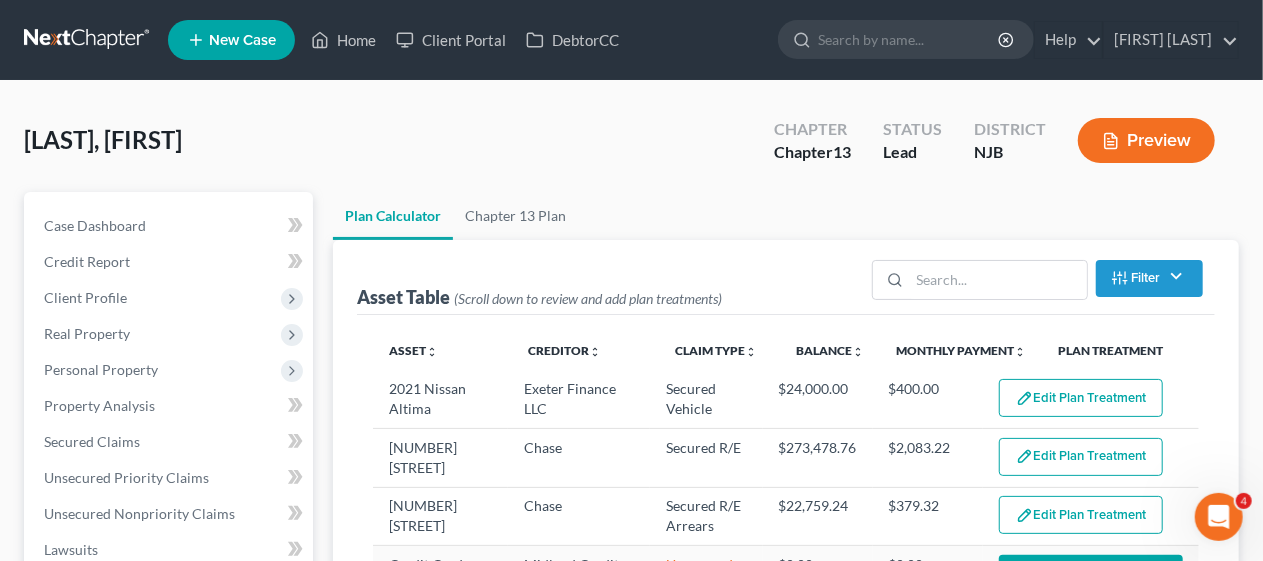 select on "59" 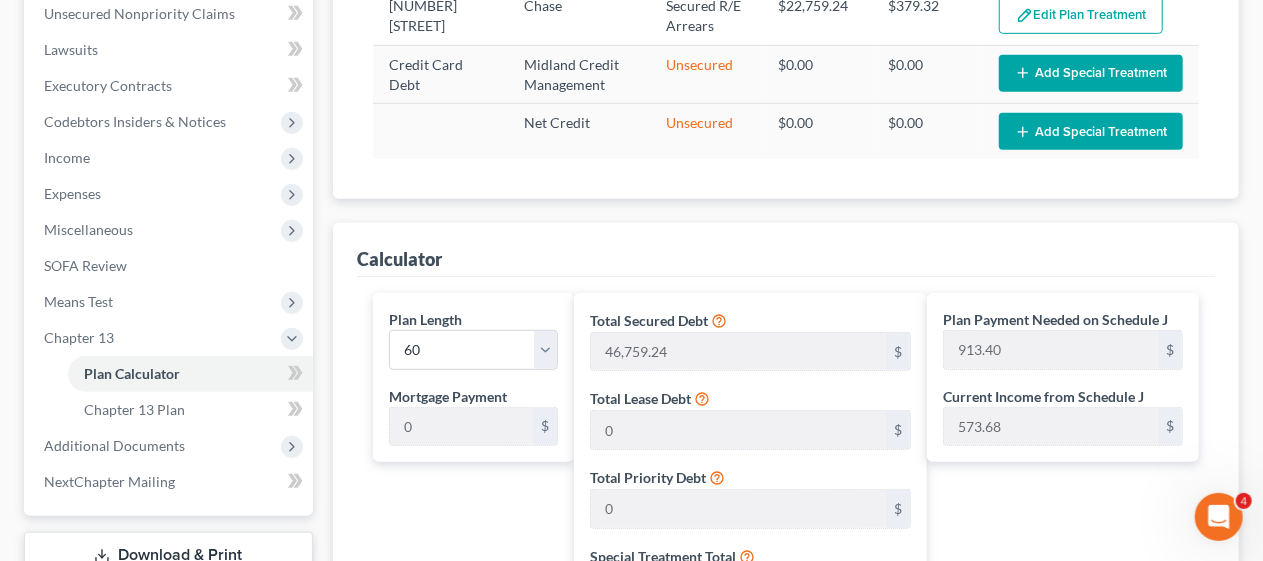 scroll, scrollTop: 500, scrollLeft: 0, axis: vertical 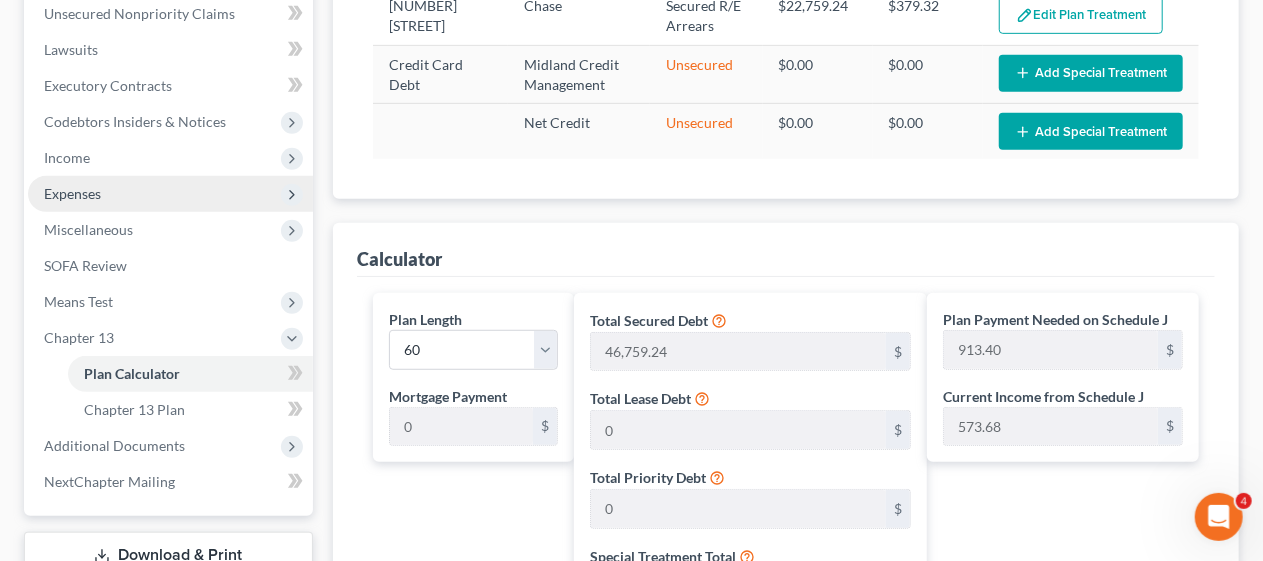 click on "Expenses" at bounding box center (170, 194) 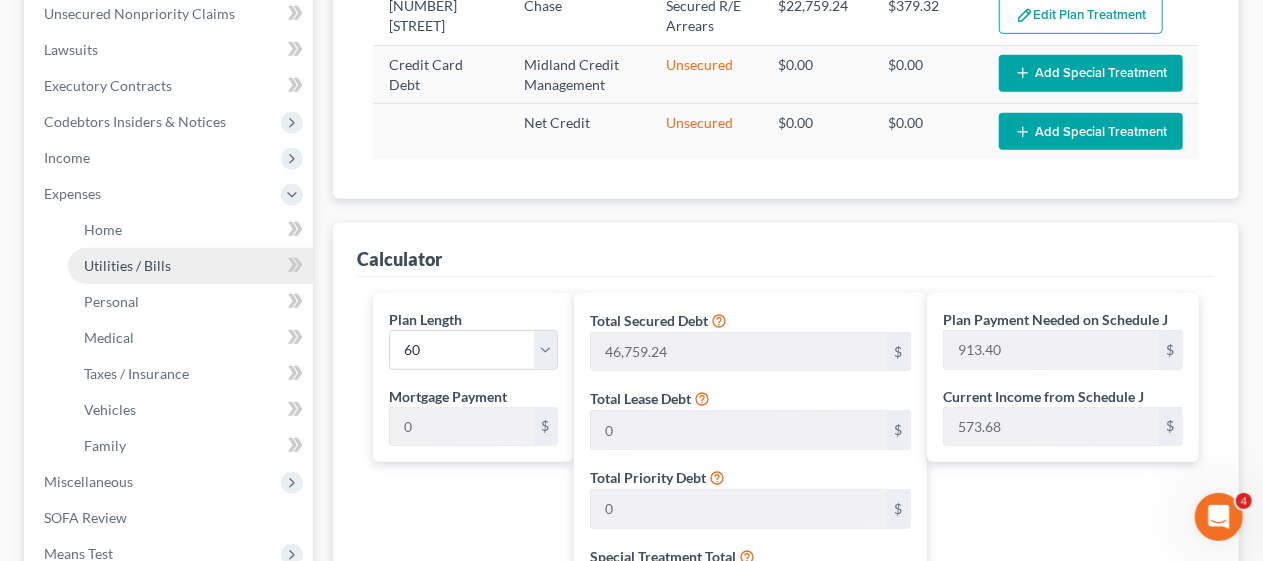 click on "Utilities / Bills" at bounding box center (190, 266) 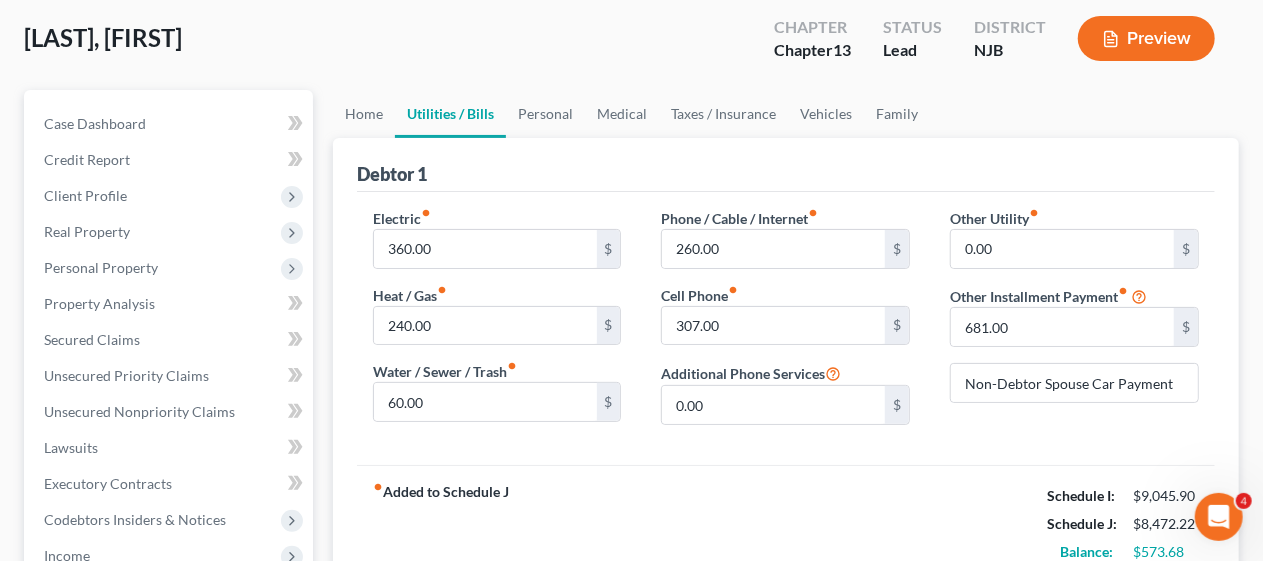 scroll, scrollTop: 200, scrollLeft: 0, axis: vertical 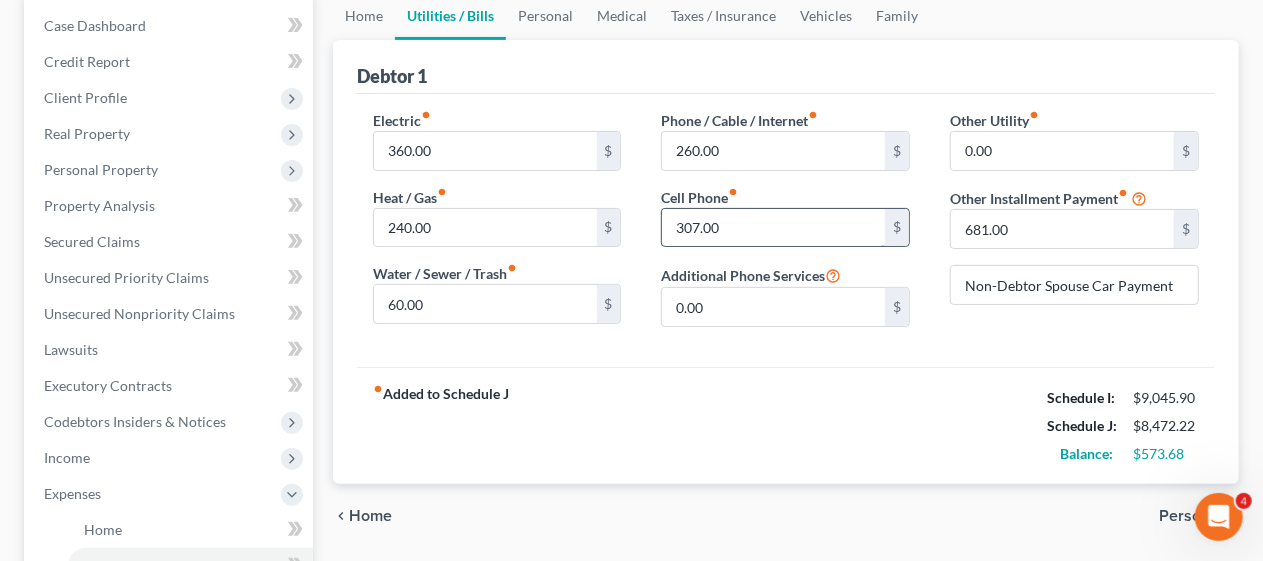 click on "307.00" at bounding box center [773, 228] 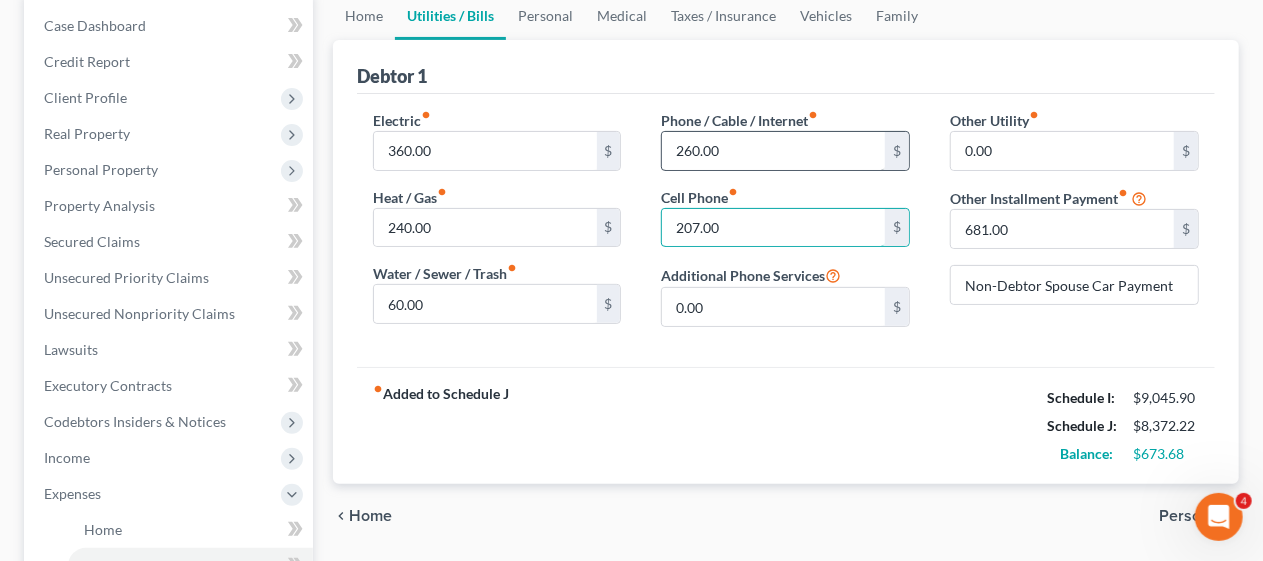 type on "207.00" 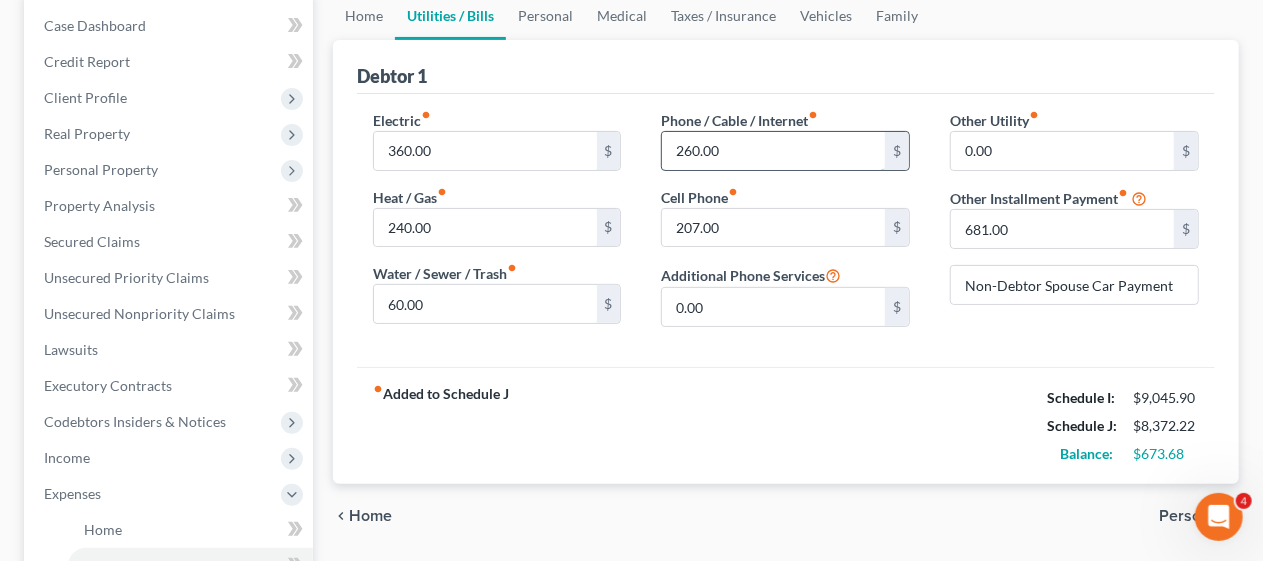 click on "260.00" at bounding box center (773, 151) 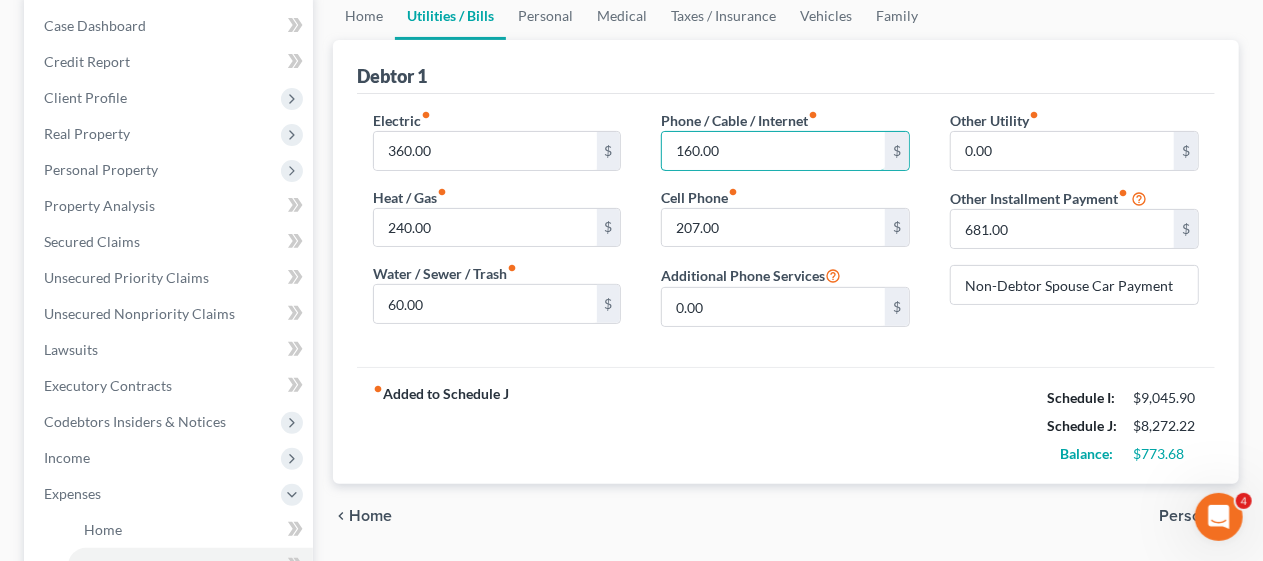 type on "160.00" 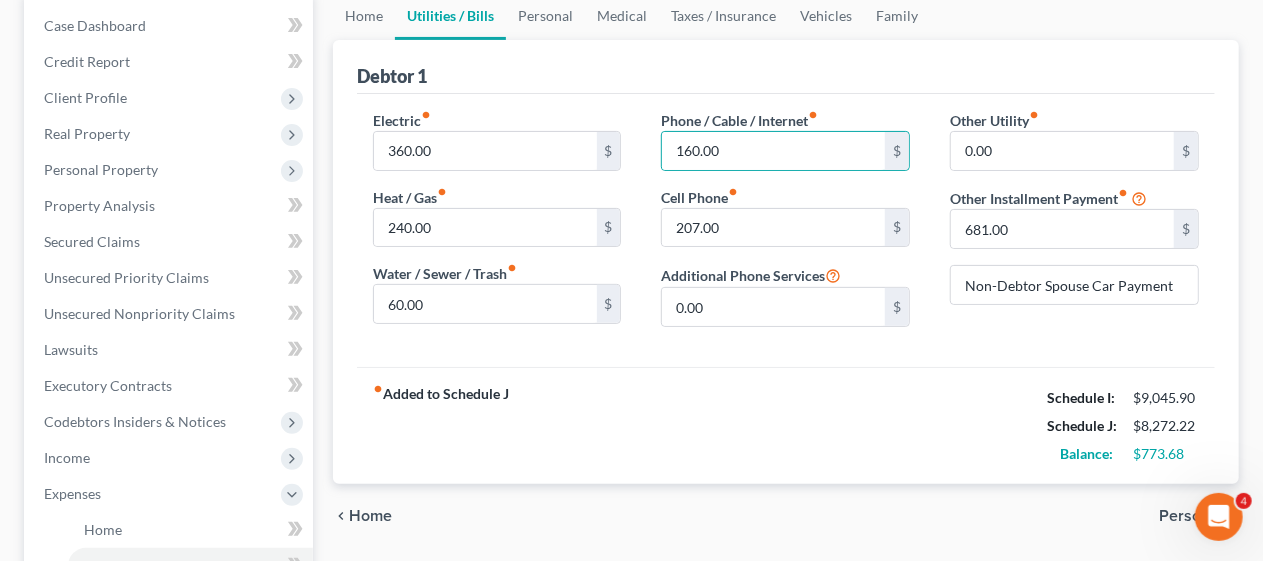 click on "Initial Debtor: [FIRST] [LAST] Schedule J: [PRICE] Balance: [PRICE]" at bounding box center [786, 425] 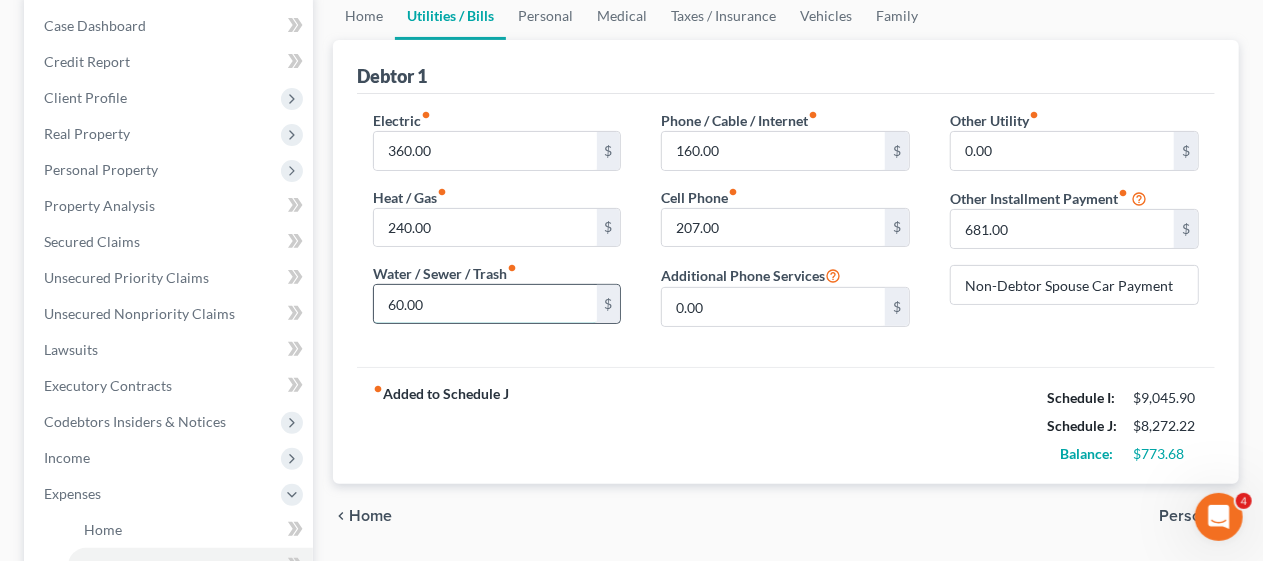 click on "60.00" at bounding box center [485, 304] 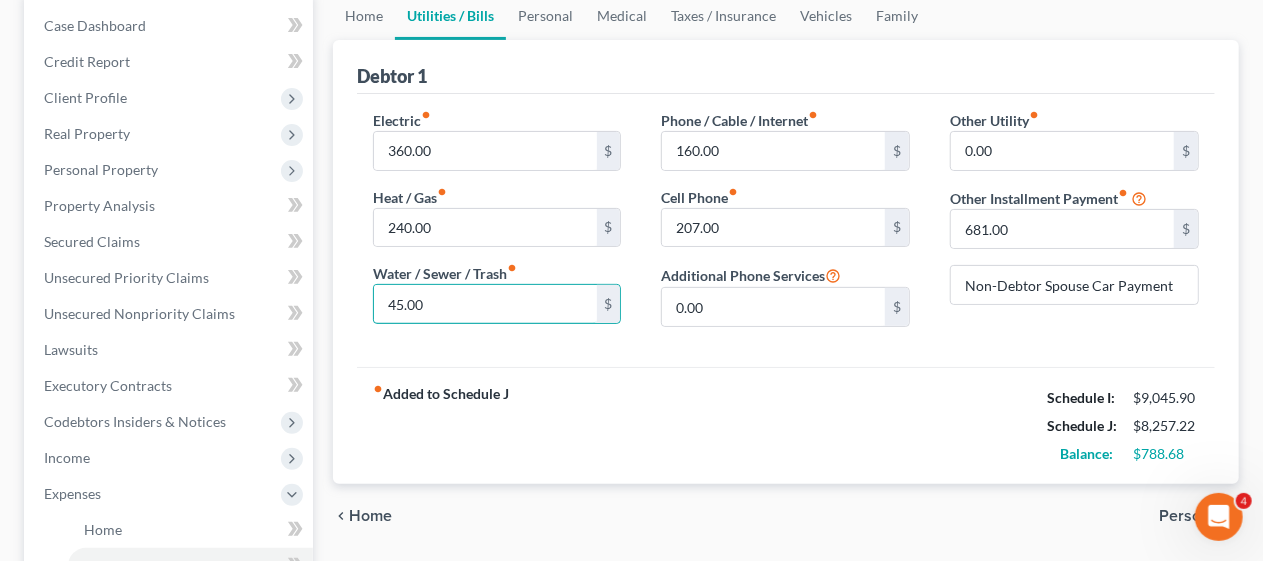 type on "45.00" 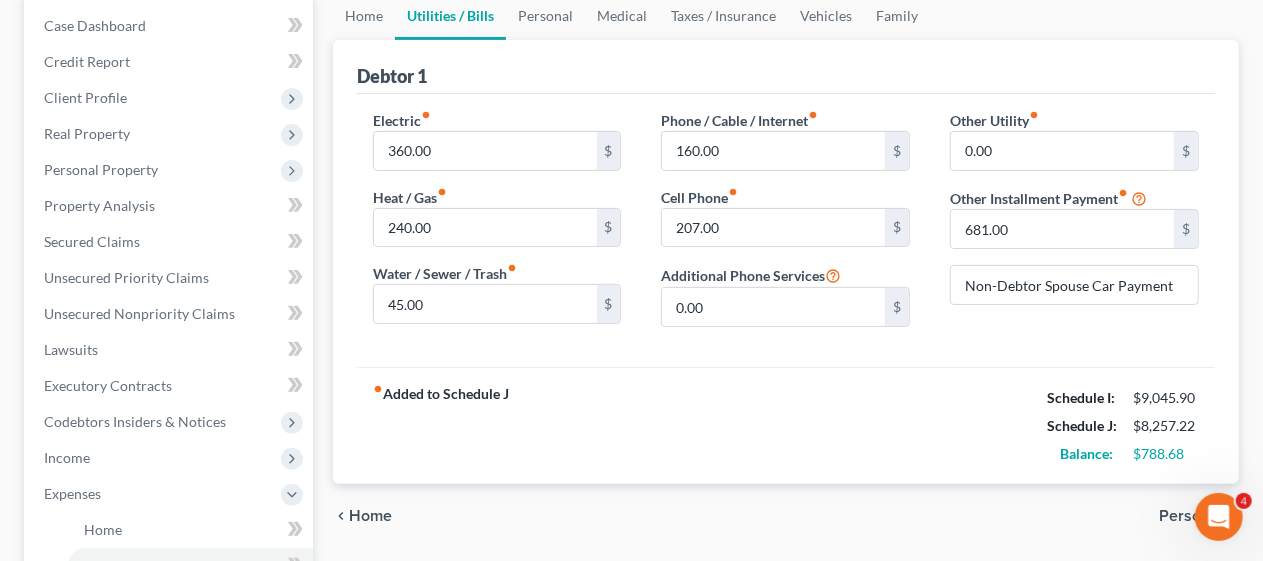 click on "Electric fiber_manual_record 360.00 $ Heat / Gas fiber_manual_record 240.00 $ Water / Sewer / Trash fiber_manual_record 45.00 $ Phone / Cable / Internet fiber_manual_record 160.00 $ Cell Phone fiber_manual_record 207.00 $ Additional Phone Services 0.00 $ Other Utility fiber_manual_record 0.00 $ Other Installment Payment fiber_manual_record 681.00 $ Non-Debtor Spouse Car Payment" at bounding box center (786, 230) 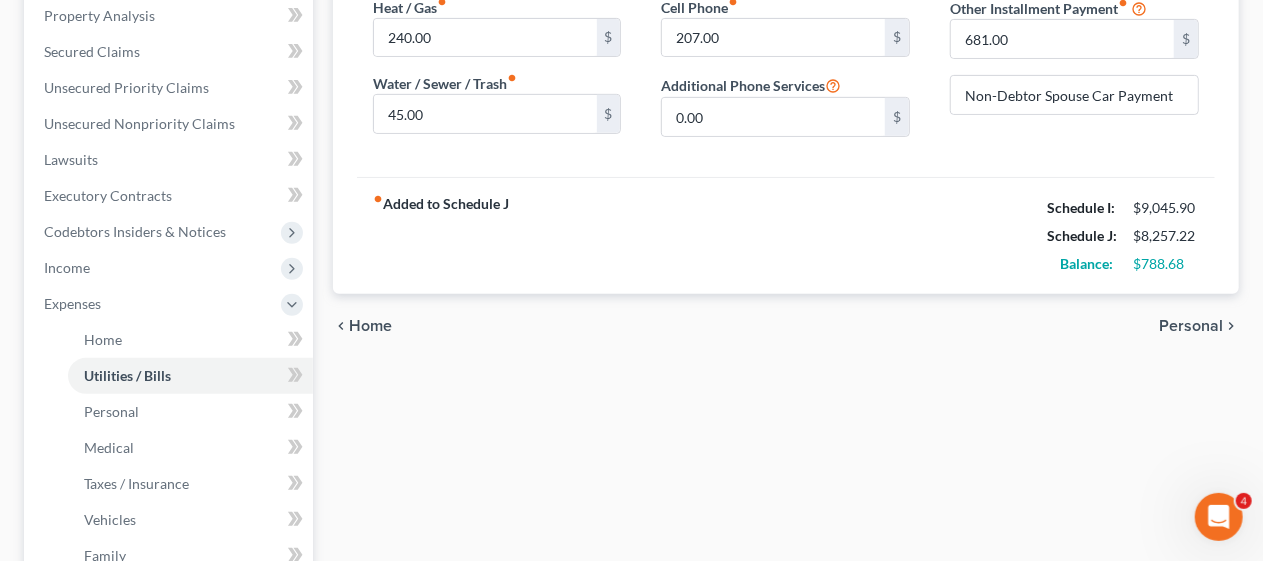 scroll, scrollTop: 400, scrollLeft: 0, axis: vertical 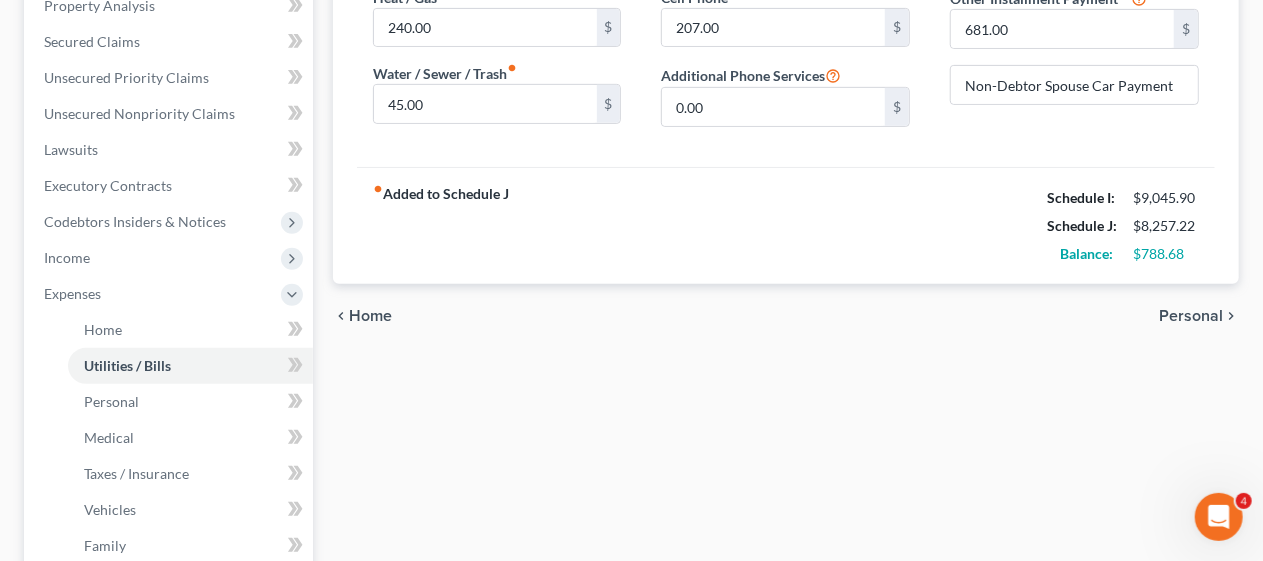 click on "Personal" at bounding box center (1191, 316) 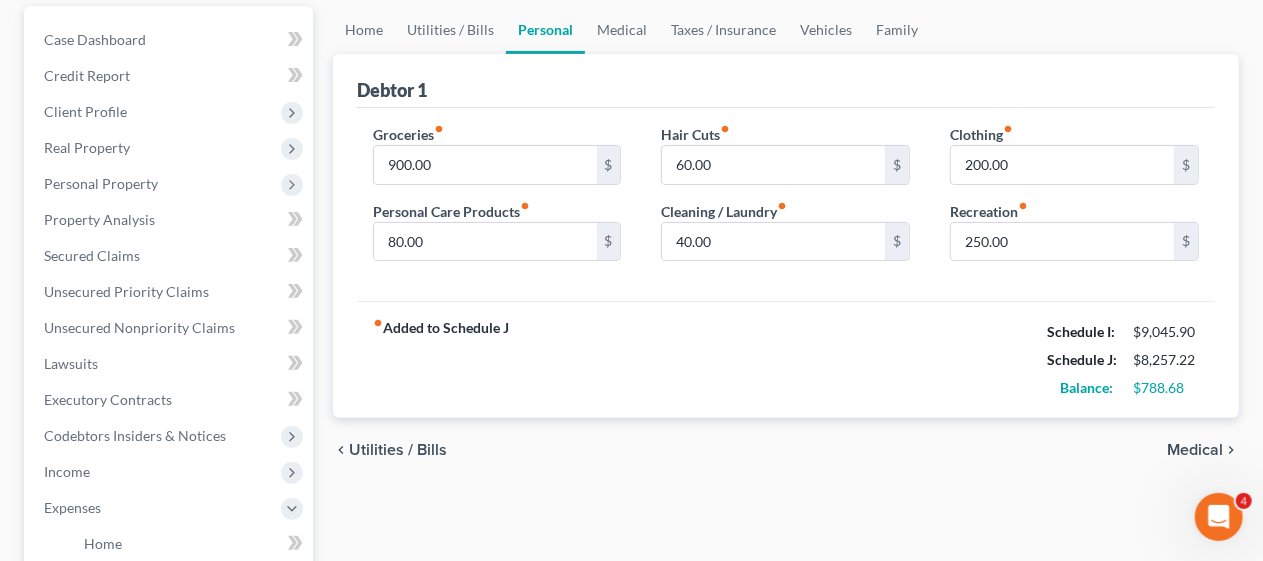 scroll, scrollTop: 200, scrollLeft: 0, axis: vertical 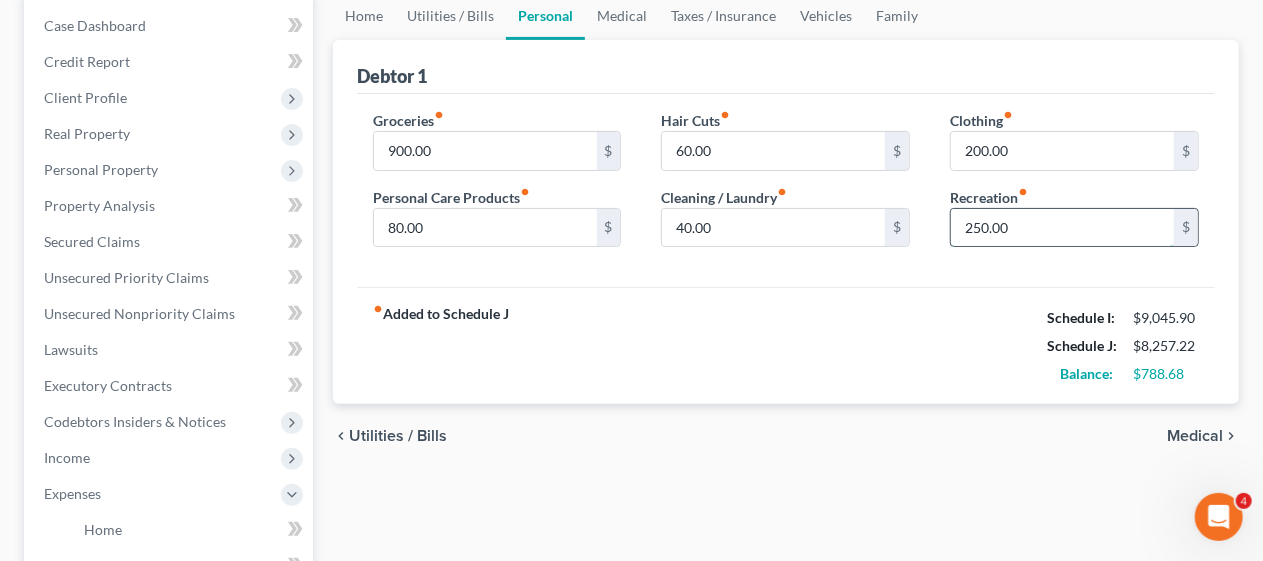 click on "250.00" at bounding box center (1062, 228) 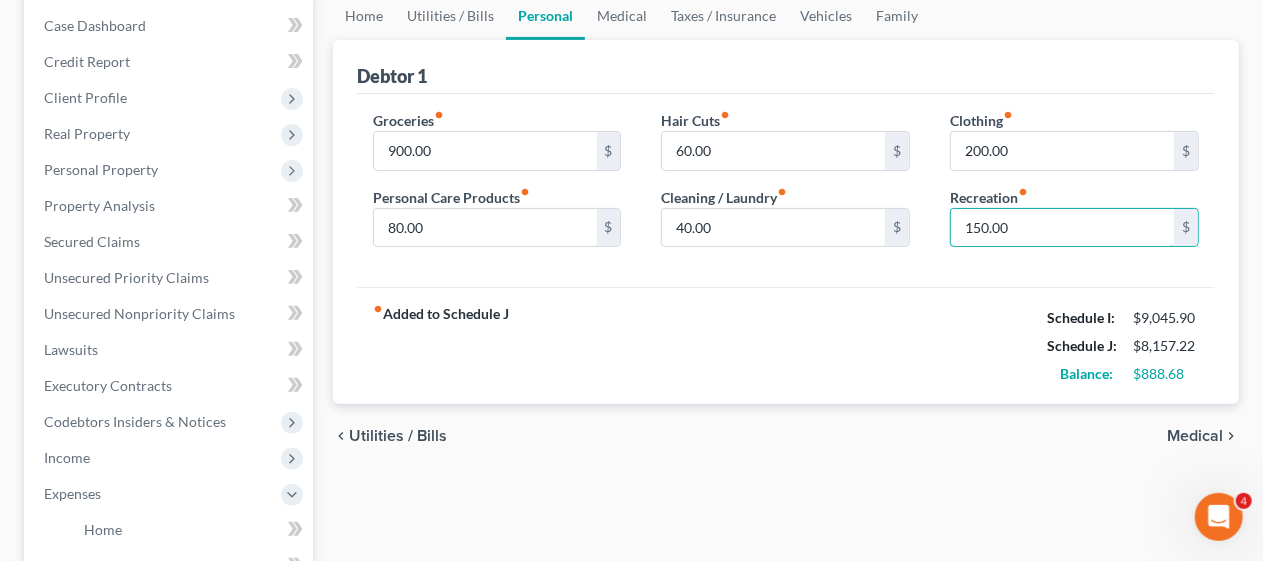 type on "150.00" 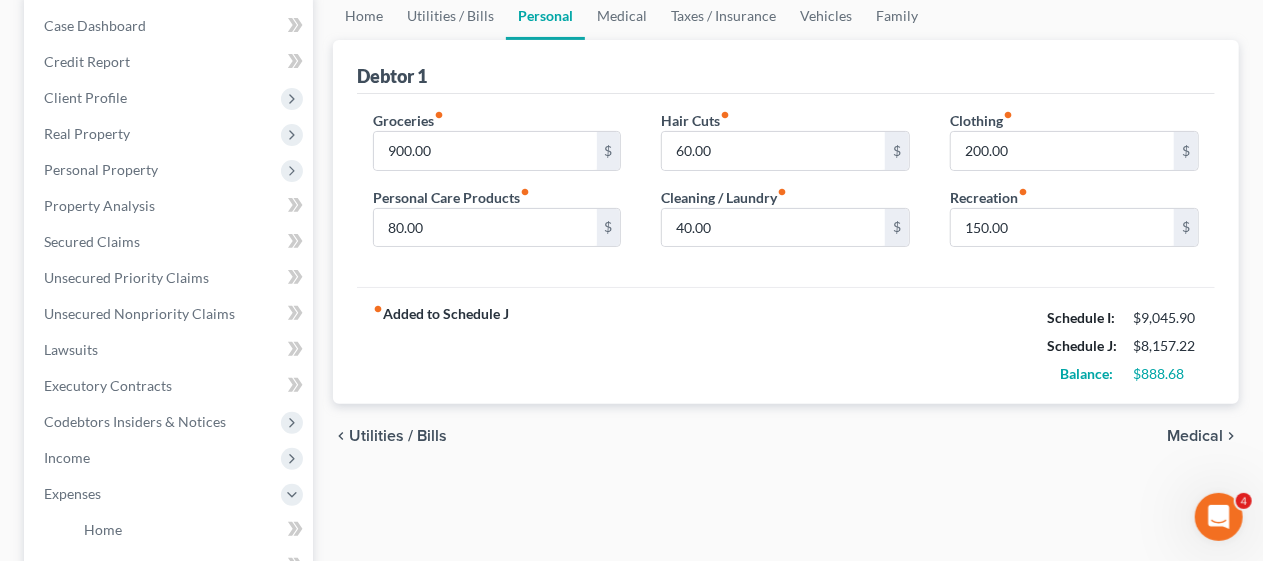 click on "fiber_manual_record Added to Schedule J Schedule I: $9,045.90 Schedule J: $8,157.22 Balance: $888.68" at bounding box center [786, 345] 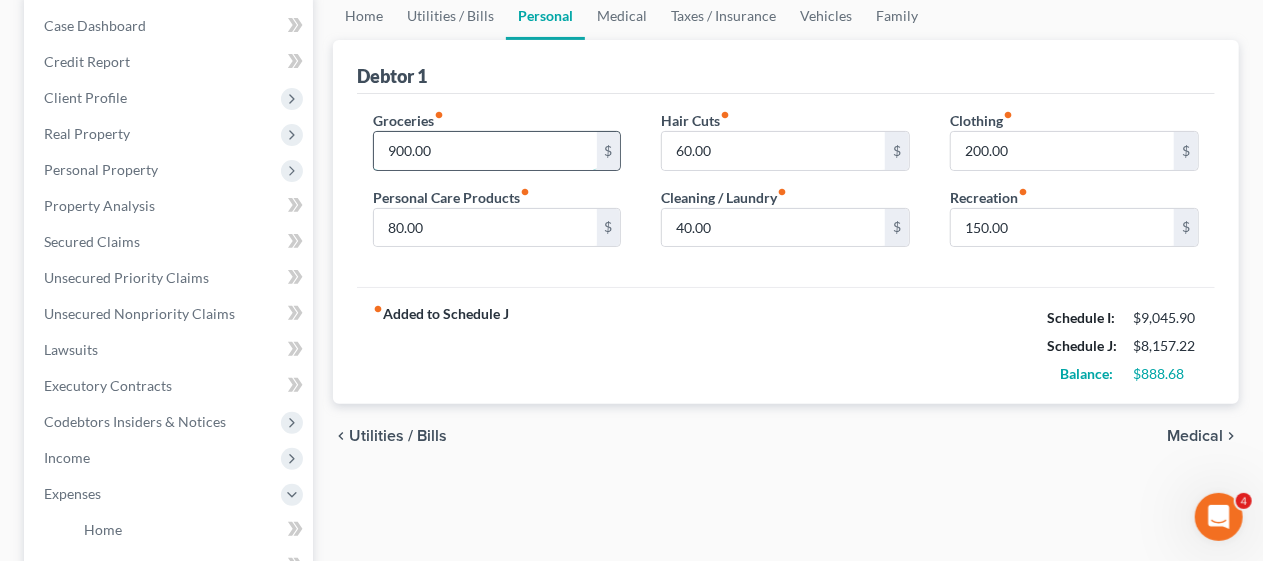 click on "900.00" at bounding box center (485, 151) 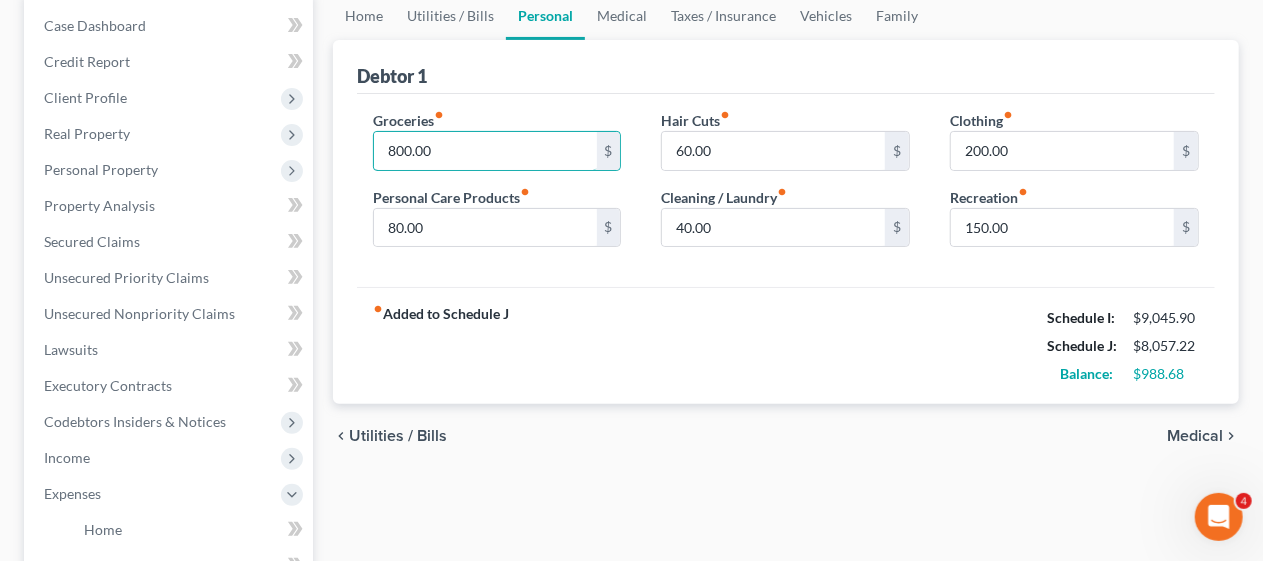 type on "800.00" 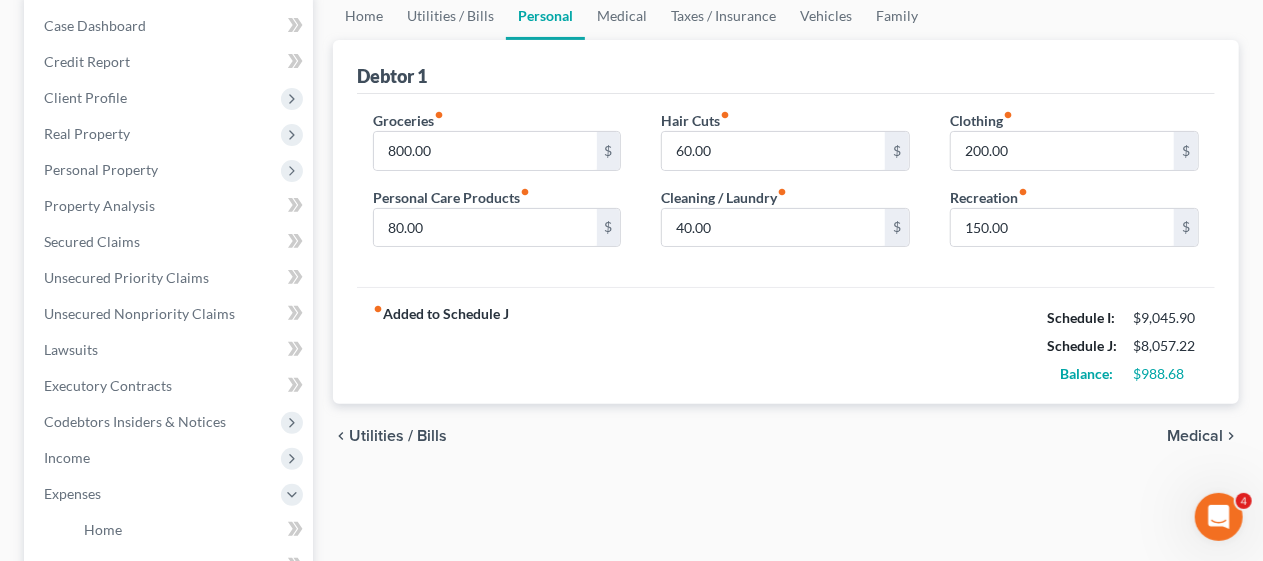 click on "fiber_manual_record Added to Schedule J Schedule I: $9,045.90 Schedule J: $8,057.22 Balance: $988.68" at bounding box center (786, 345) 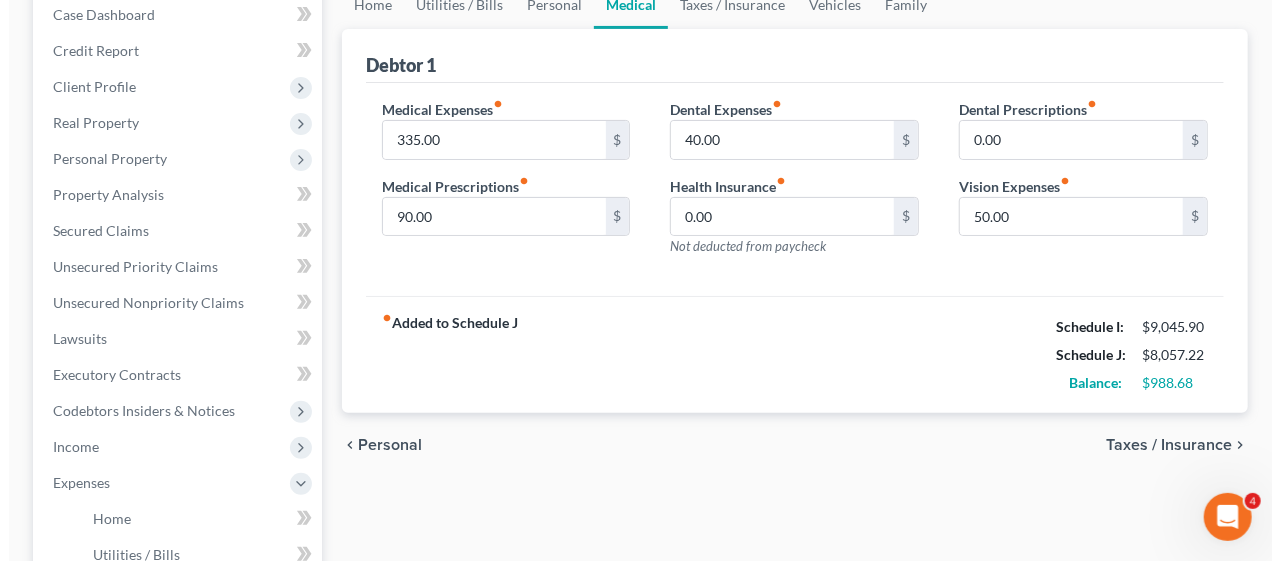 scroll, scrollTop: 100, scrollLeft: 0, axis: vertical 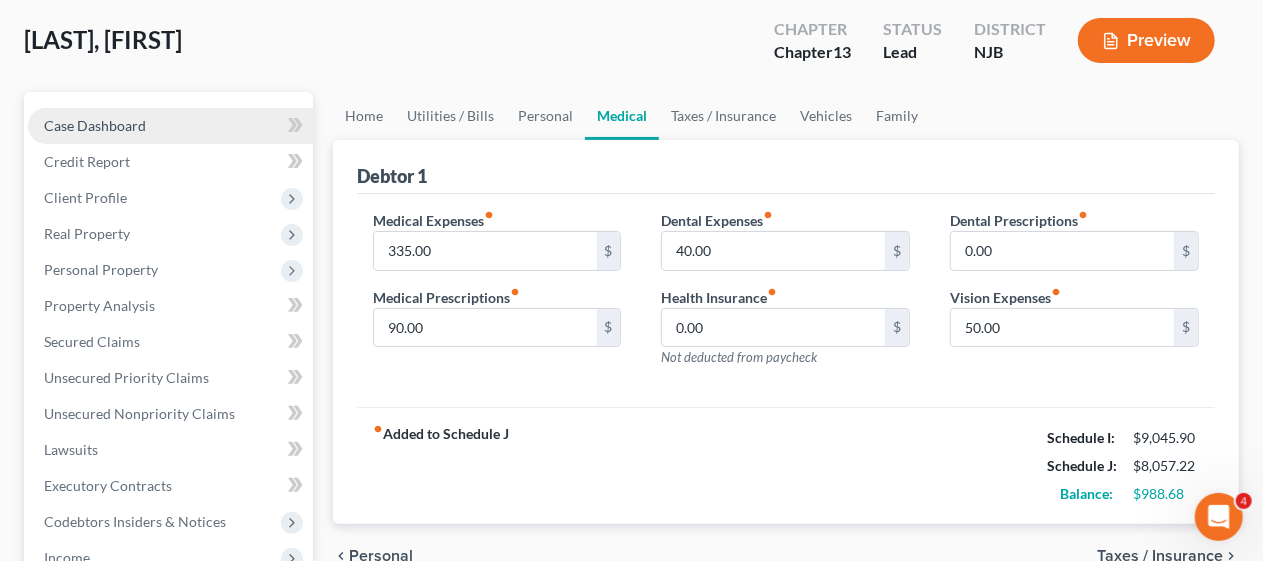 click on "Case Dashboard" at bounding box center (170, 126) 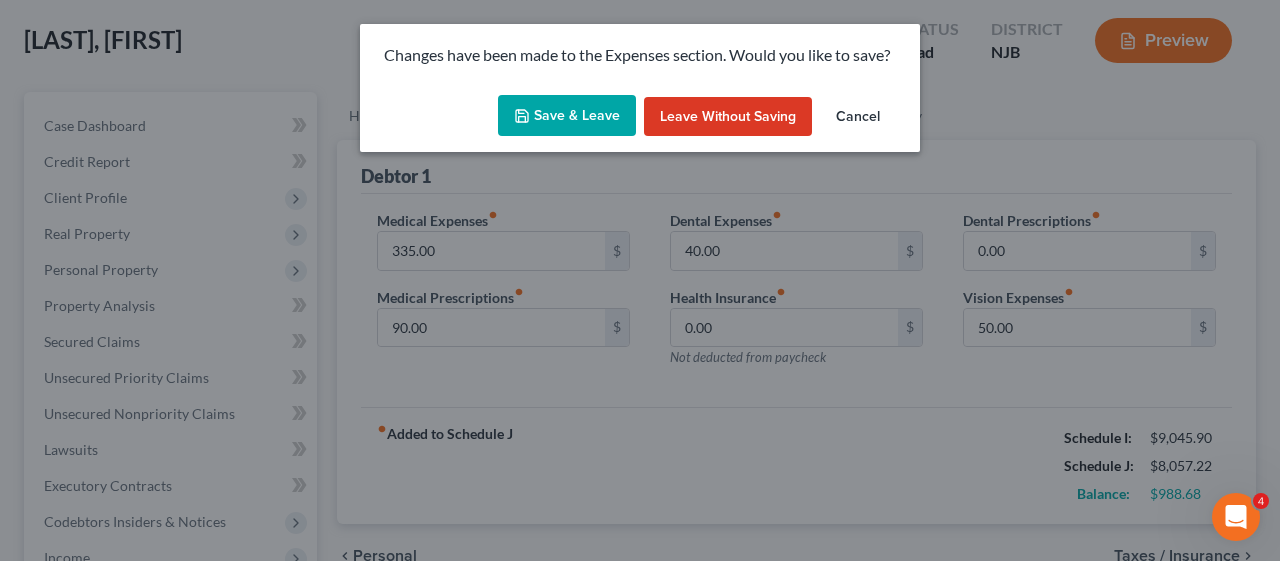 click on "Save & Leave" at bounding box center [567, 116] 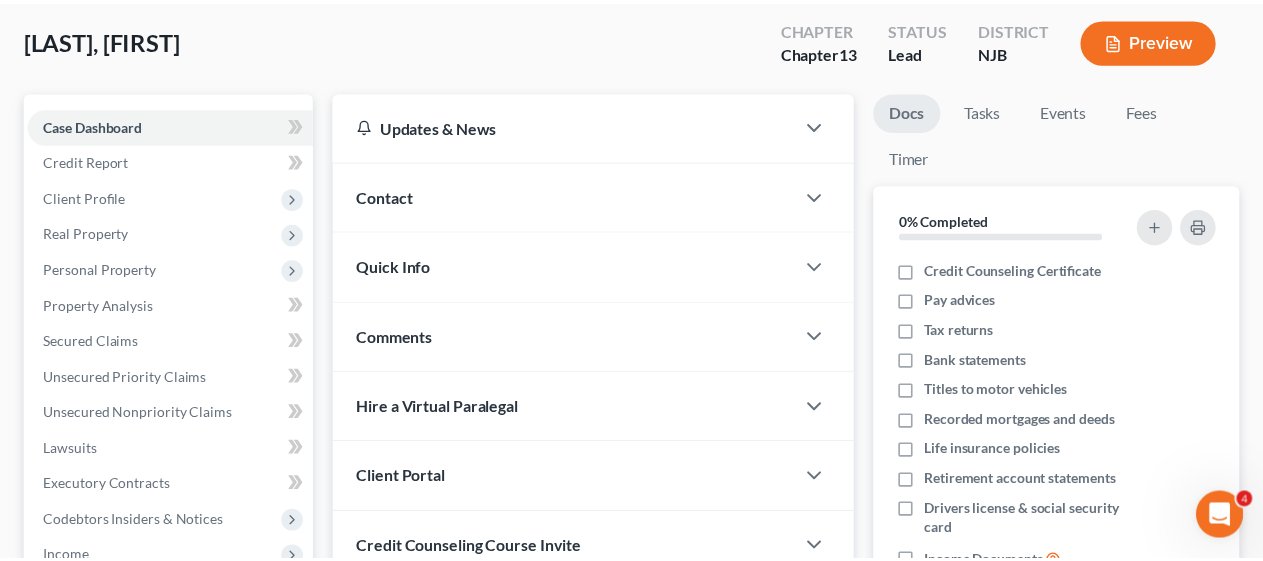 scroll, scrollTop: 571, scrollLeft: 0, axis: vertical 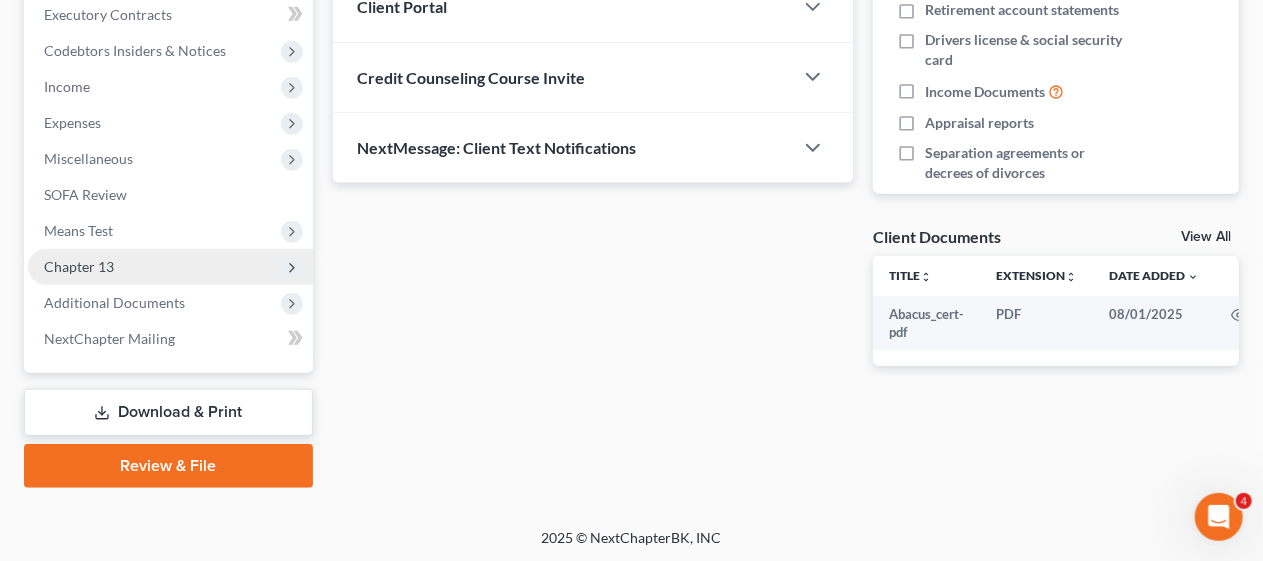 click on "Chapter 13" at bounding box center (170, 267) 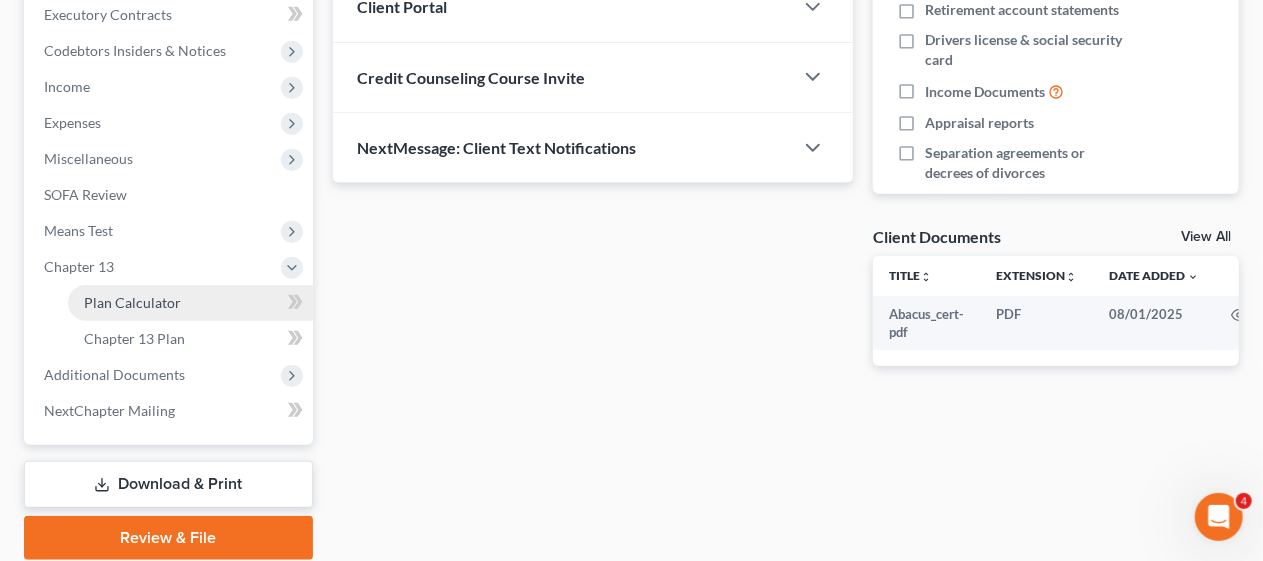 click on "Plan Calculator" at bounding box center [190, 303] 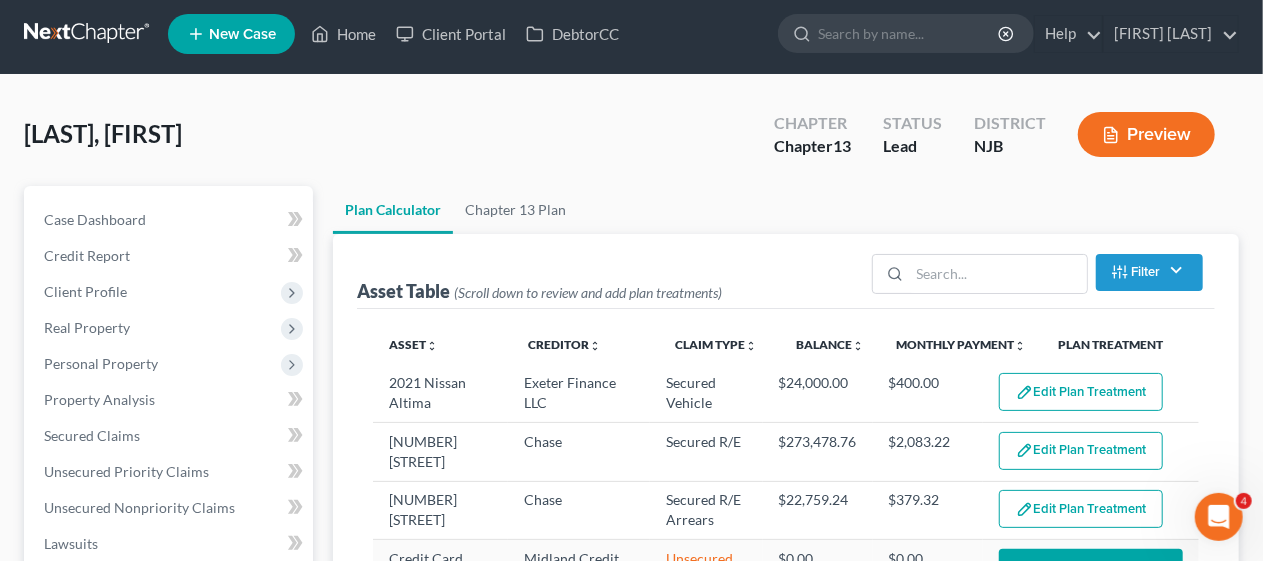 scroll, scrollTop: 0, scrollLeft: 0, axis: both 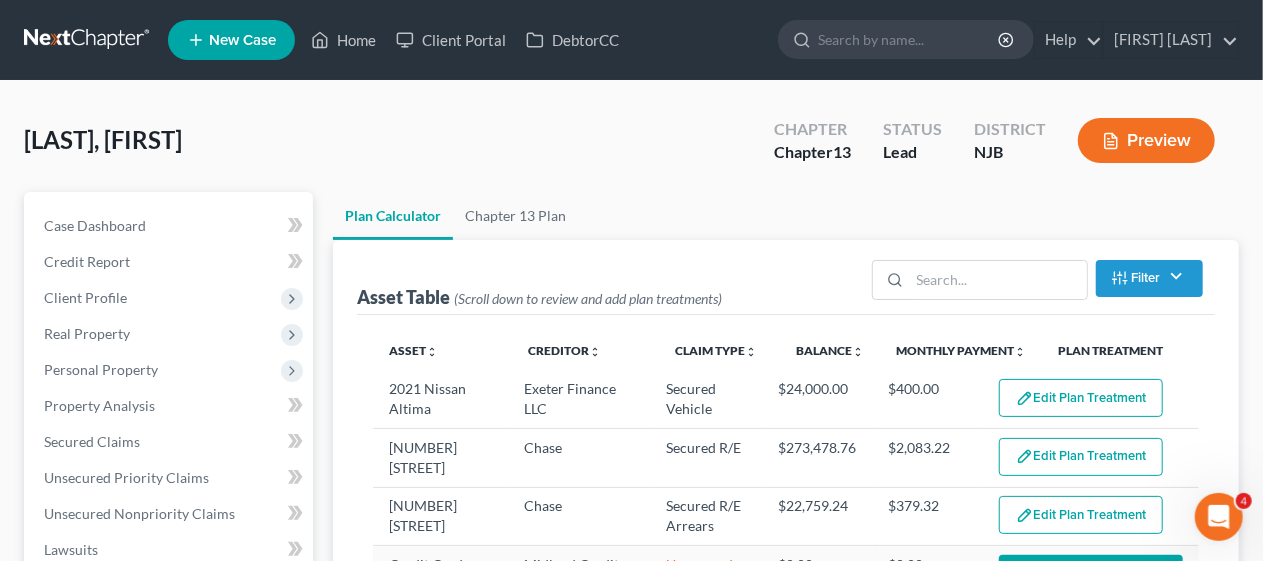 select on "59" 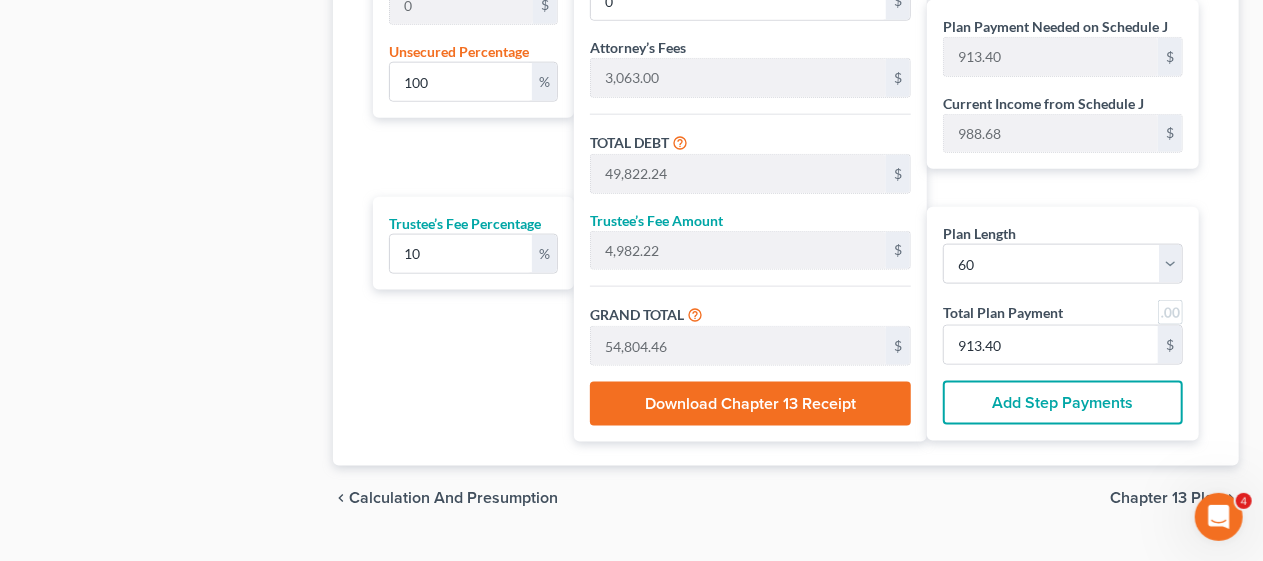 scroll, scrollTop: 1200, scrollLeft: 0, axis: vertical 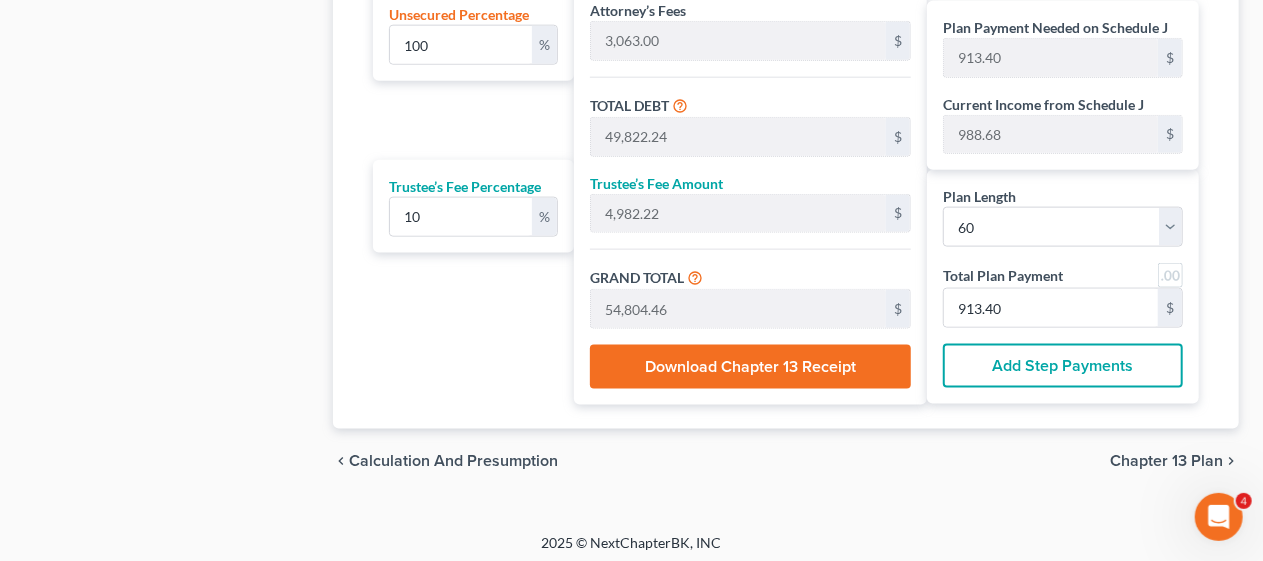 click on "Chapter 13 Plan" at bounding box center [1166, 461] 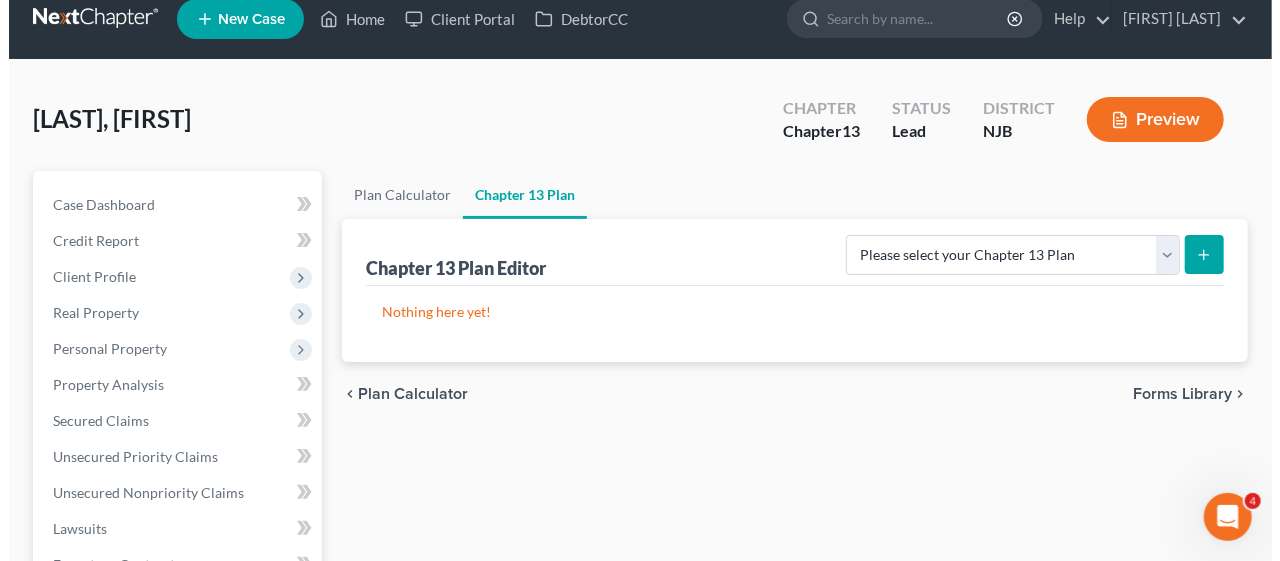 scroll, scrollTop: 0, scrollLeft: 0, axis: both 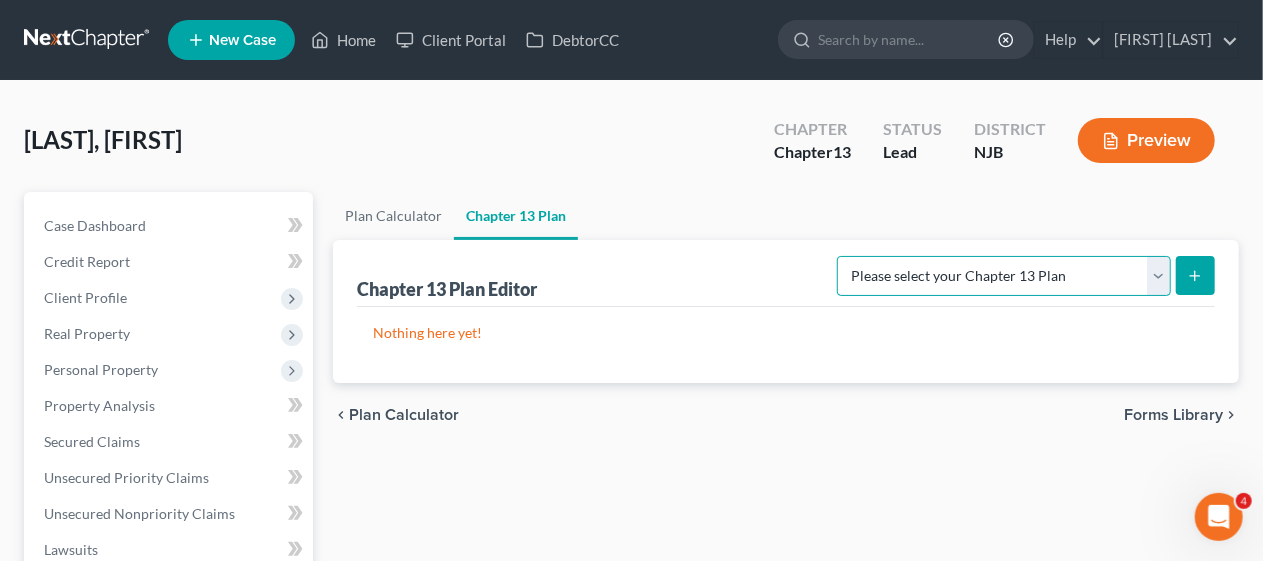 click on "Please select your Chapter 13 Plan District of [STATE] - Effective [DATE] District of [STATE] - Effective [DATE] National Form Plan - Official Form 113" at bounding box center [1004, 276] 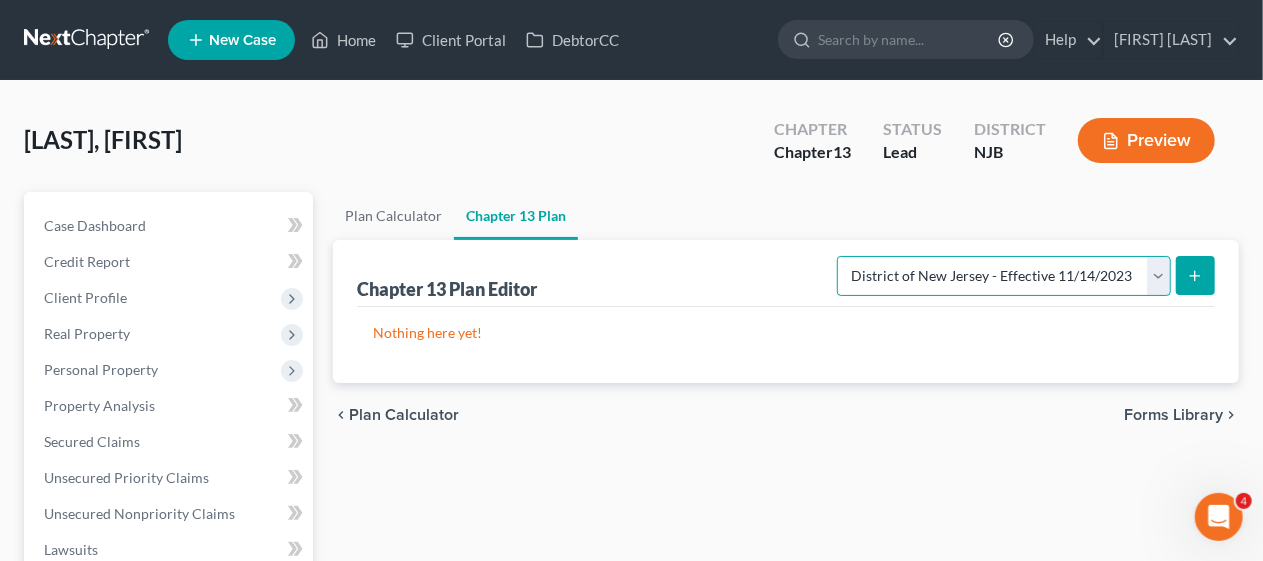 click on "Please select your Chapter 13 Plan District of [STATE] - Effective [DATE] District of [STATE] - Effective [DATE] National Form Plan - Official Form 113" at bounding box center (1004, 276) 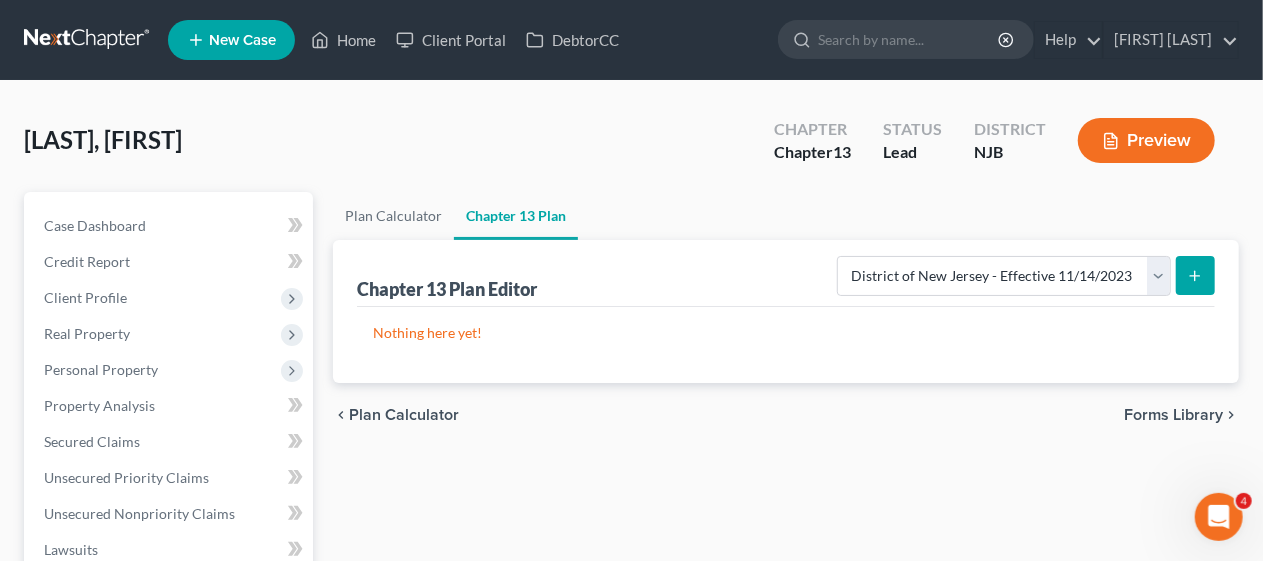 click 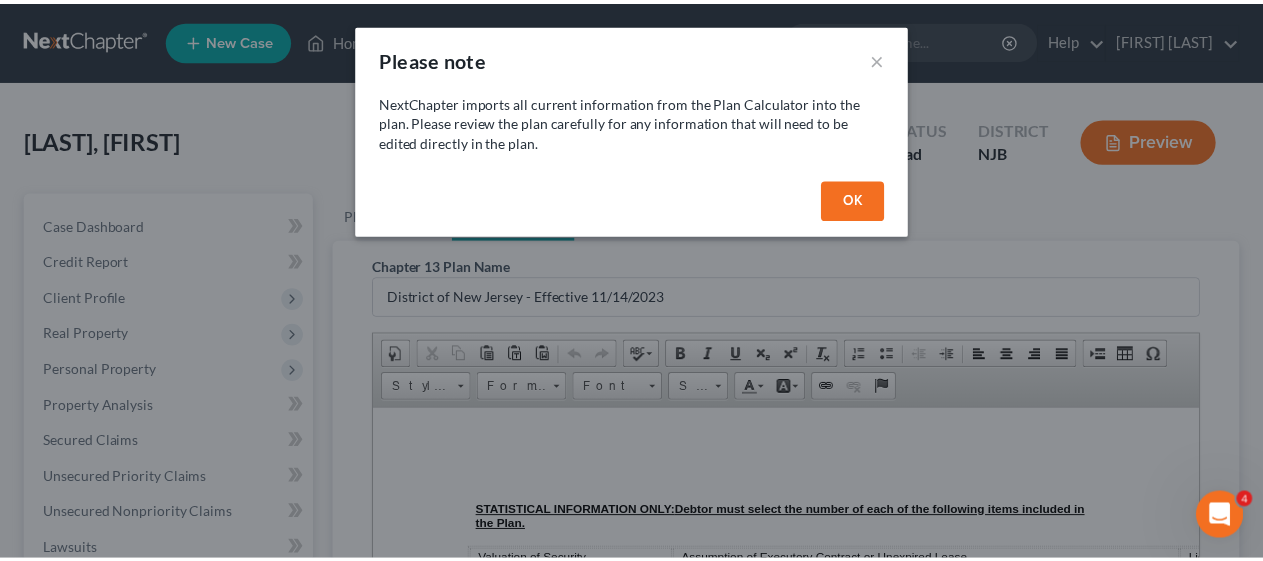 scroll, scrollTop: 0, scrollLeft: 0, axis: both 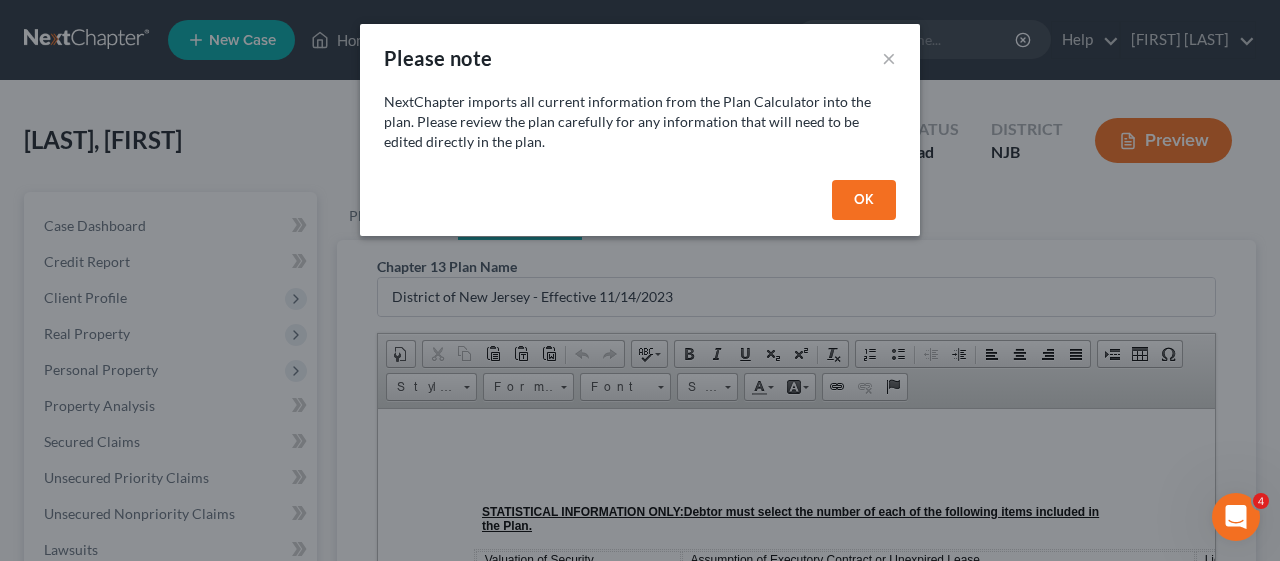 click on "OK" at bounding box center (864, 200) 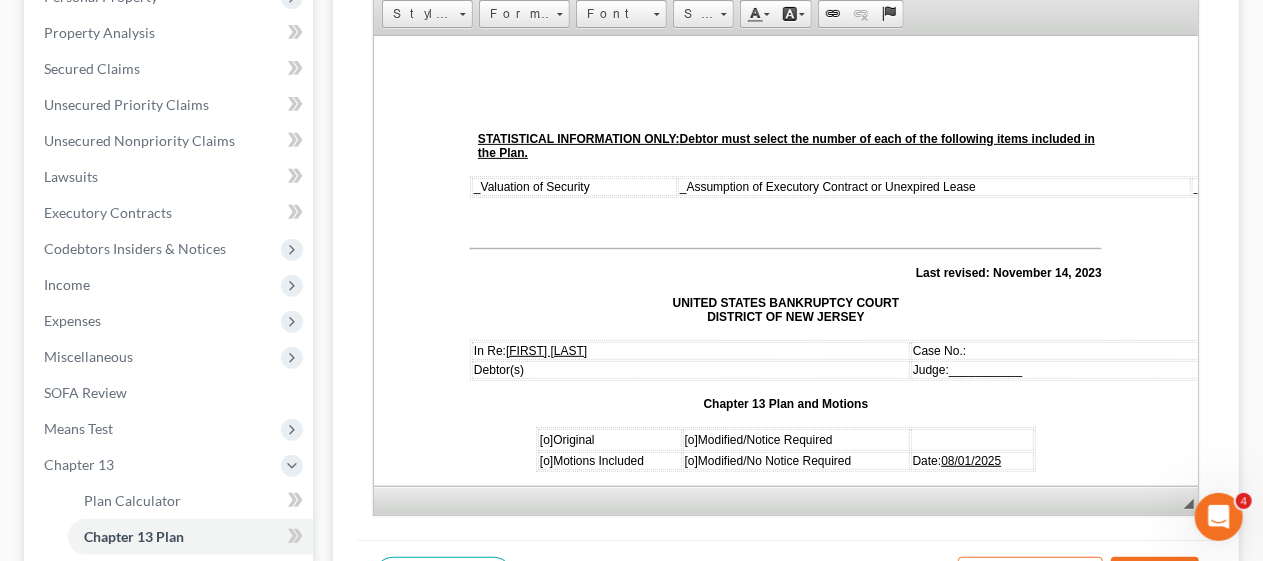 scroll, scrollTop: 400, scrollLeft: 0, axis: vertical 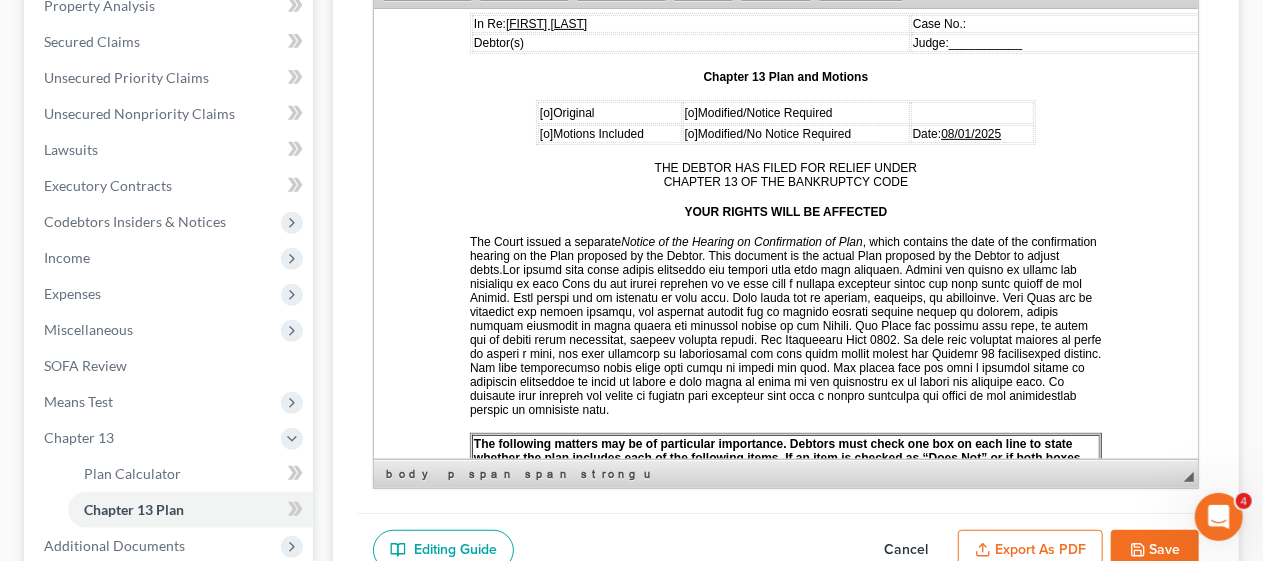 click on "[o]" at bounding box center [545, 112] 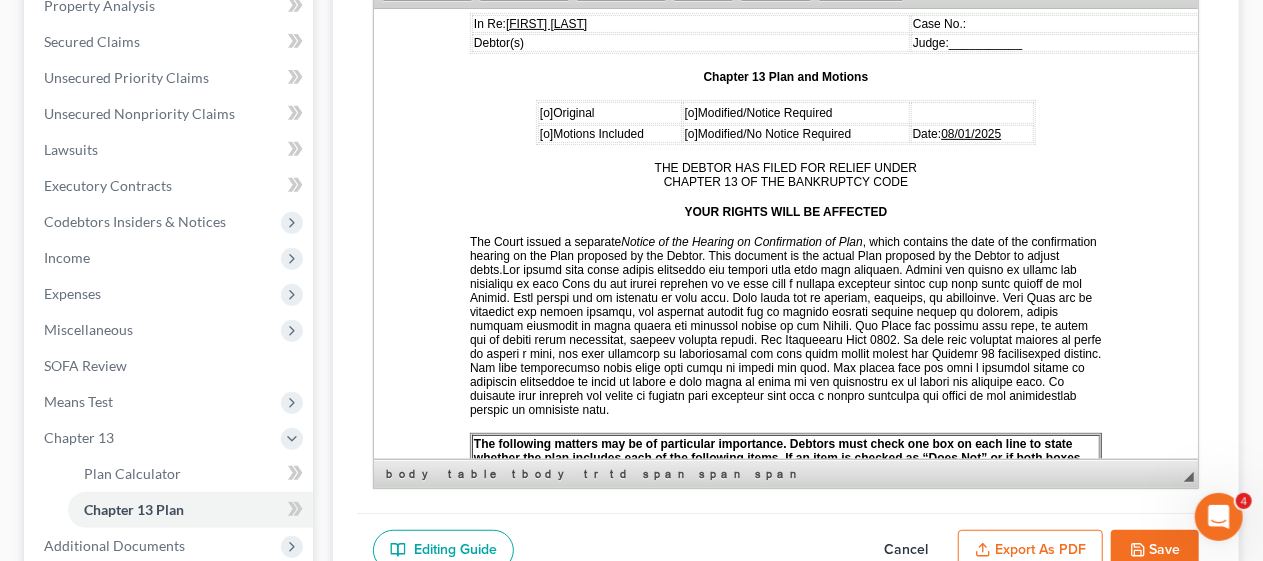type 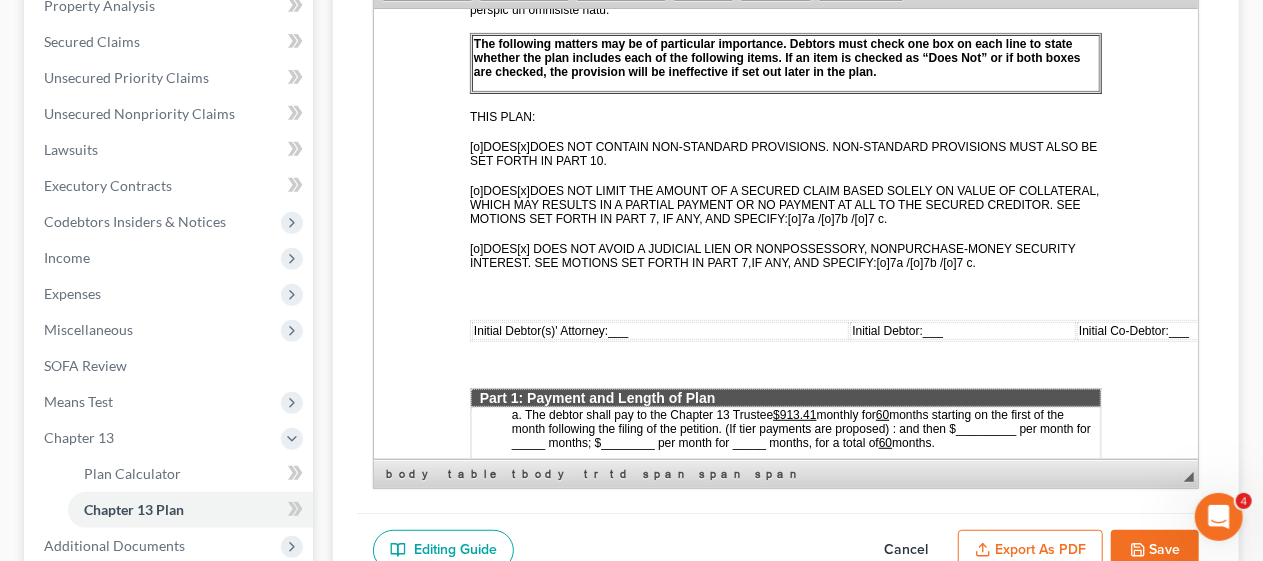 scroll, scrollTop: 800, scrollLeft: 0, axis: vertical 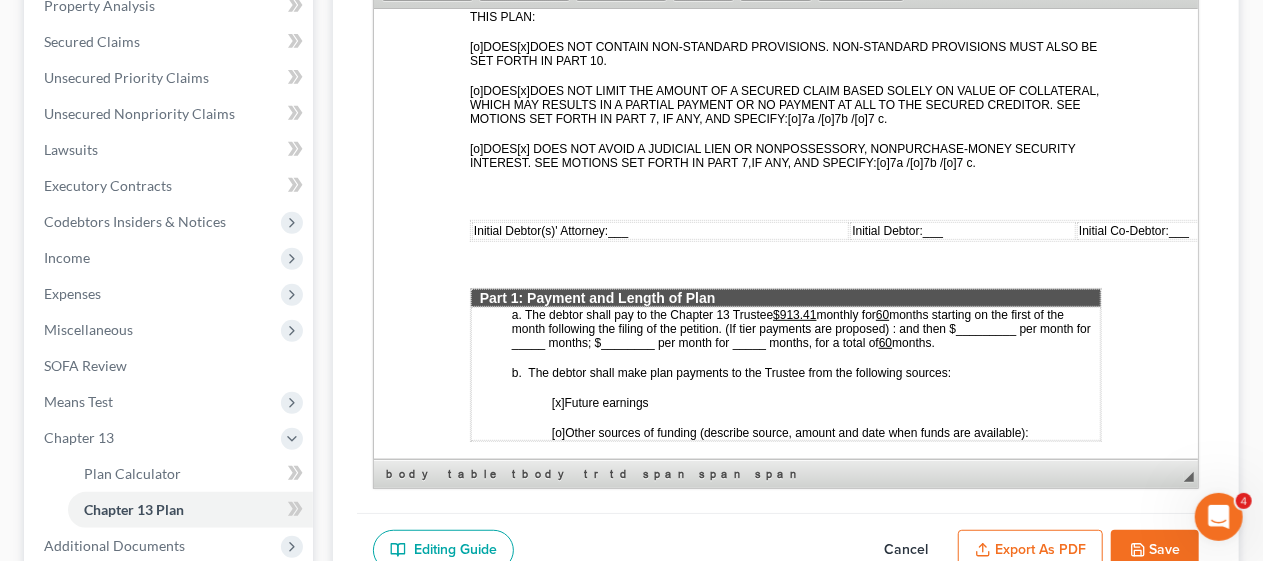 click on "___" at bounding box center [617, 230] 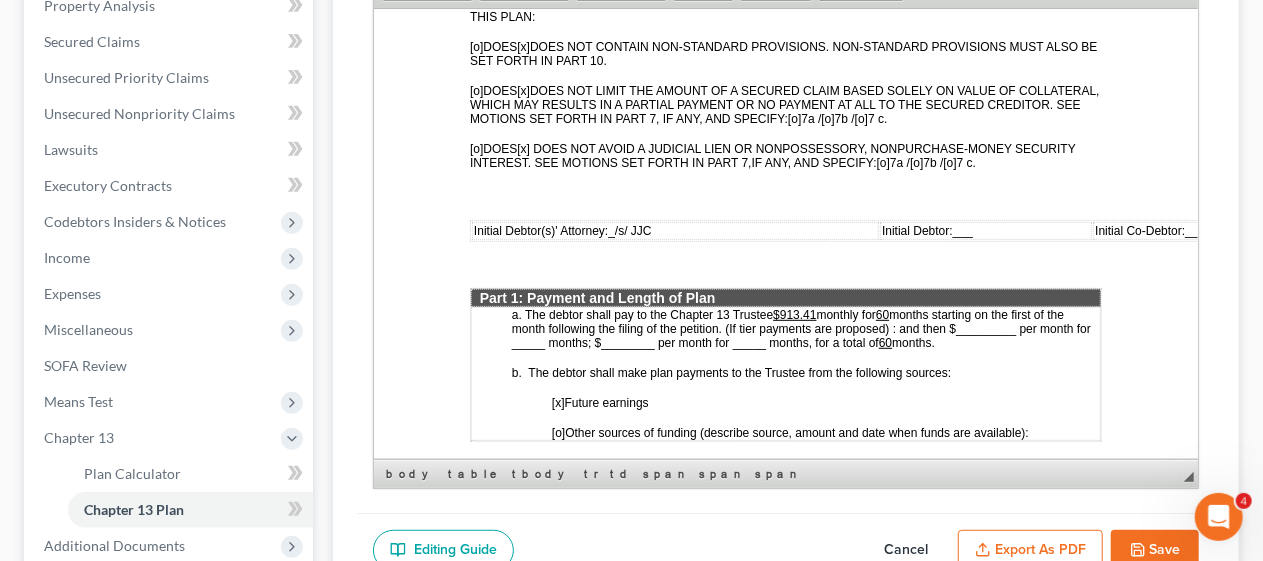 click on "___" at bounding box center [962, 230] 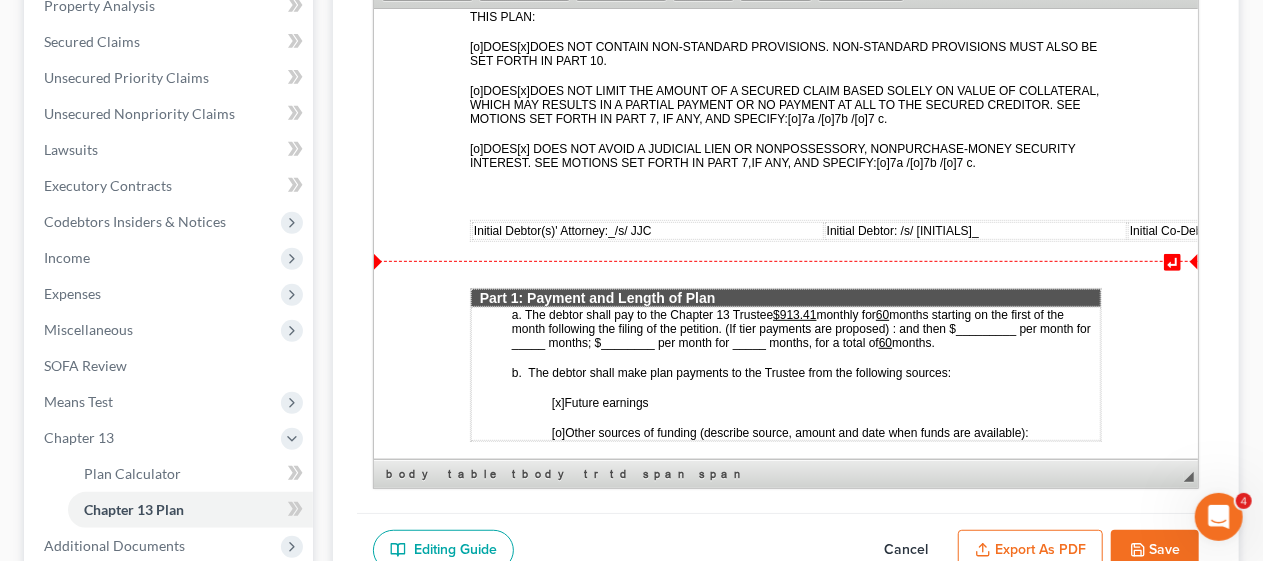 click on "months starting on the first of the month following the filing of the petition. (If tier payments are proposed) : and then $_________ per month for _____ months; $________ per month for _____ months, for a total of" at bounding box center (800, 326) 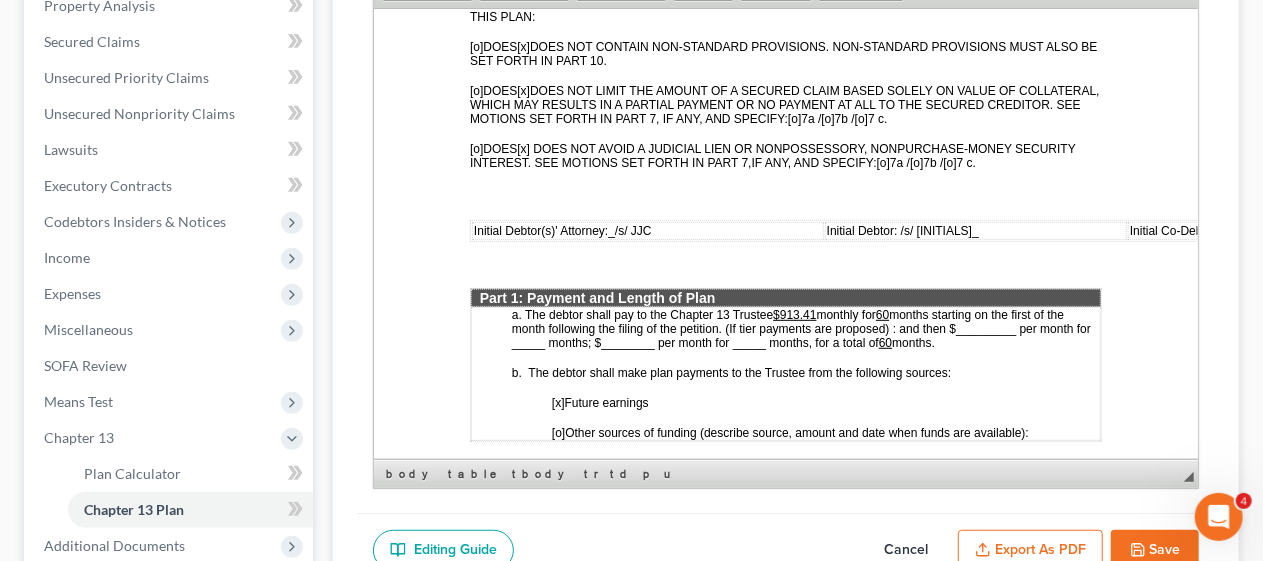 click on "$913.41" at bounding box center (793, 314) 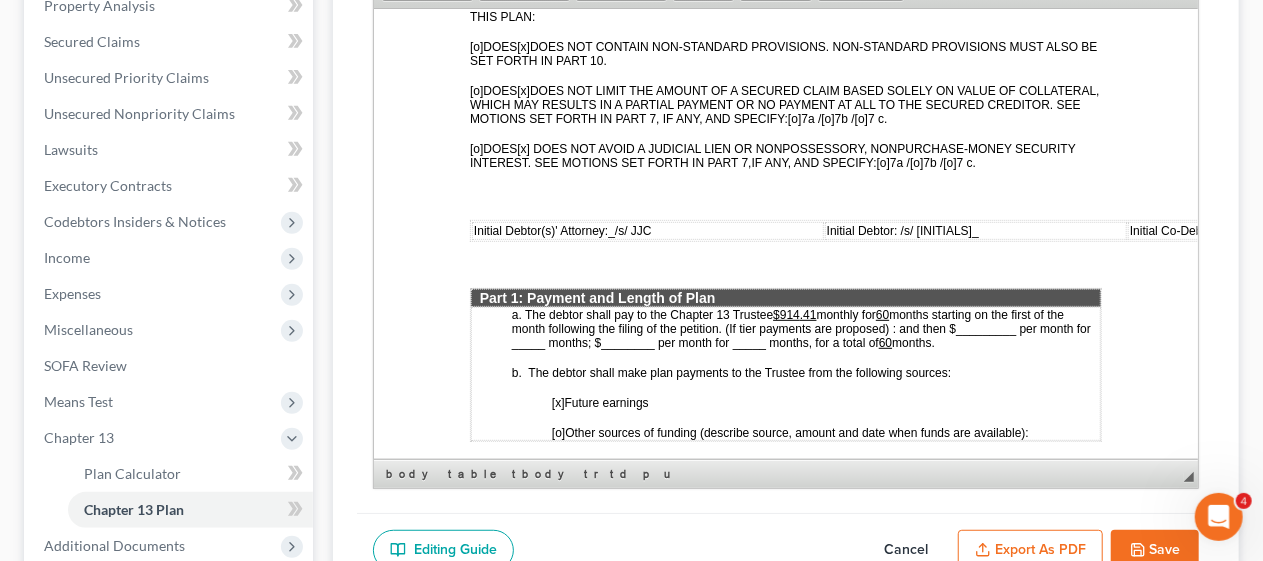 click on "$914 .41" at bounding box center (793, 314) 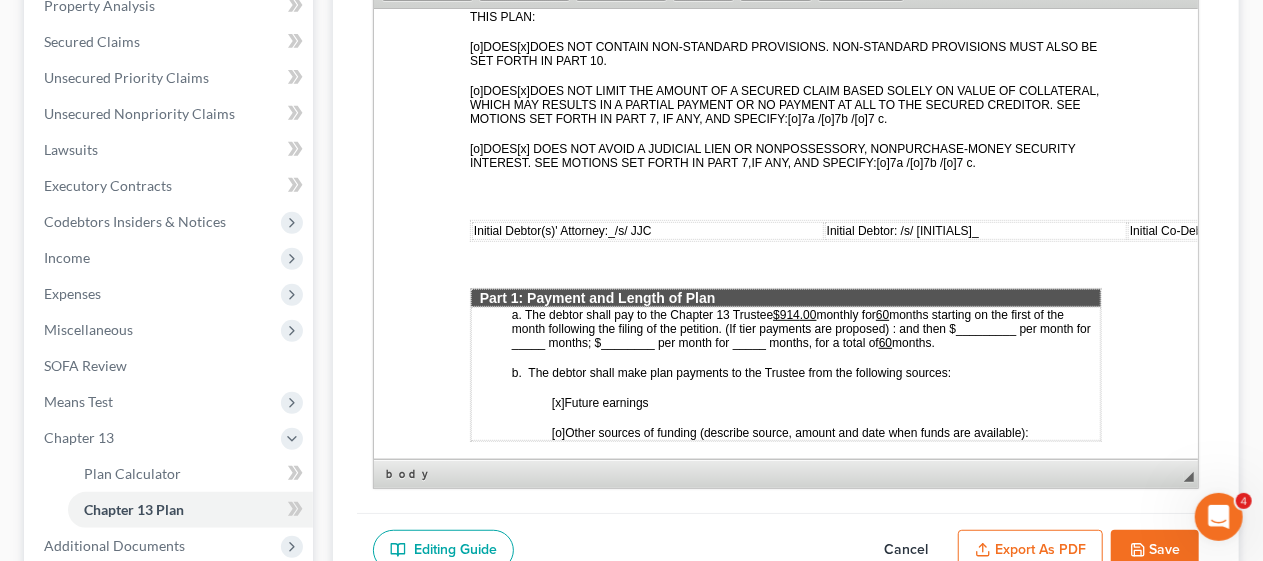 click on "STATISTICAL INFORMATION ONLY: Debtor must select the number of each of the following items included in the Plan. _ Valuation of Security _ Assumption of Executory Contract or Unexpired Lease _ Lien Avoidance Last revised: November 14, 2023 UNITED STATES BANKRUPTCY COURT DISTRICT OF NEW JERSEY In Re: Carol [LAST] Case No.: Debtor(s) Judge: ___________ Chapter 13 Plan and Motions [X] Original [o] Modified/Notice Required [o] Motions Included [o] Modified/No Notice Required Date: 08/01/2025 THE DEBTOR HAS FILED FOR RELIEF UNDER CHAPTER 13 OF THE BANKRUPTCY CODE YOUR RIGHTS WILL BE AFFECTED The Court issued a separate Notice of the Hearing on Confirmation of Plan , which contains the date of the confirmation hearing on the Plan proposed by the Debtor. This document is the actual Plan proposed by the Debtor to adjust debts. THIS PLAN: [o] DOES [x] [o] DOES [x] [o] 7a / [o] 7b / [o] 7 c. [o] DOES [x] [o] 7a /" at bounding box center (785, 2570) 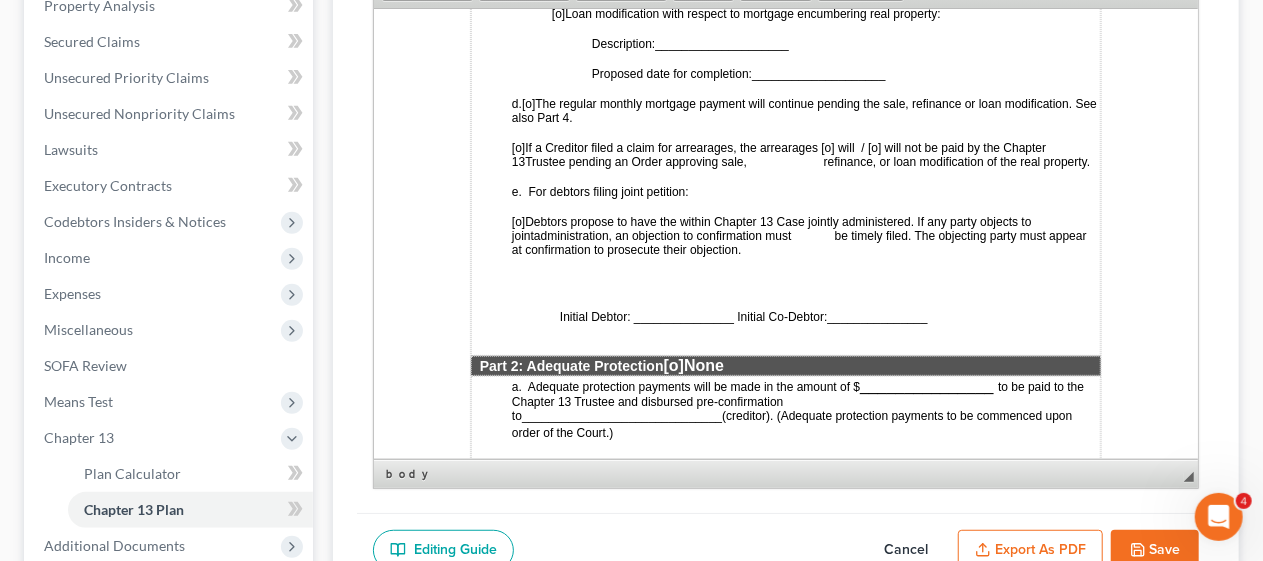 scroll, scrollTop: 1500, scrollLeft: 0, axis: vertical 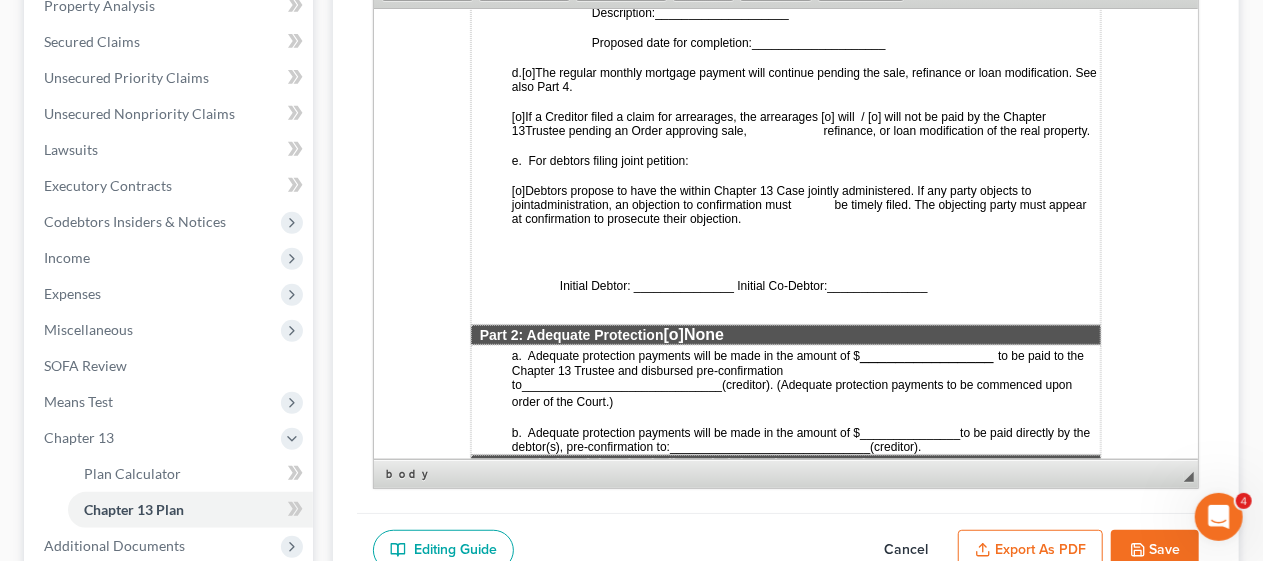 click on "Initial Debtor: _______________ Initial Co-Debtor:" at bounding box center (693, 285) 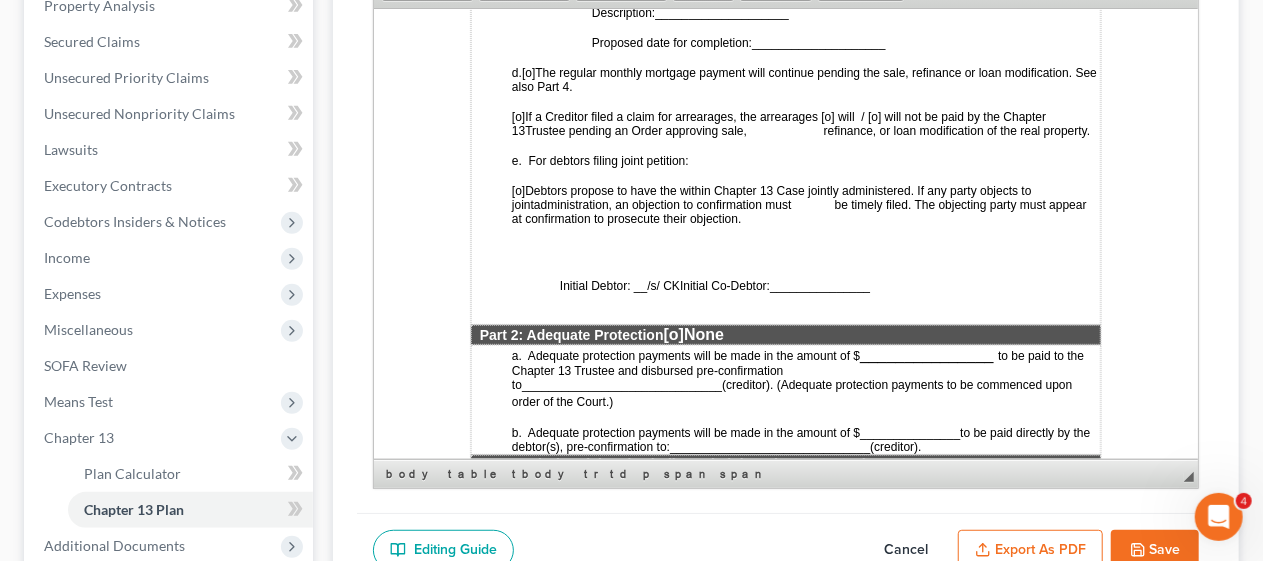 click on "STATISTICAL INFORMATION ONLY: Debtor must select the number of each of the following items included in the Plan. _ Valuation of Security _ Assumption of Executory Contract or Unexpired Lease _ Lien Avoidance Last revised: November 14, 2023 UNITED STATES BANKRUPTCY COURT DISTRICT OF NEW JERSEY In Re: Carol [LAST] Case No.: Debtor(s) Judge: ___________ Chapter 13 Plan and Motions [X] Original [o] Modified/Notice Required [o] Motions Included [o] Modified/No Notice Required Date: 08/01/2025 THE DEBTOR HAS FILED FOR RELIEF UNDER CHAPTER 13 OF THE BANKRUPTCY CODE YOUR RIGHTS WILL BE AFFECTED The Court issued a separate Notice of the Hearing on Confirmation of Plan , which contains the date of the confirmation hearing on the Plan proposed by the Debtor. This document is the actual Plan proposed by the Debtor to adjust debts. THIS PLAN: [o] DOES [x] [o] DOES [x] [o] 7a / [o] 7b / [o] 7 c. [o] DOES [x] [o] 7a /" at bounding box center [785, 1870] 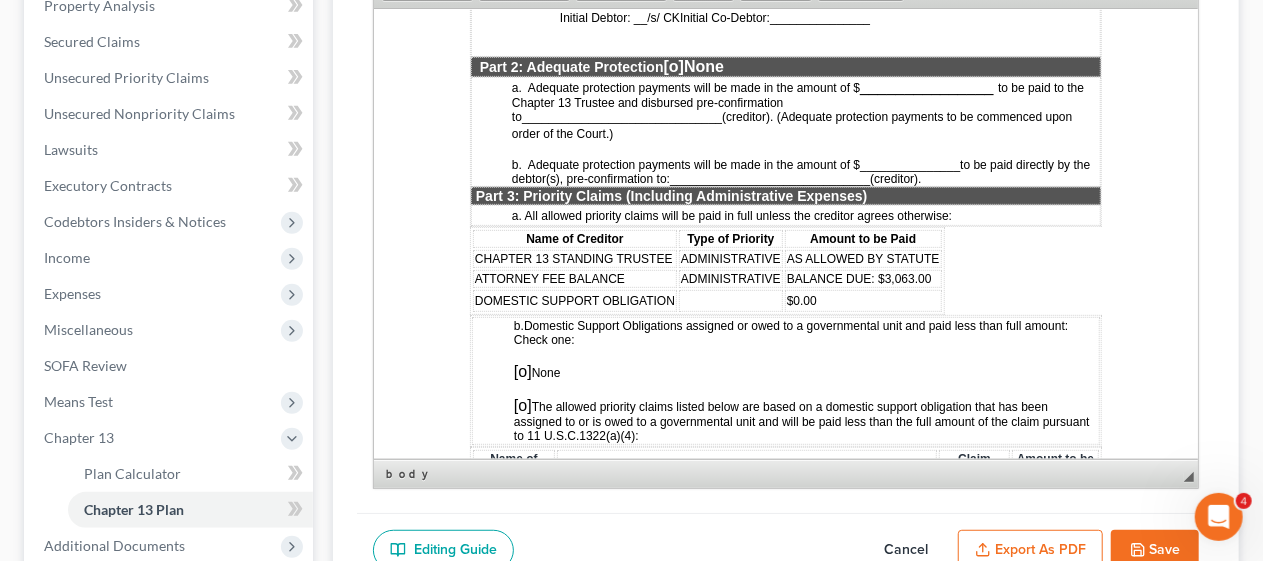 scroll, scrollTop: 1800, scrollLeft: 0, axis: vertical 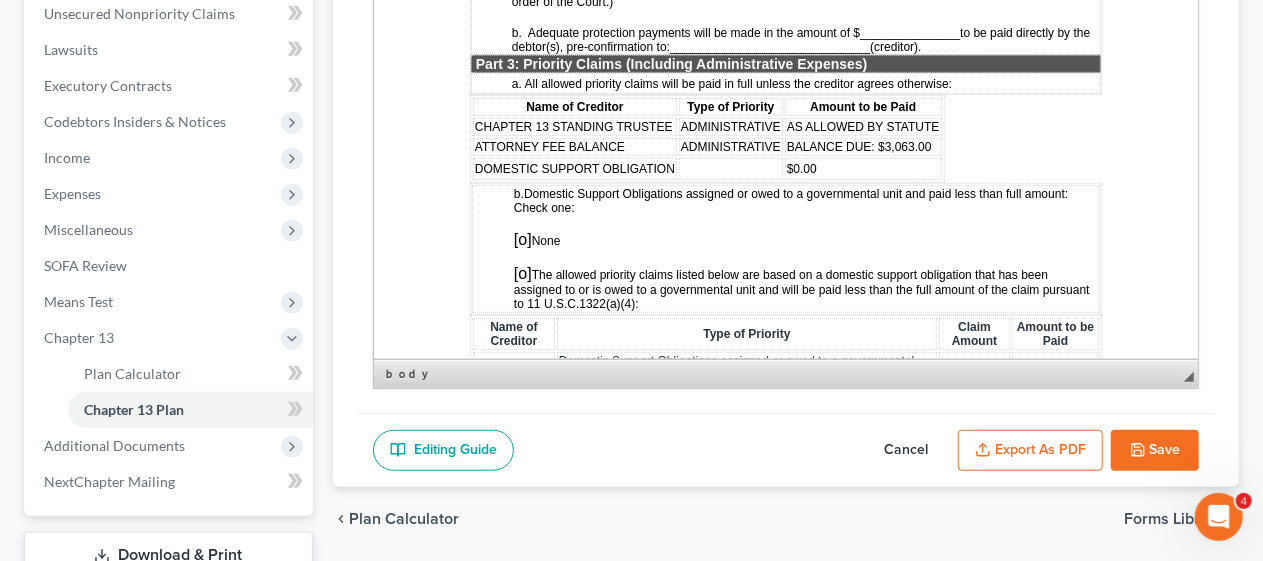click on "Cancel" at bounding box center (906, 451) 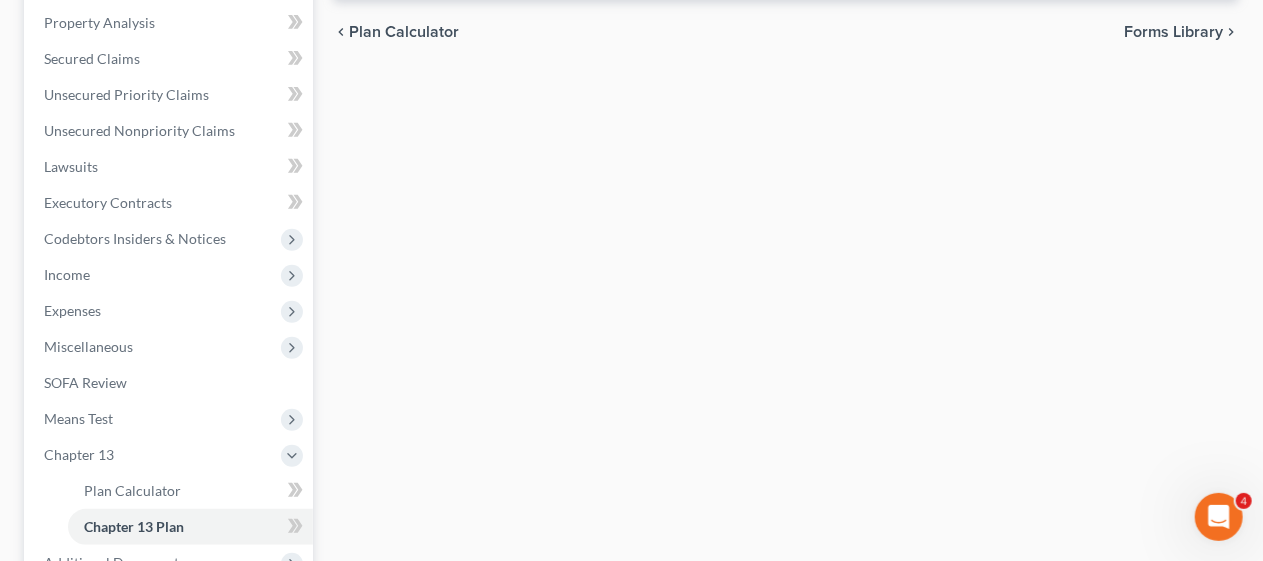 scroll, scrollTop: 500, scrollLeft: 0, axis: vertical 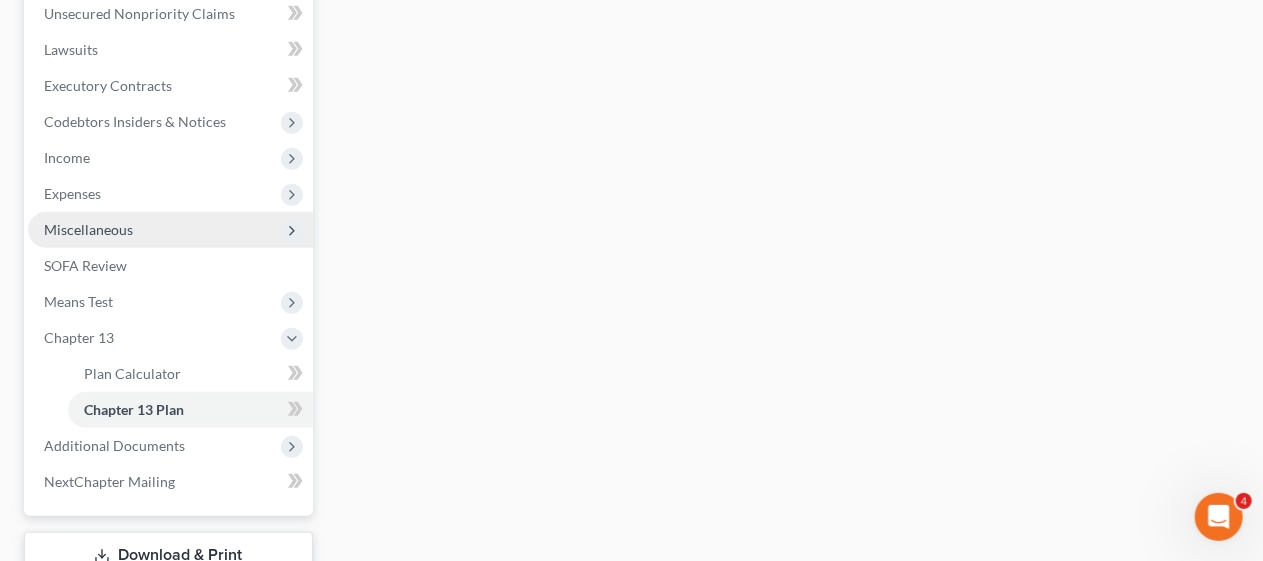 click on "Miscellaneous" at bounding box center [170, 230] 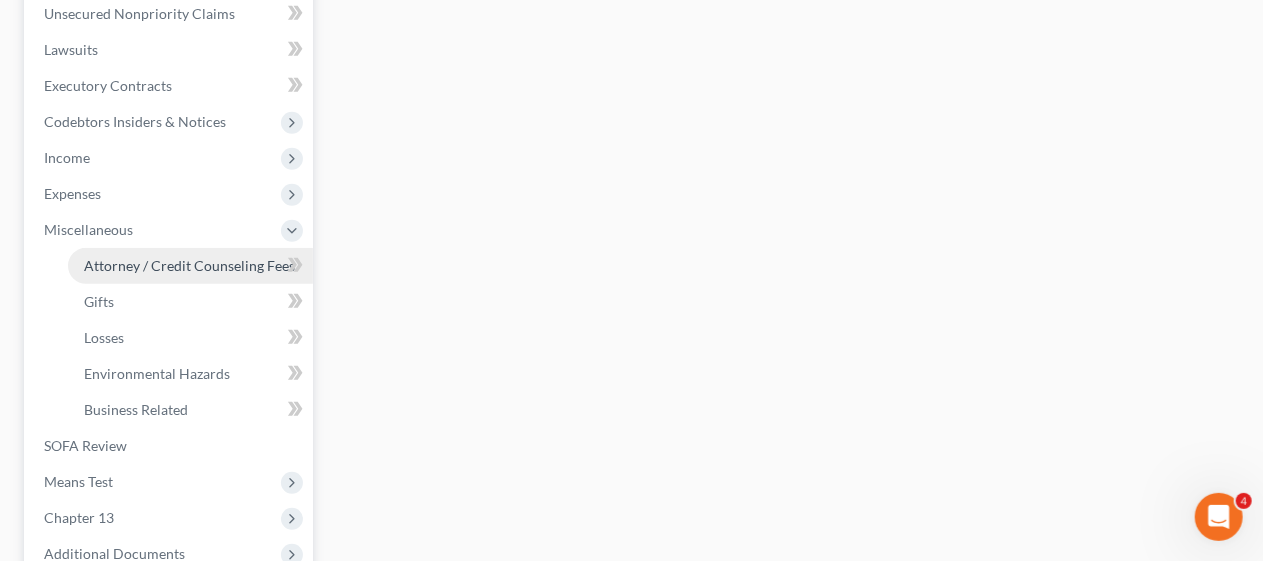 click on "Attorney / Credit Counseling Fees" at bounding box center (189, 265) 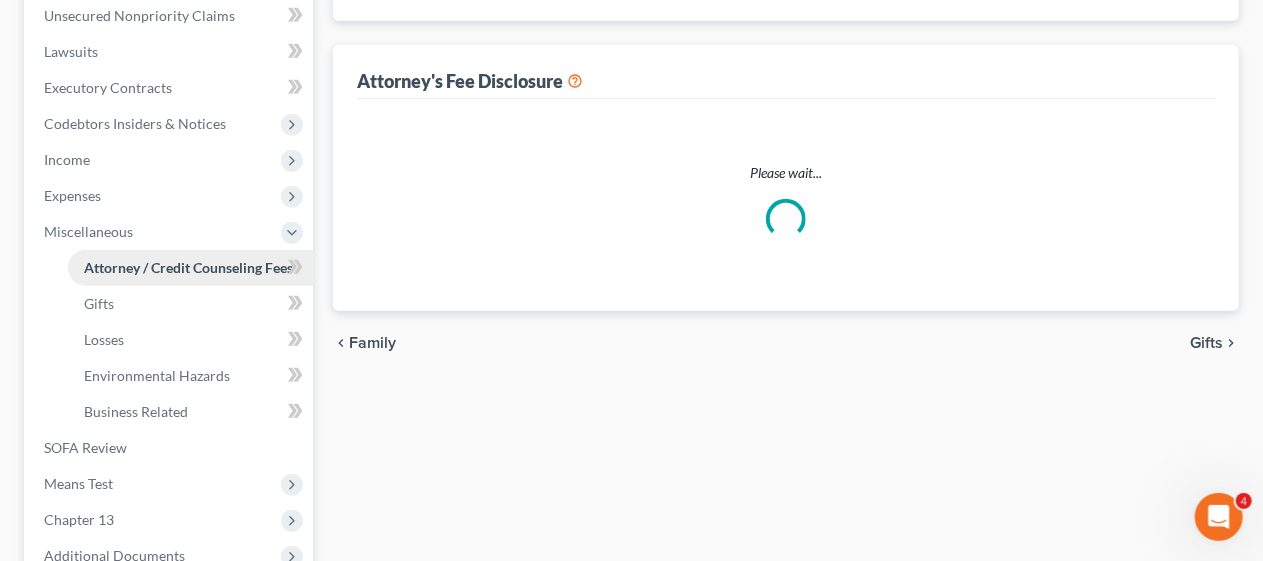 select on "0" 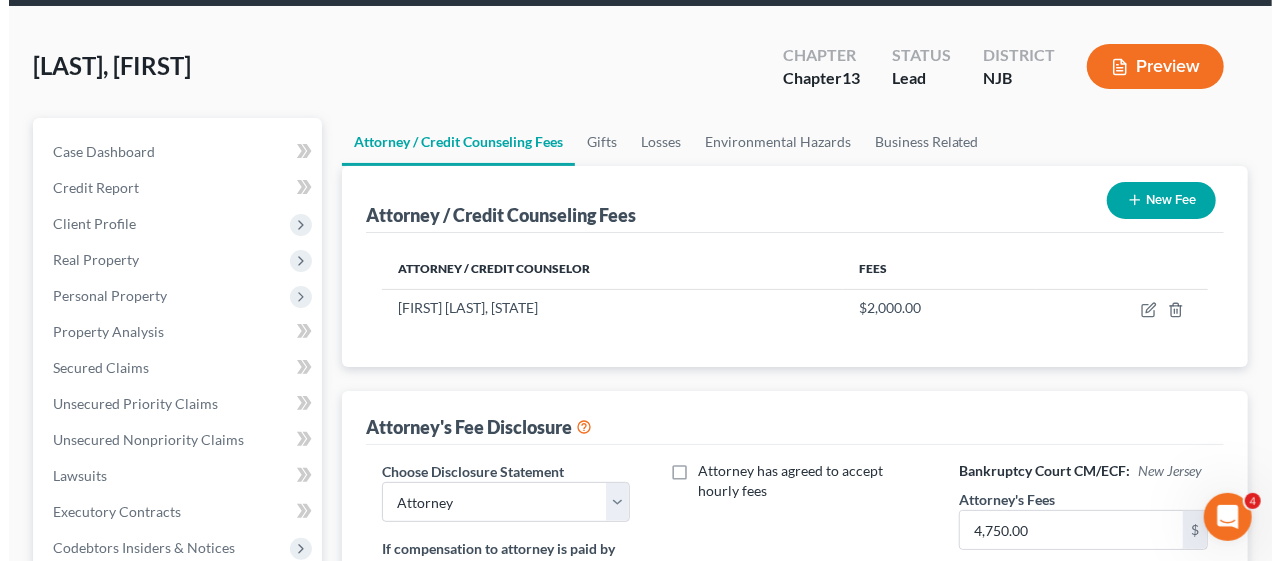 scroll, scrollTop: 0, scrollLeft: 0, axis: both 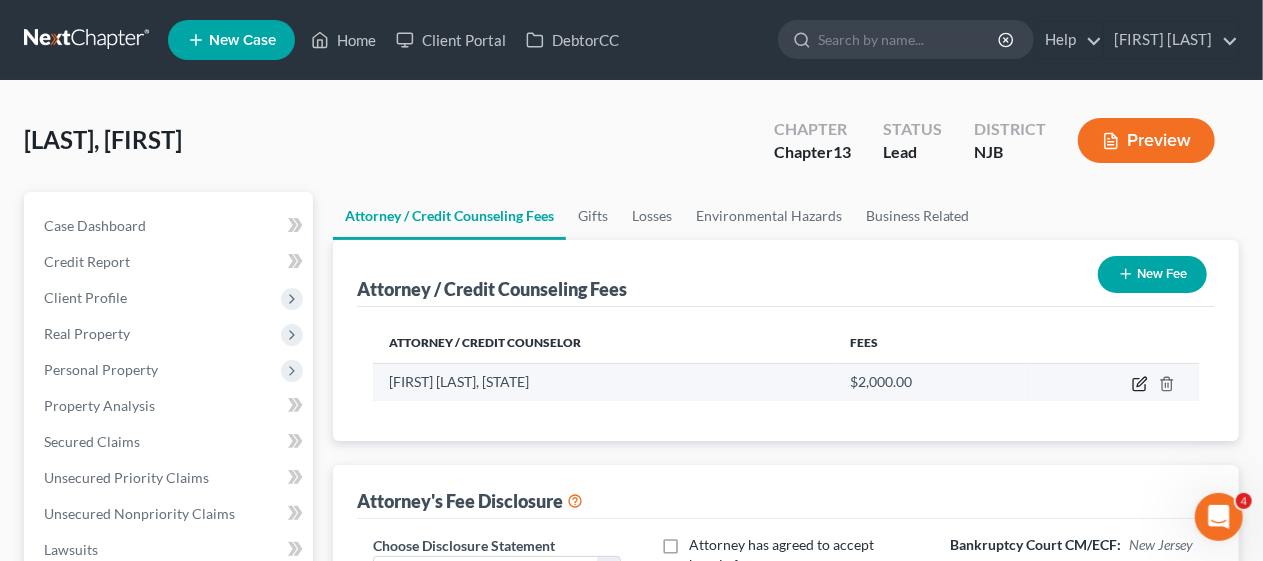 click 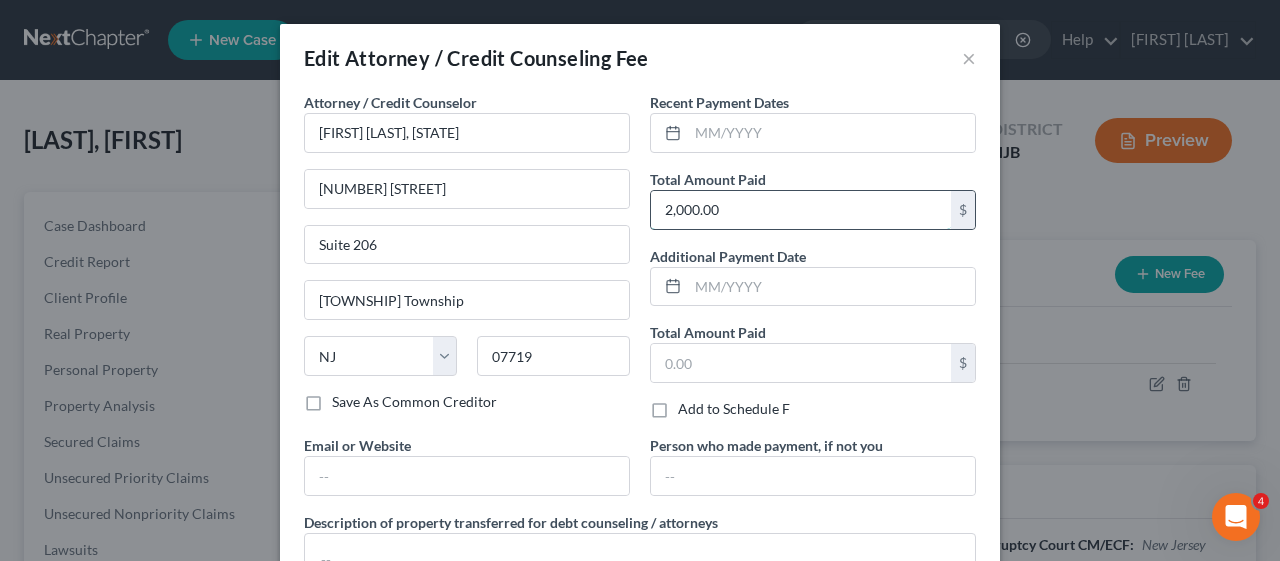 click on "2,000.00" at bounding box center (801, 210) 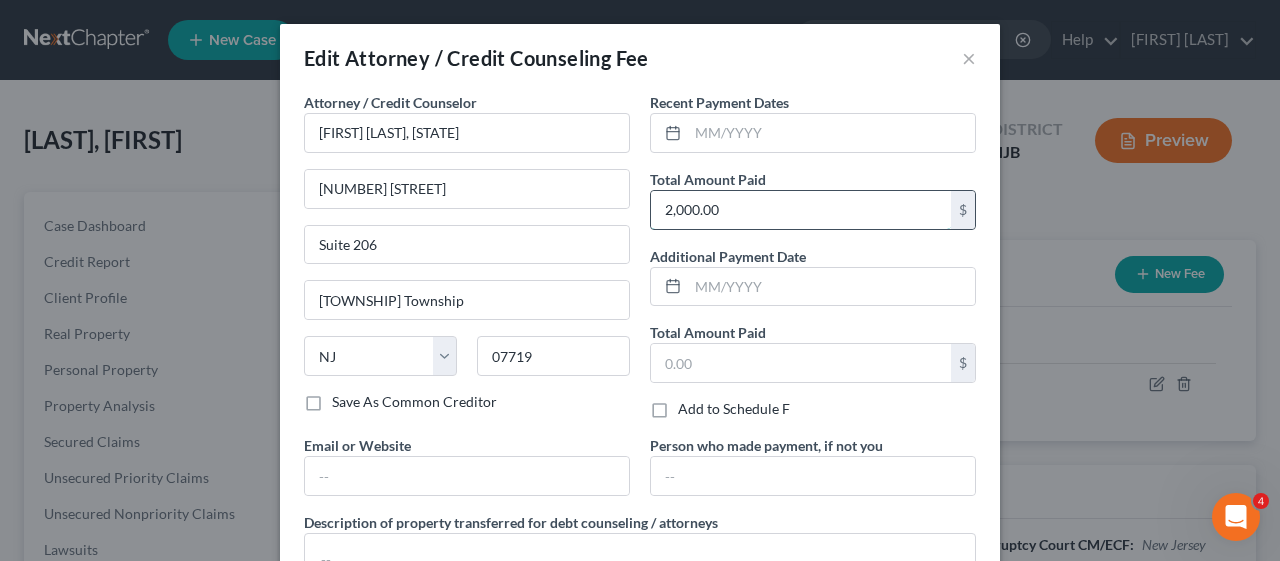 click on "2,000.00" at bounding box center [801, 210] 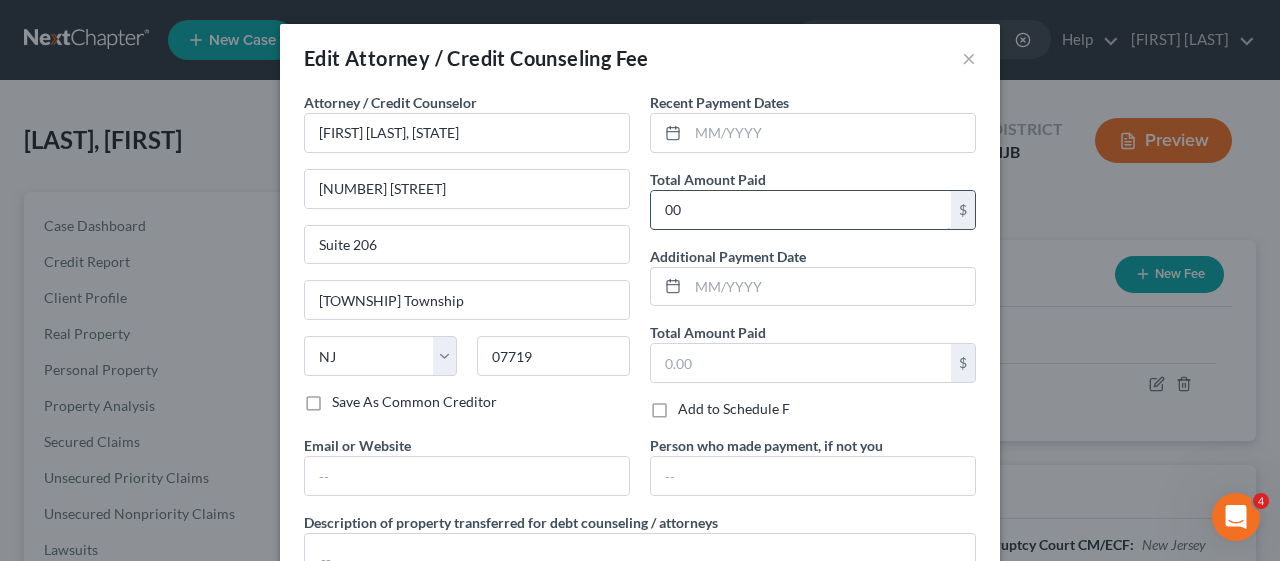 type on "0" 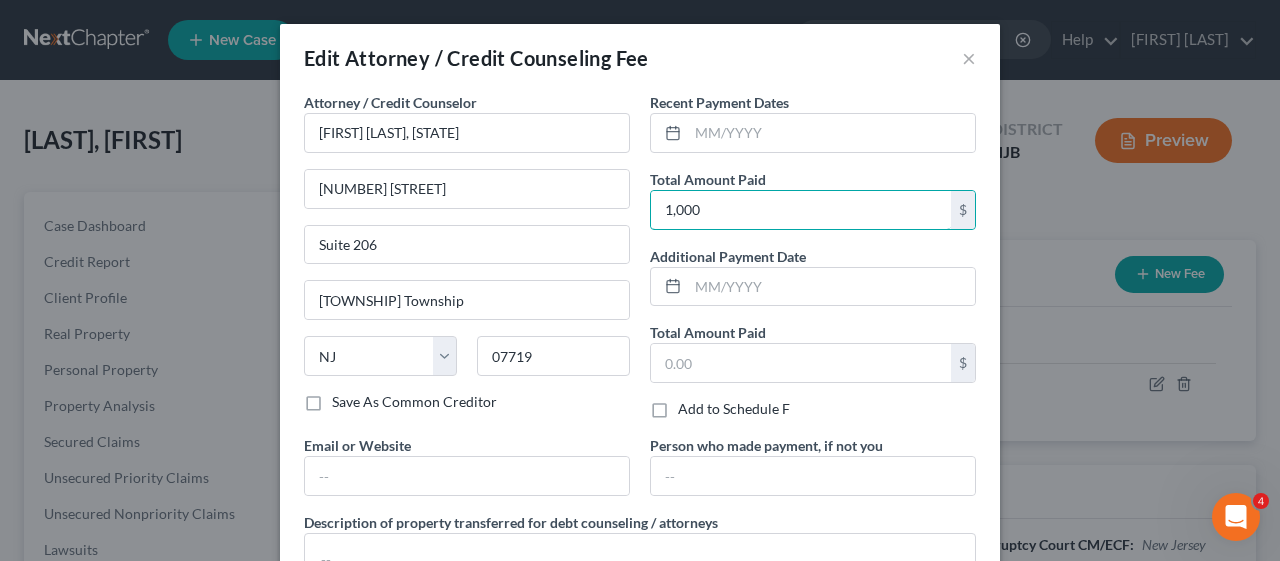 type on "1,000" 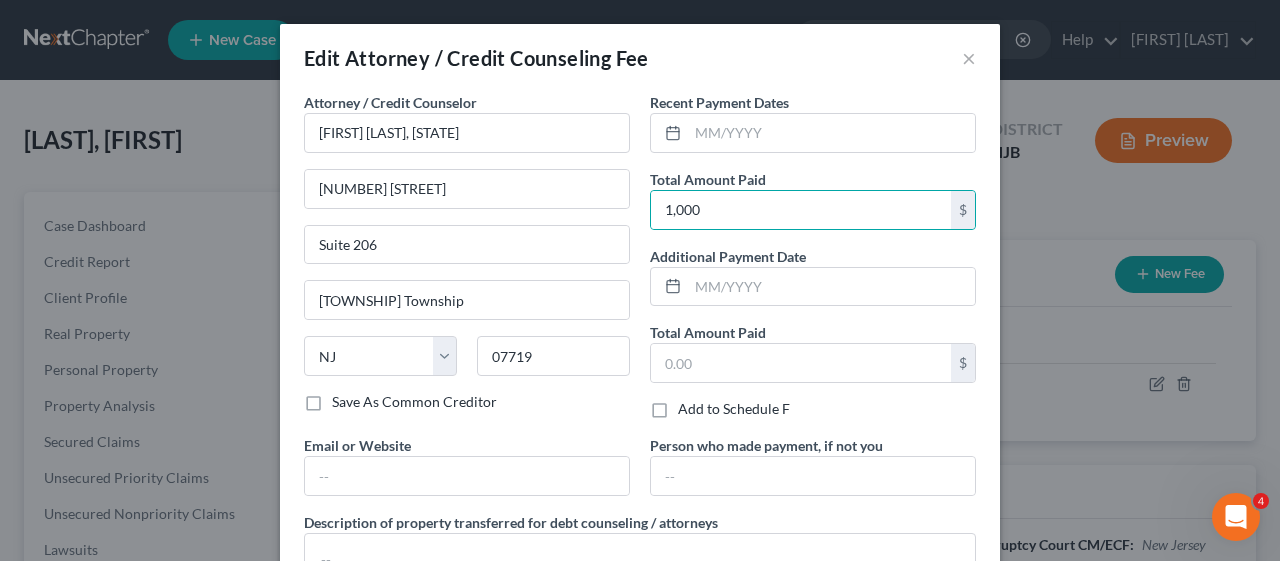 click on "Save As Common Creditor" at bounding box center [467, 402] 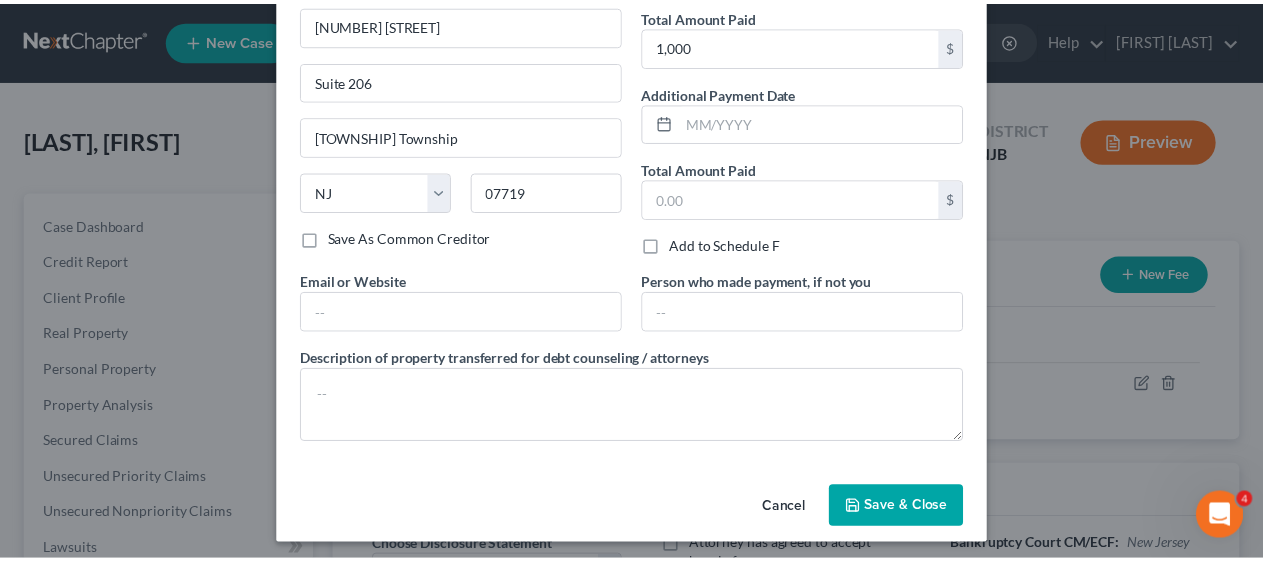 scroll, scrollTop: 167, scrollLeft: 0, axis: vertical 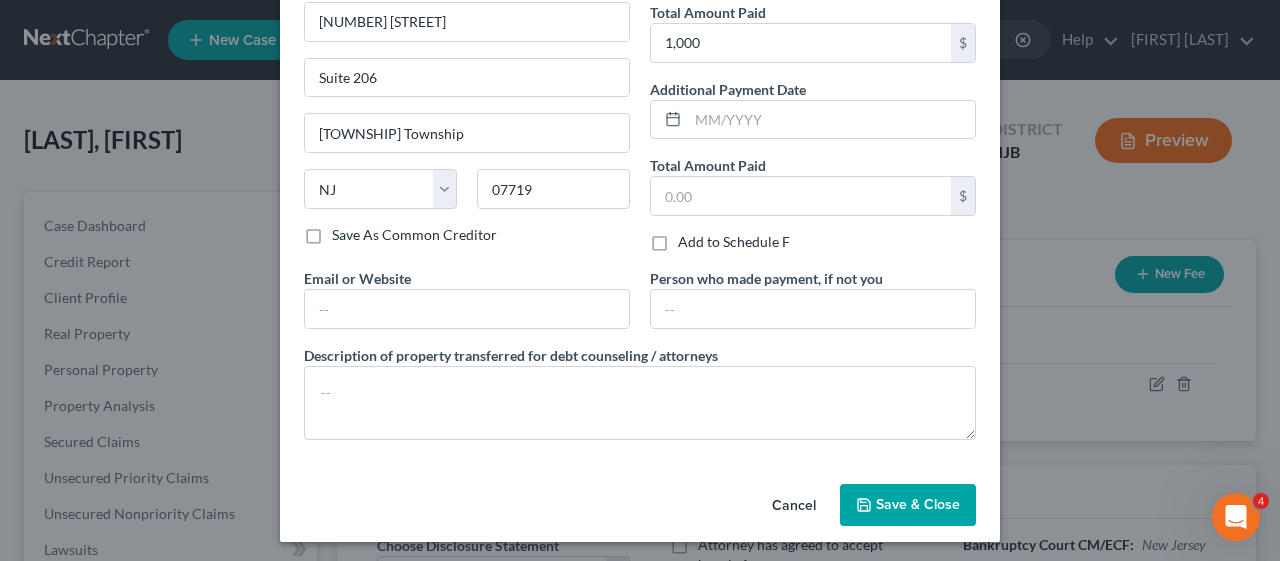 click on "Save & Close" at bounding box center (908, 505) 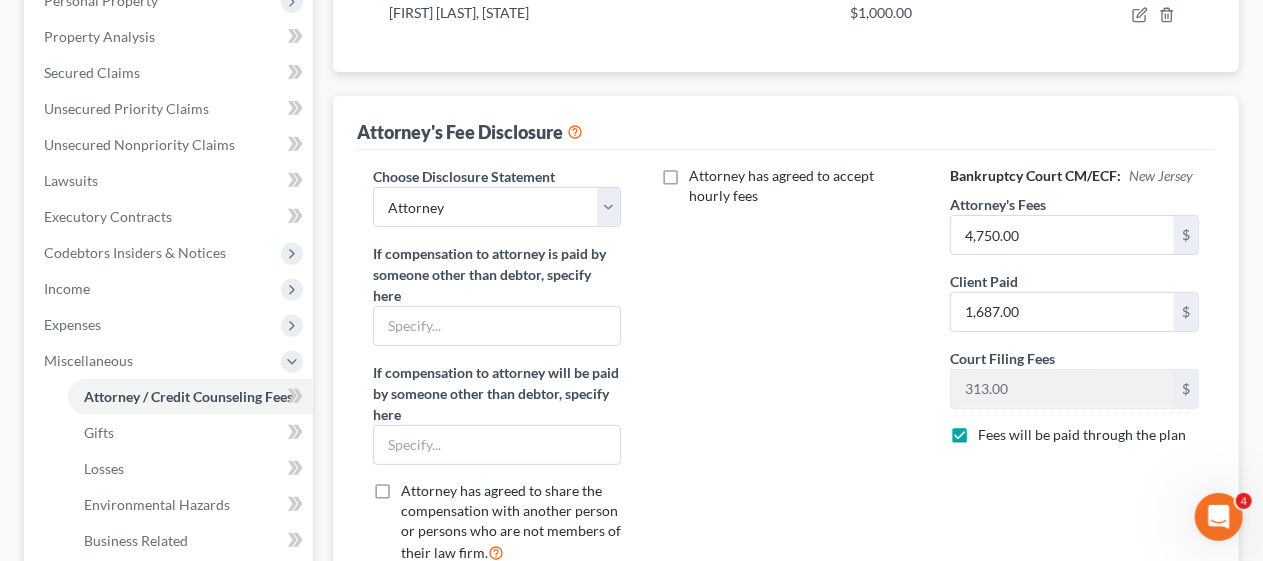 scroll, scrollTop: 400, scrollLeft: 0, axis: vertical 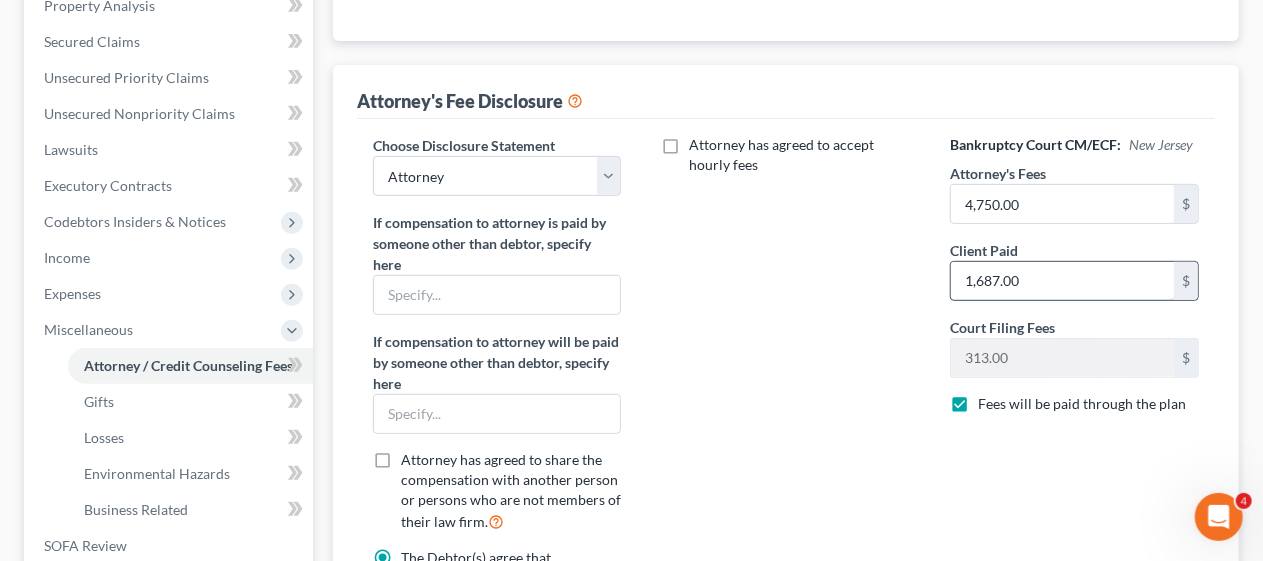 click on "1,687.00" at bounding box center (1062, 281) 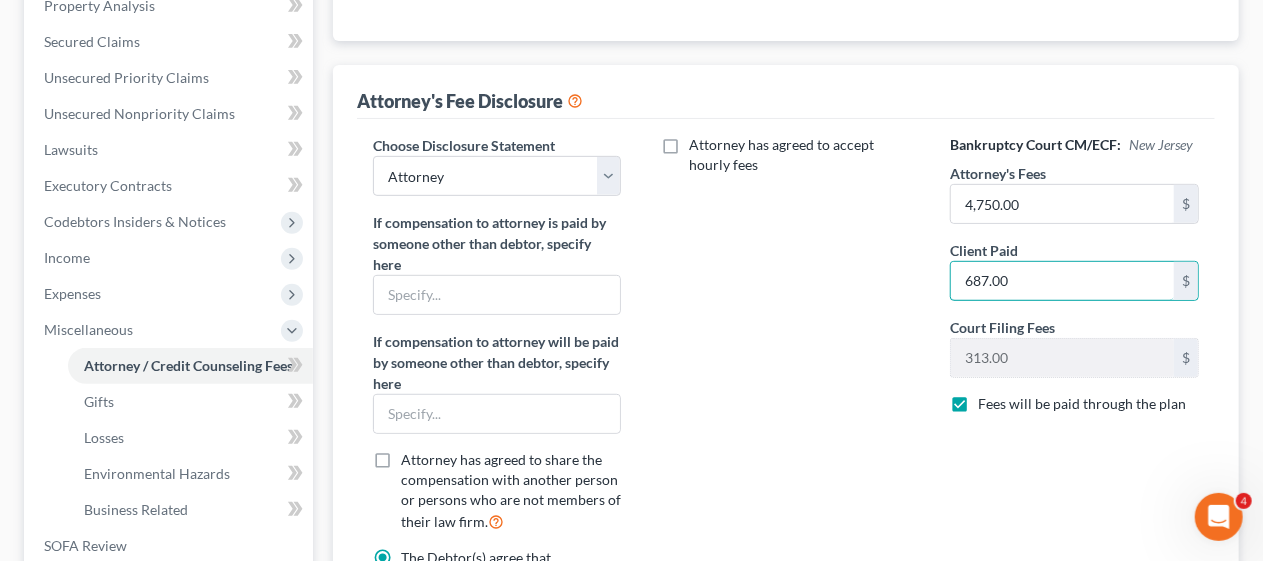 type on "687.00" 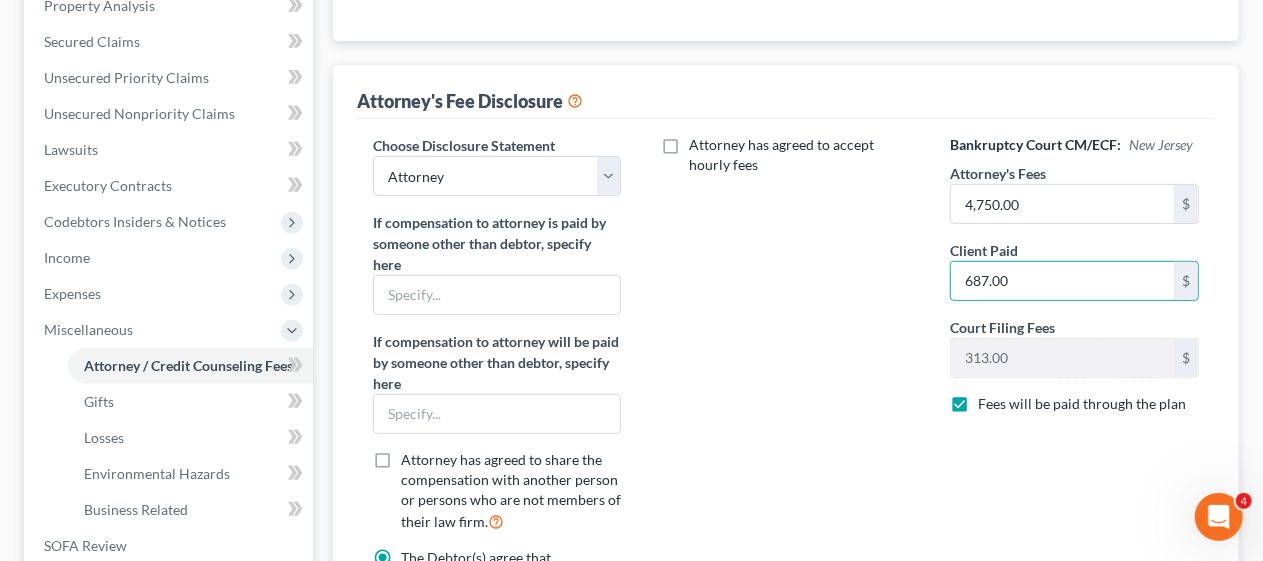 click on "Attorney has agreed to accept hourly fees" at bounding box center [785, 589] 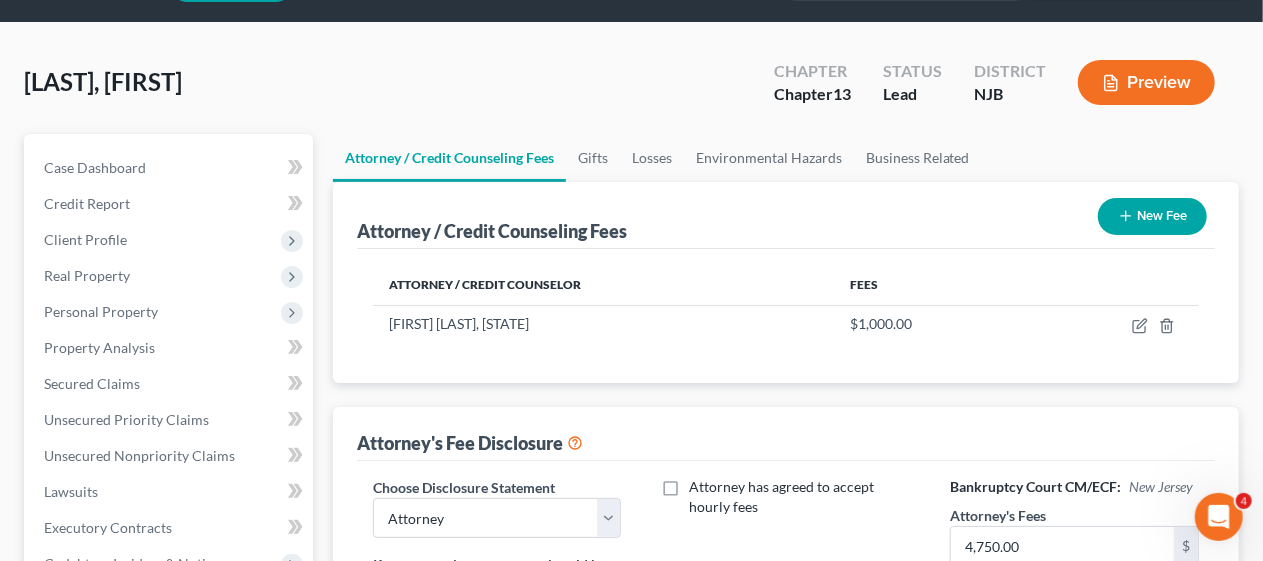 scroll, scrollTop: 0, scrollLeft: 0, axis: both 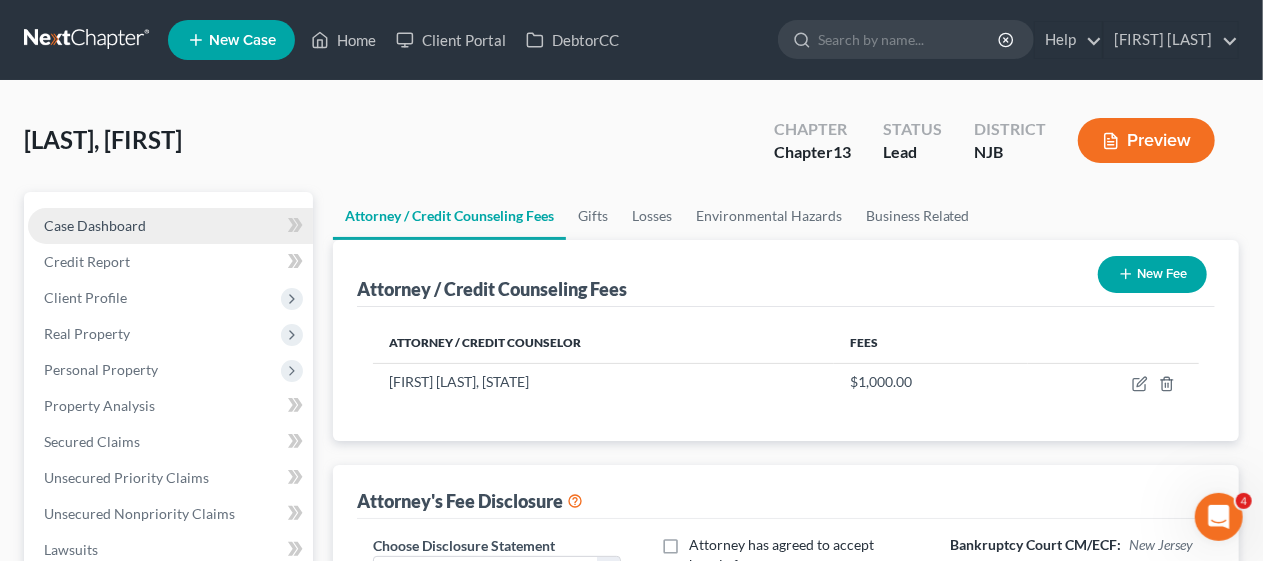 click on "Case Dashboard" at bounding box center [95, 225] 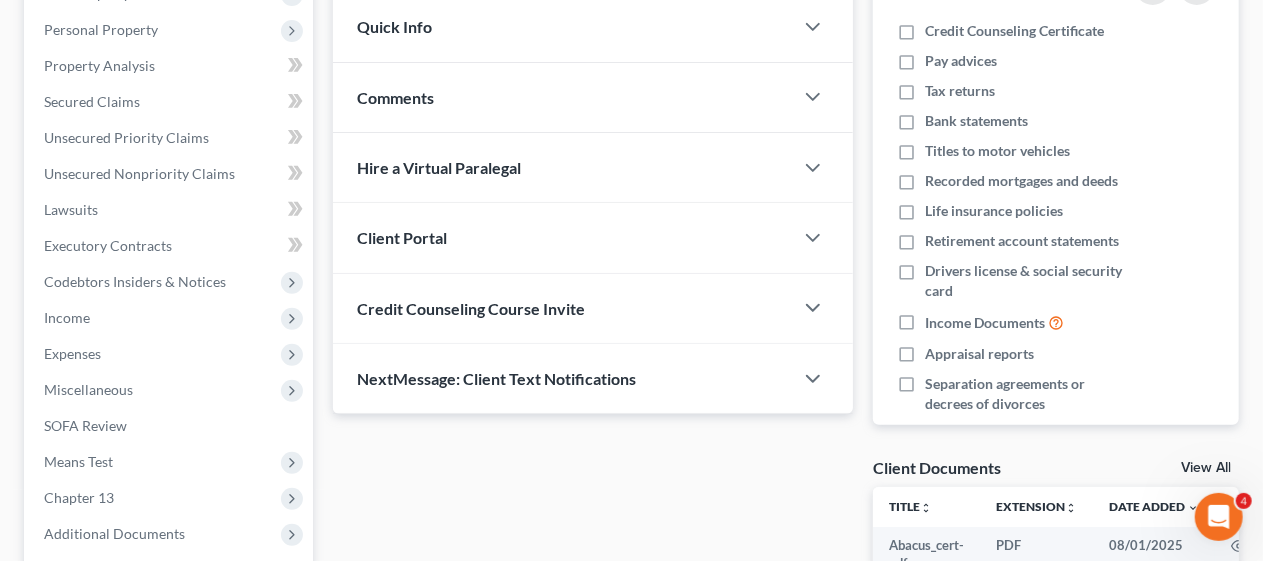scroll, scrollTop: 571, scrollLeft: 0, axis: vertical 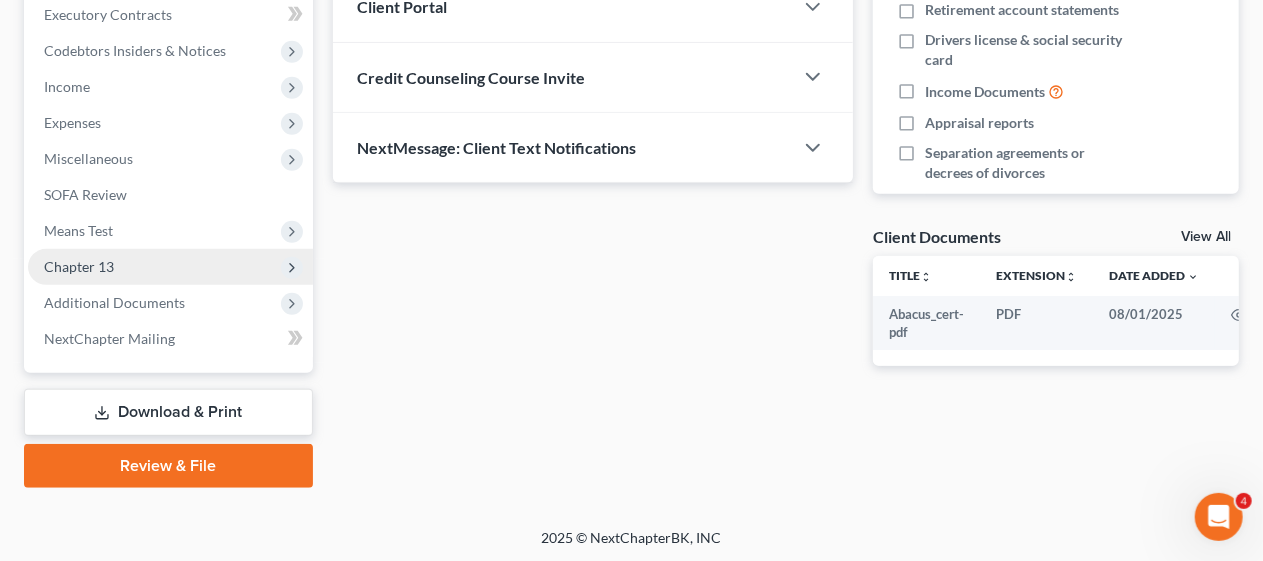 click on "Chapter 13" at bounding box center [170, 267] 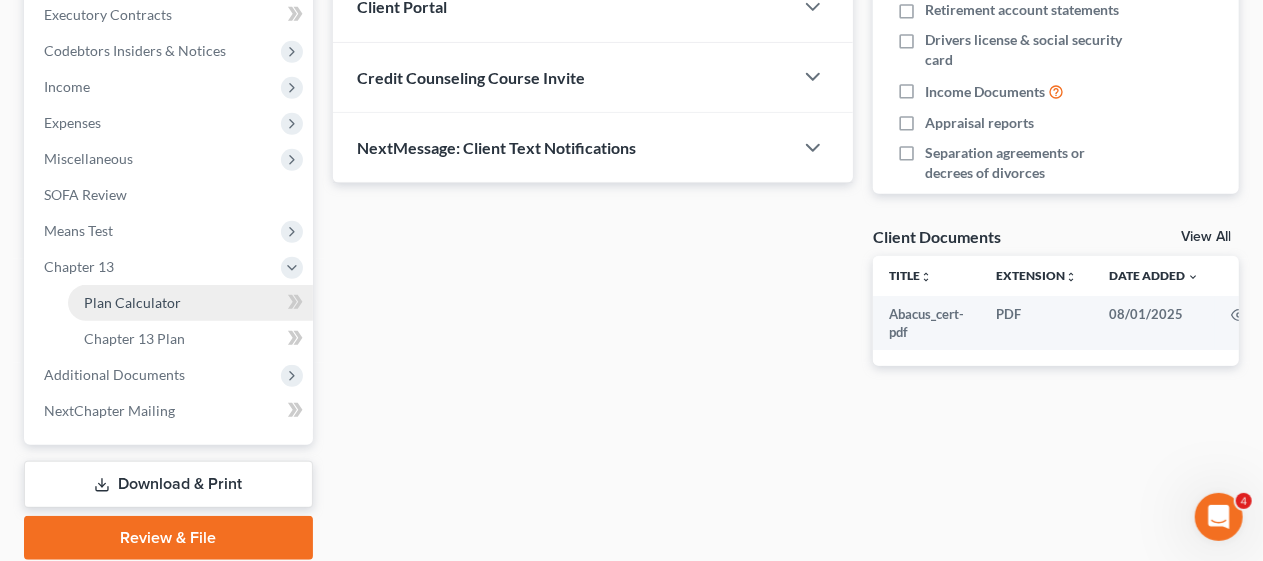 click on "Plan Calculator" at bounding box center (190, 303) 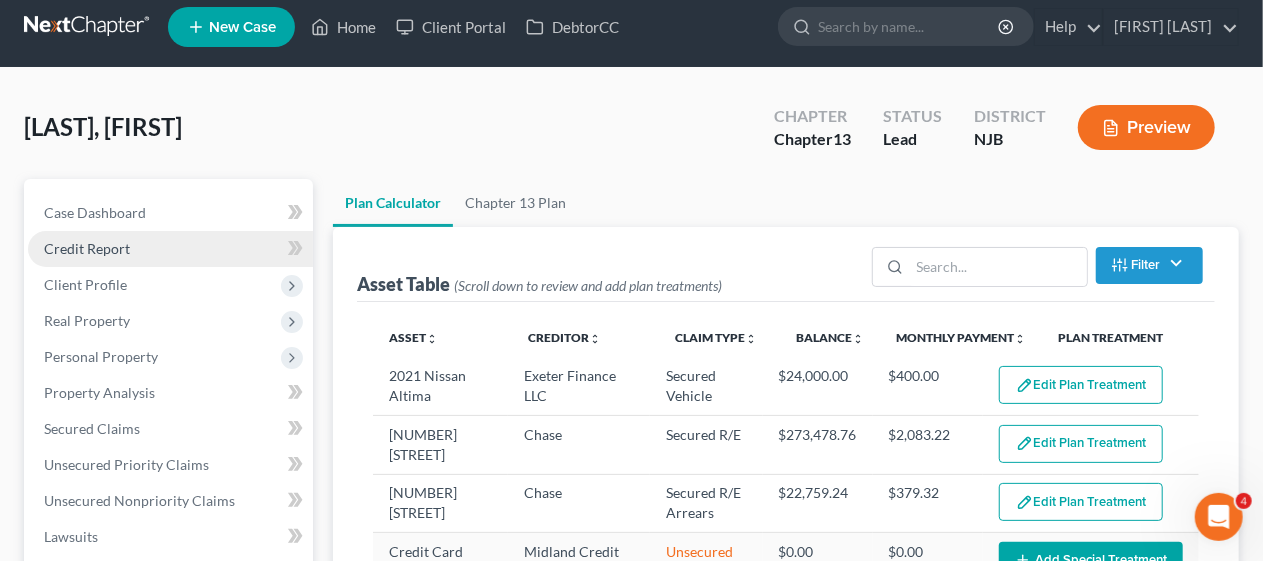 scroll, scrollTop: 0, scrollLeft: 0, axis: both 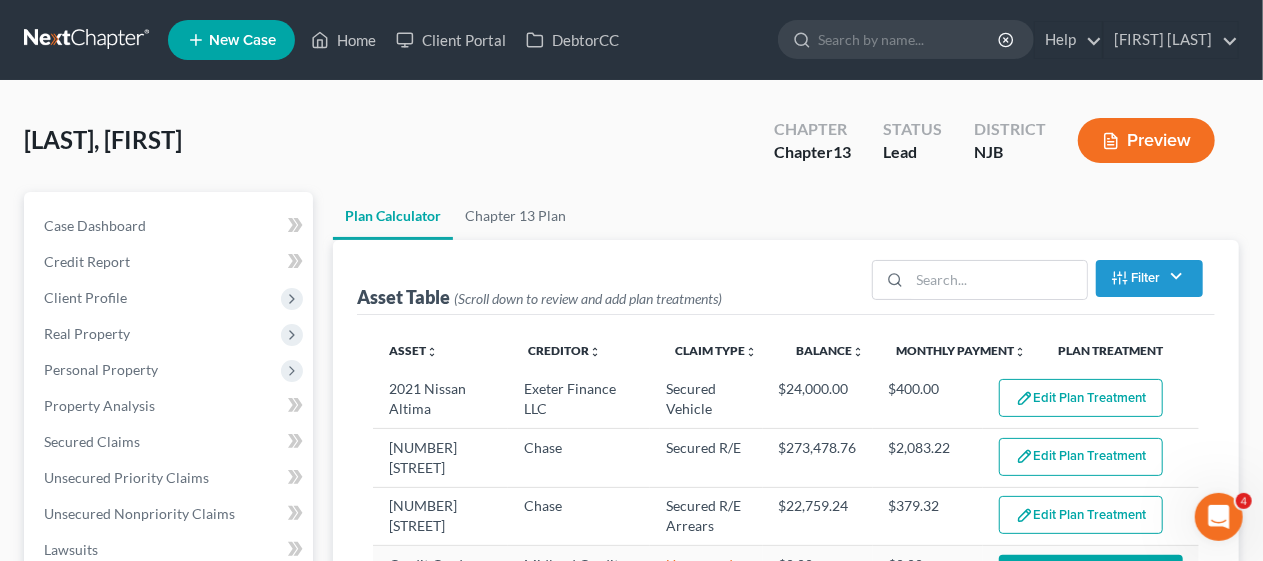 select on "59" 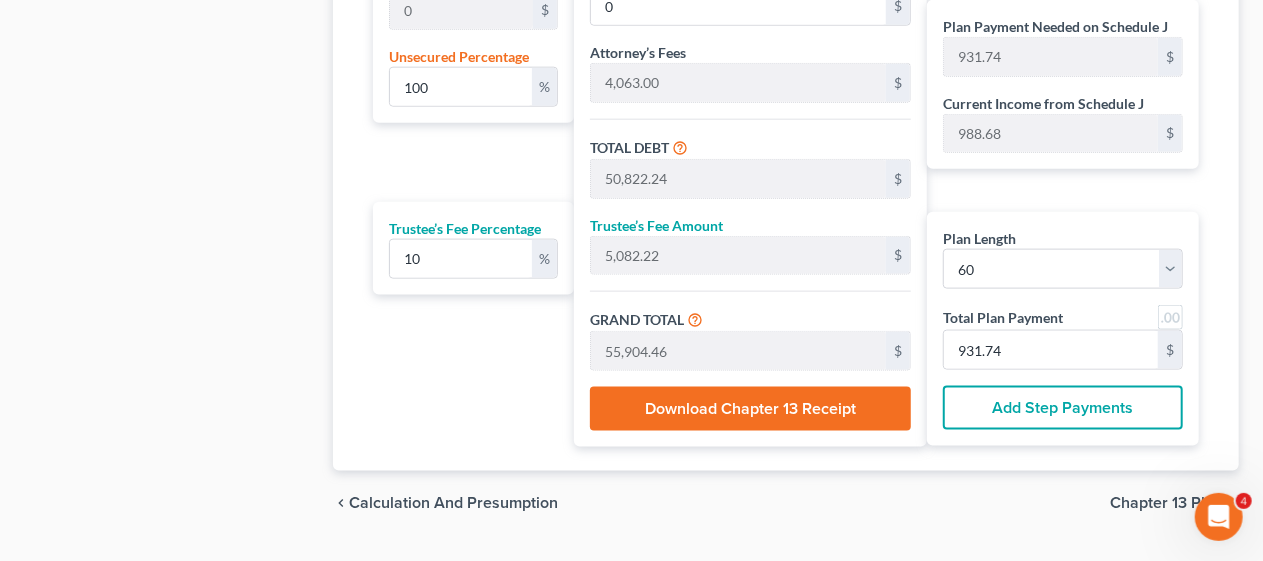 scroll, scrollTop: 1200, scrollLeft: 0, axis: vertical 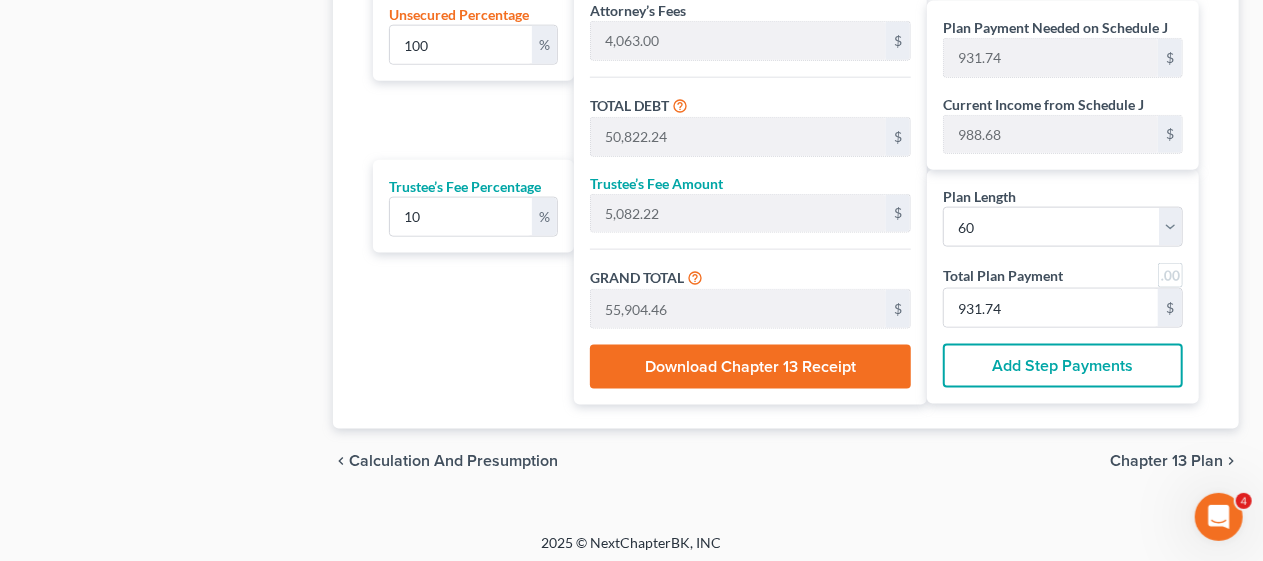 click on "Chapter 13 Plan" at bounding box center (1166, 461) 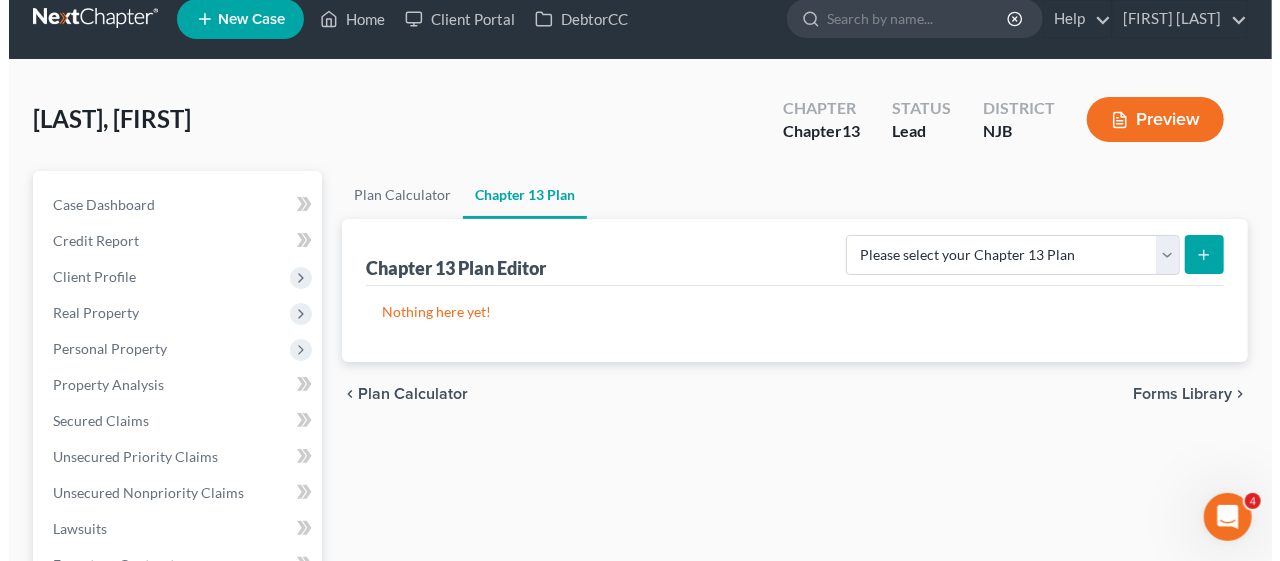 scroll, scrollTop: 0, scrollLeft: 0, axis: both 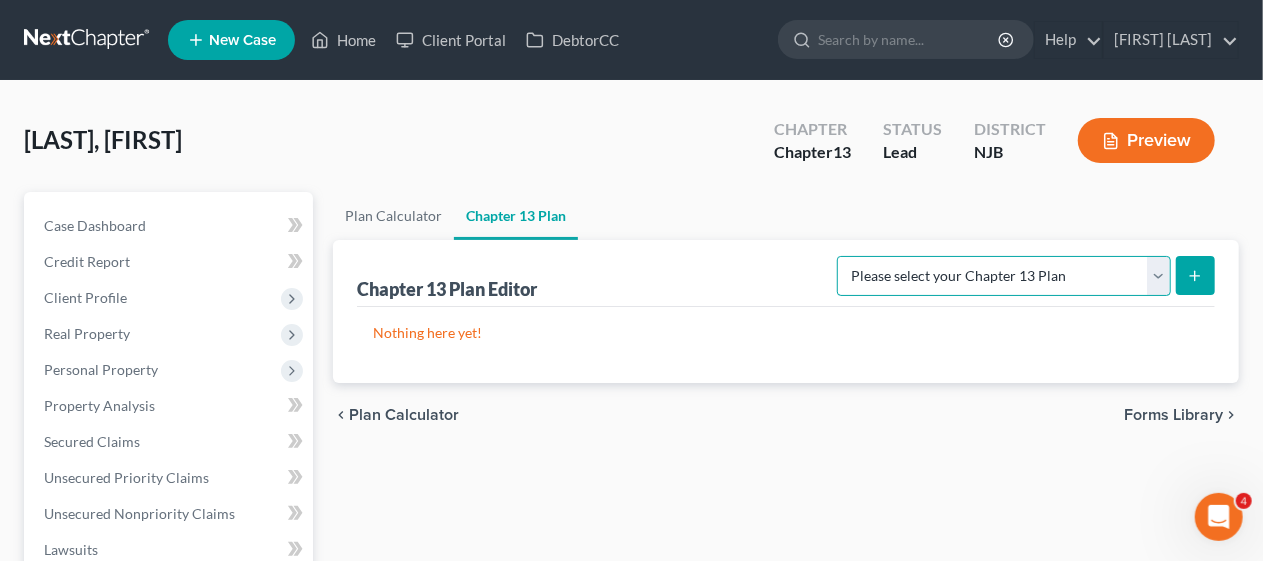click on "Please select your Chapter 13 Plan District of [STATE] - Effective [DATE] District of [STATE] - Effective [DATE] National Form Plan - Official Form 113" at bounding box center [1004, 276] 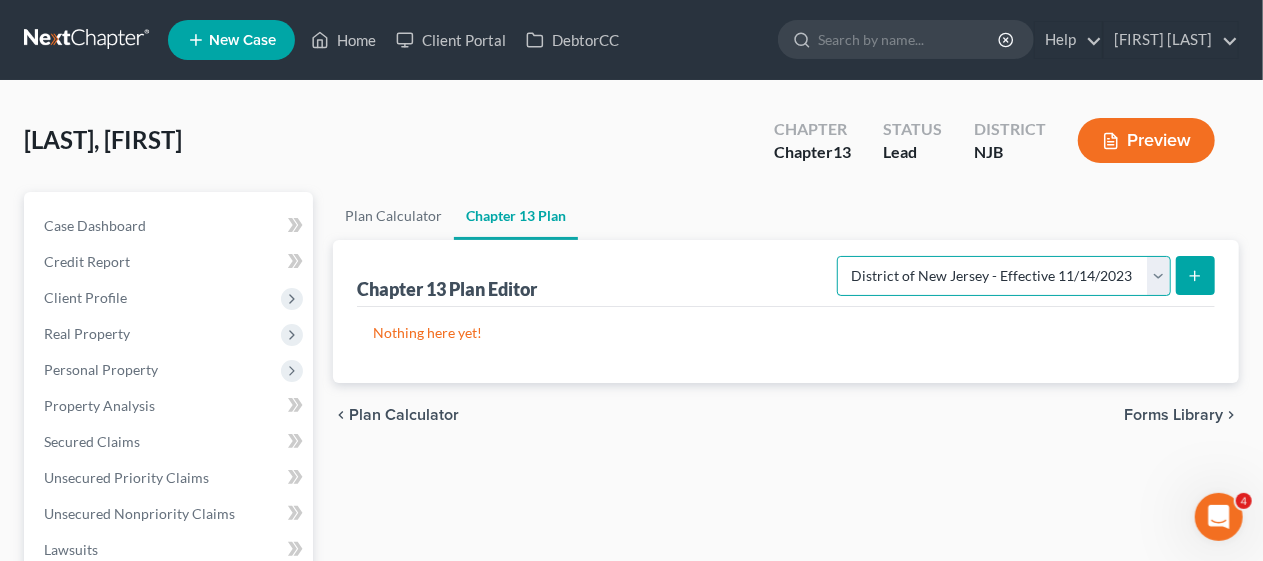 click on "Please select your Chapter 13 Plan District of [STATE] - Effective [DATE] District of [STATE] - Effective [DATE] National Form Plan - Official Form 113" at bounding box center (1004, 276) 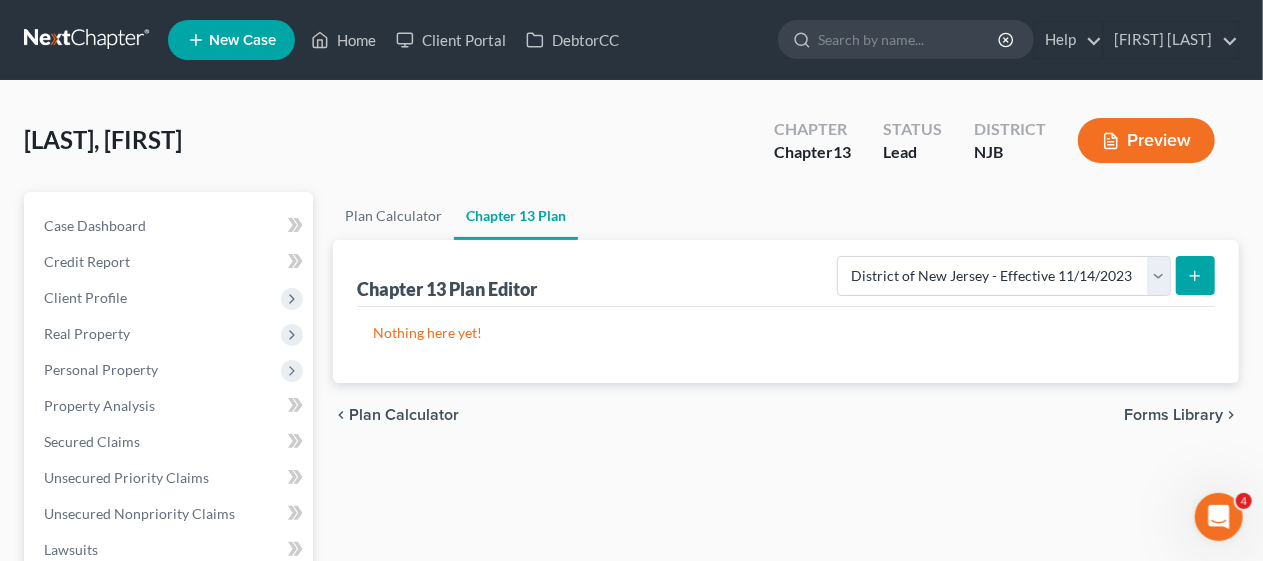 click 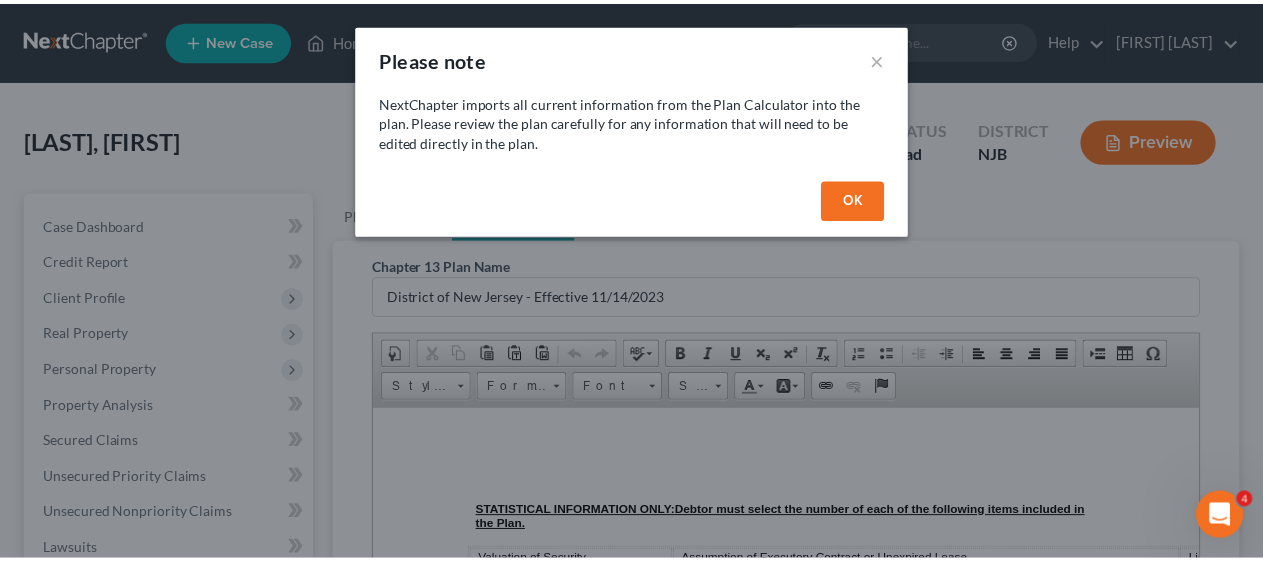 scroll, scrollTop: 0, scrollLeft: 0, axis: both 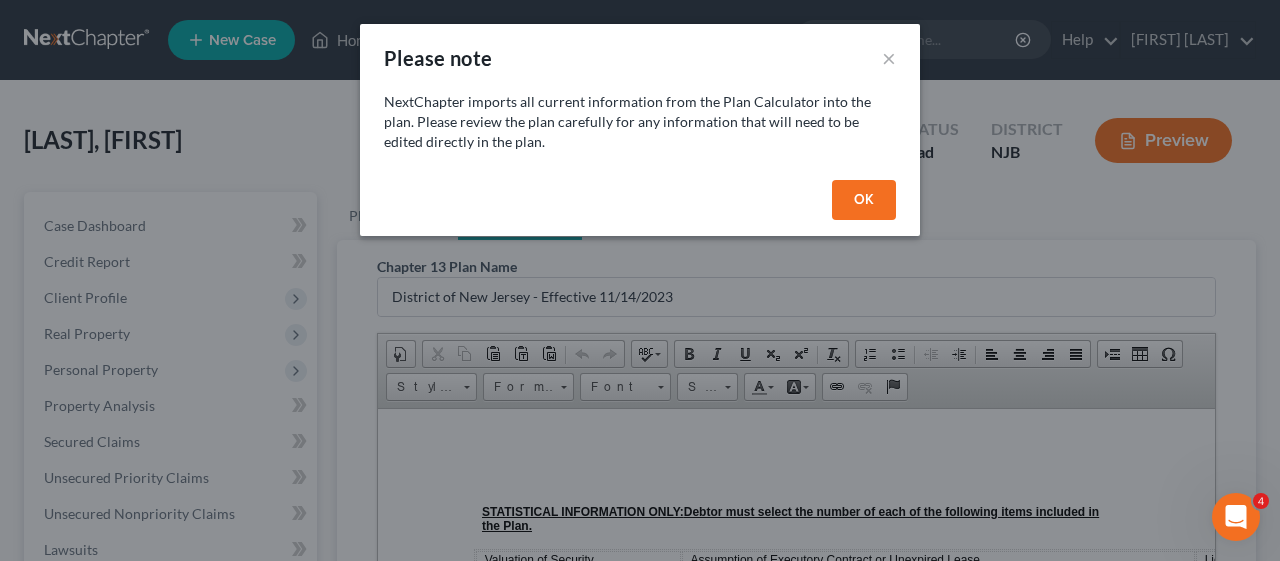 click on "OK" at bounding box center (864, 200) 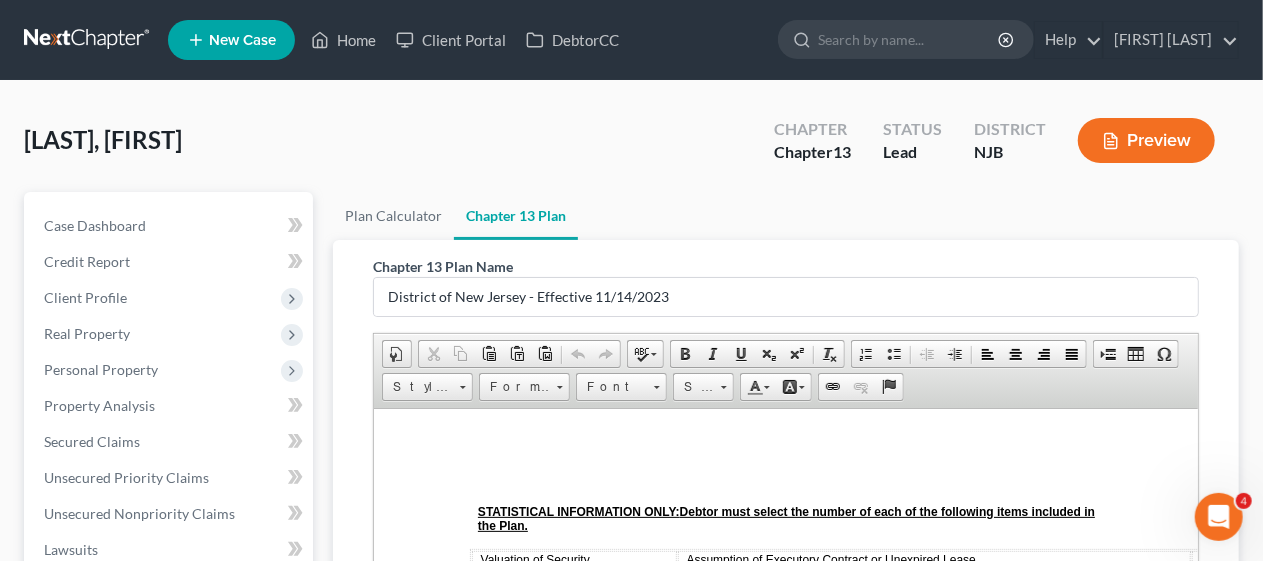 click on "Chapter 13 Plan Name District of New Jersey - Effective 11/14/2023 Rich Text Editor, document-ckeditor Editor toolbars Document Document Properties Clipboard/Undo Cut Copy Paste Paste as plain text Paste from Word Undo Redo language Spell Check As You Type Basic Styles Bold Italic Underline Subscript Superscript Remove Format Paragraph Insert/Remove Numbered List Insert/Remove Bulleted List Decrease Indent Increase Indent Align Left Center Align Right Justify Insert Insert Page Break for Printing Table Insert Special Character Styles Styles Styles Format Format Font Font Size Size Colors Text Color Background Color Links Link Unlink Anchor Press ALT 0 for help ◢ Elements path Editing Guide Cancel Export as PDF Save" at bounding box center (786, 613) 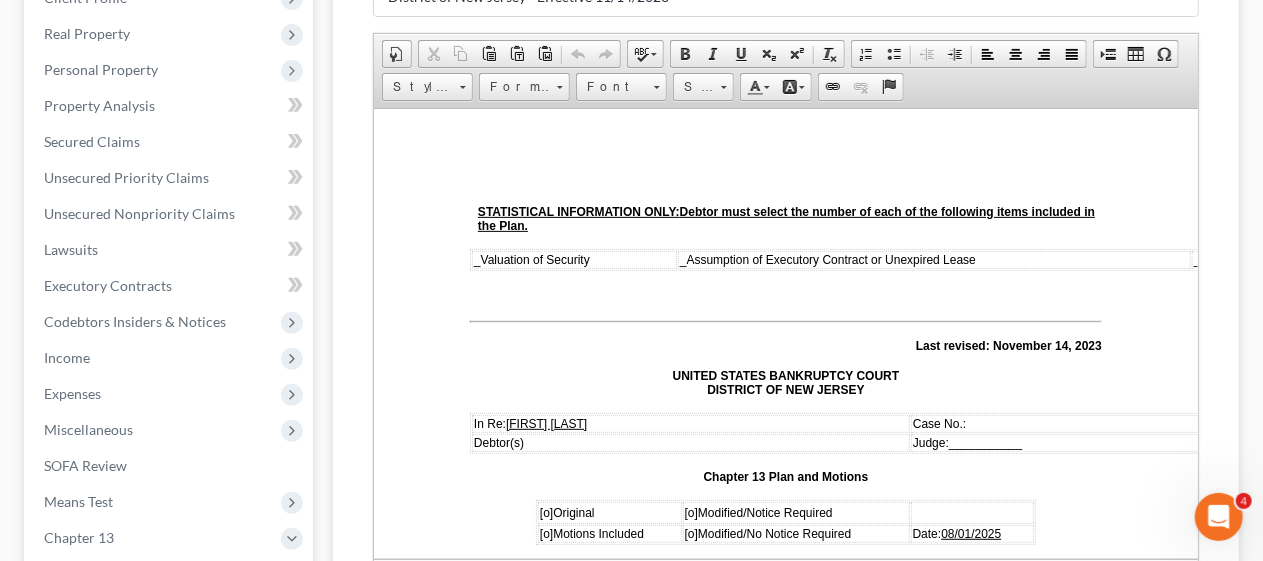 scroll, scrollTop: 400, scrollLeft: 0, axis: vertical 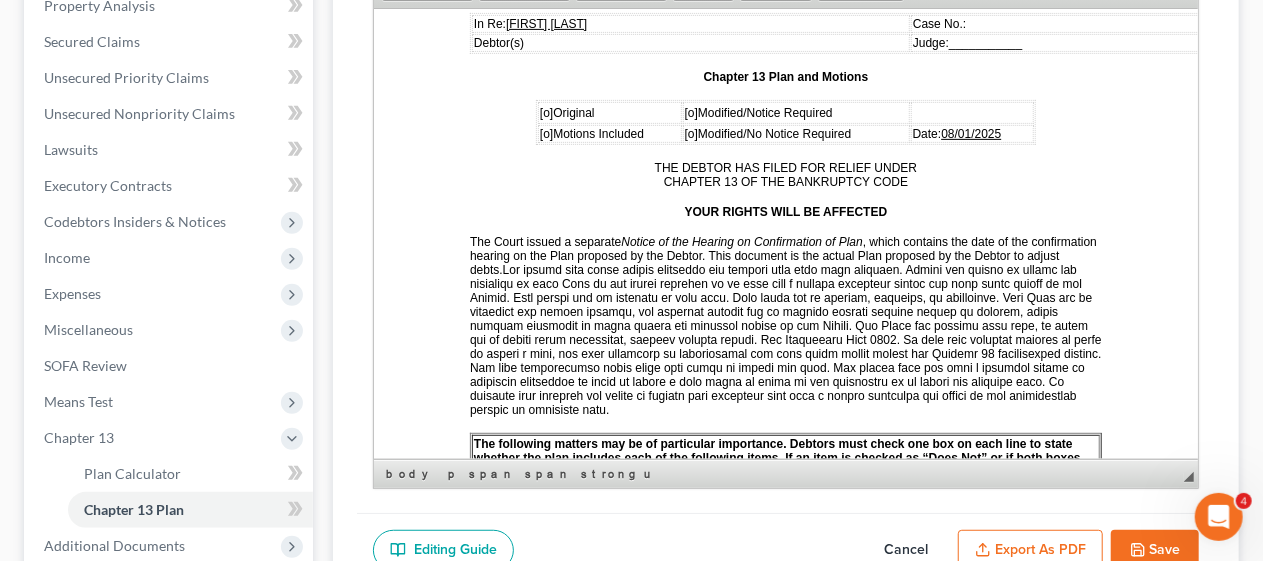 click on "[o]" at bounding box center [545, 112] 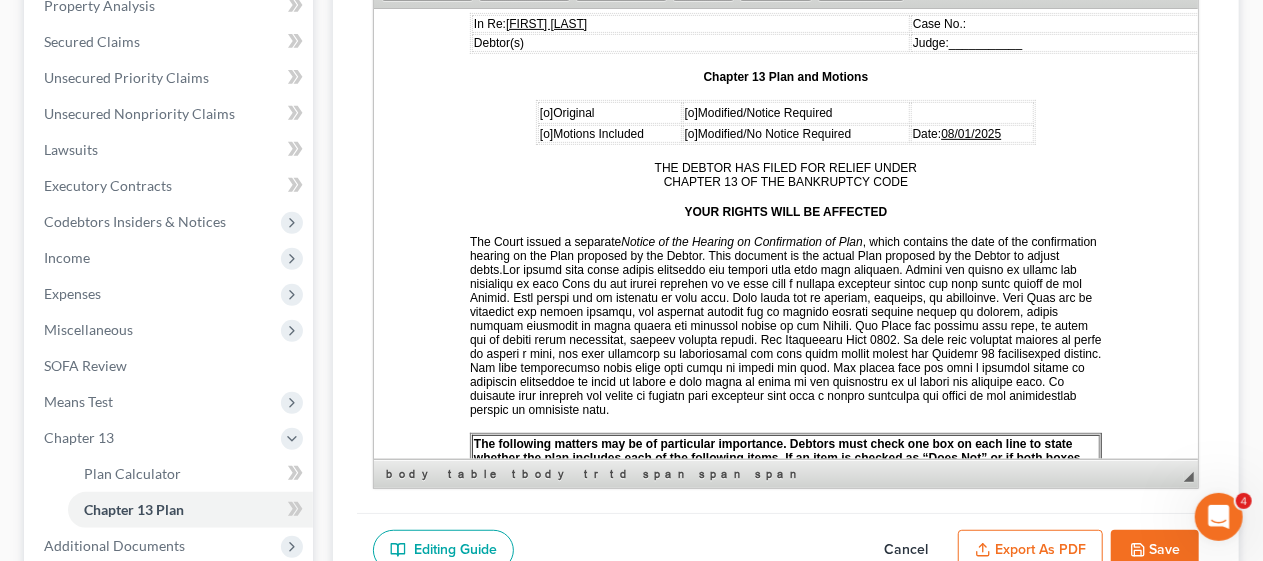 type 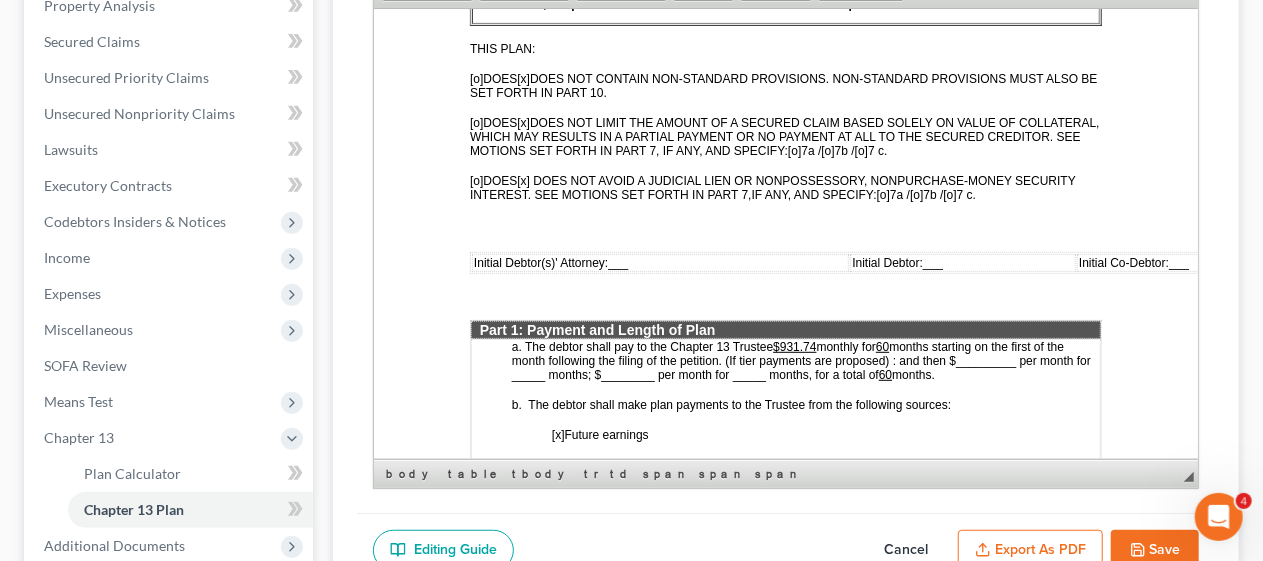 scroll, scrollTop: 800, scrollLeft: 0, axis: vertical 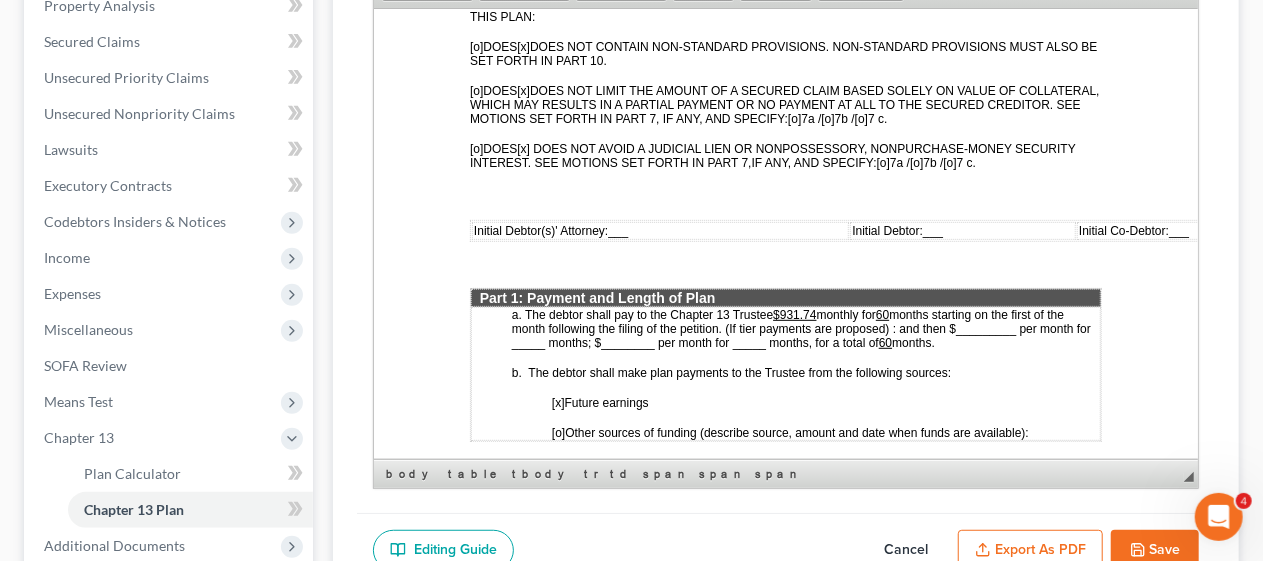 click on "___" at bounding box center [617, 230] 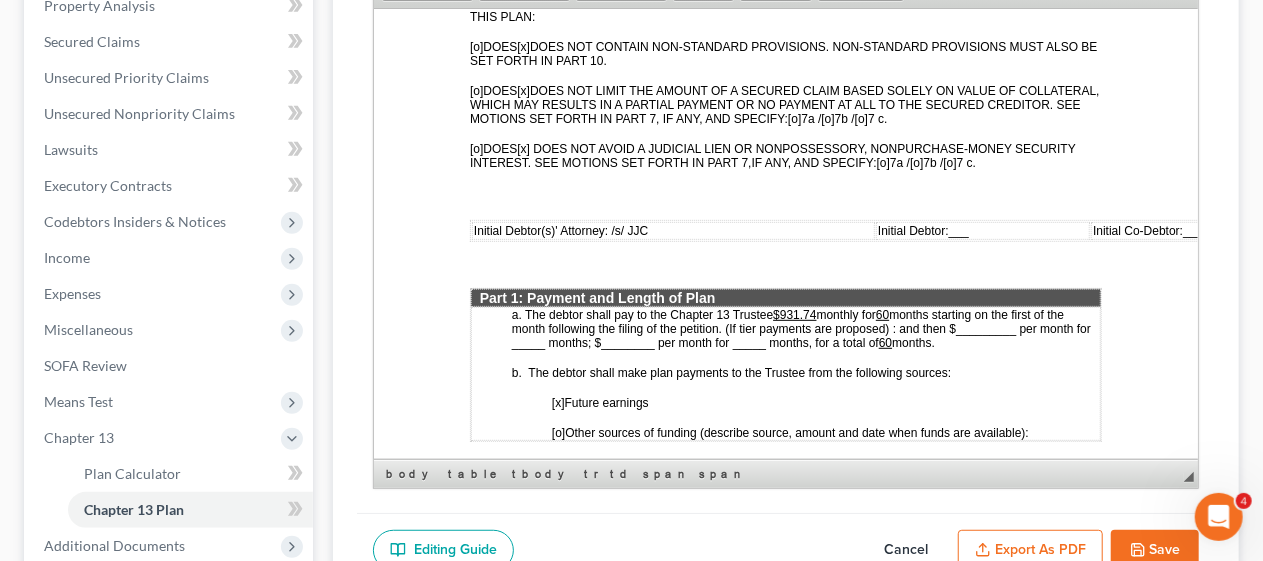click on "Initial Debtor: ___" at bounding box center (922, 230) 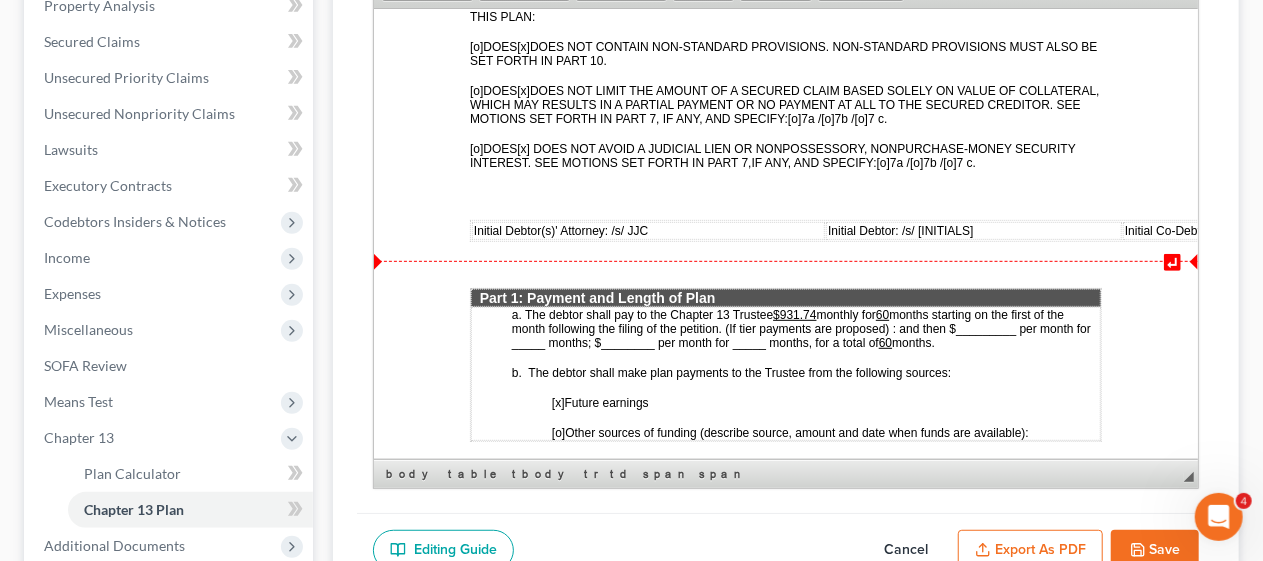 click on "$931.74" at bounding box center (793, 314) 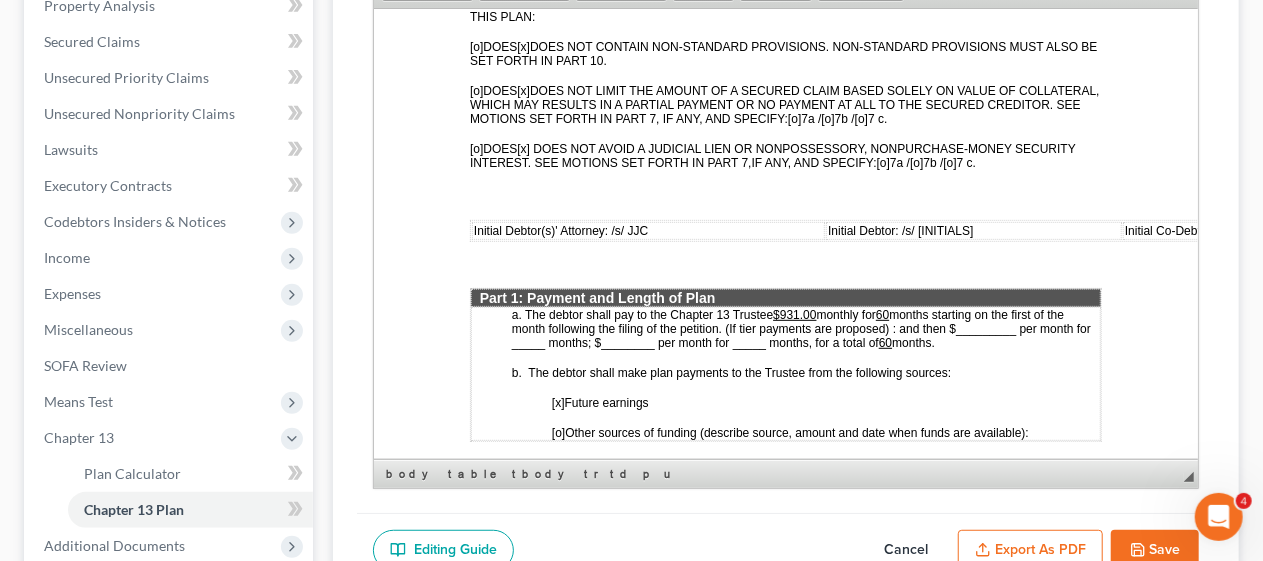 click on "$931.00" at bounding box center (793, 314) 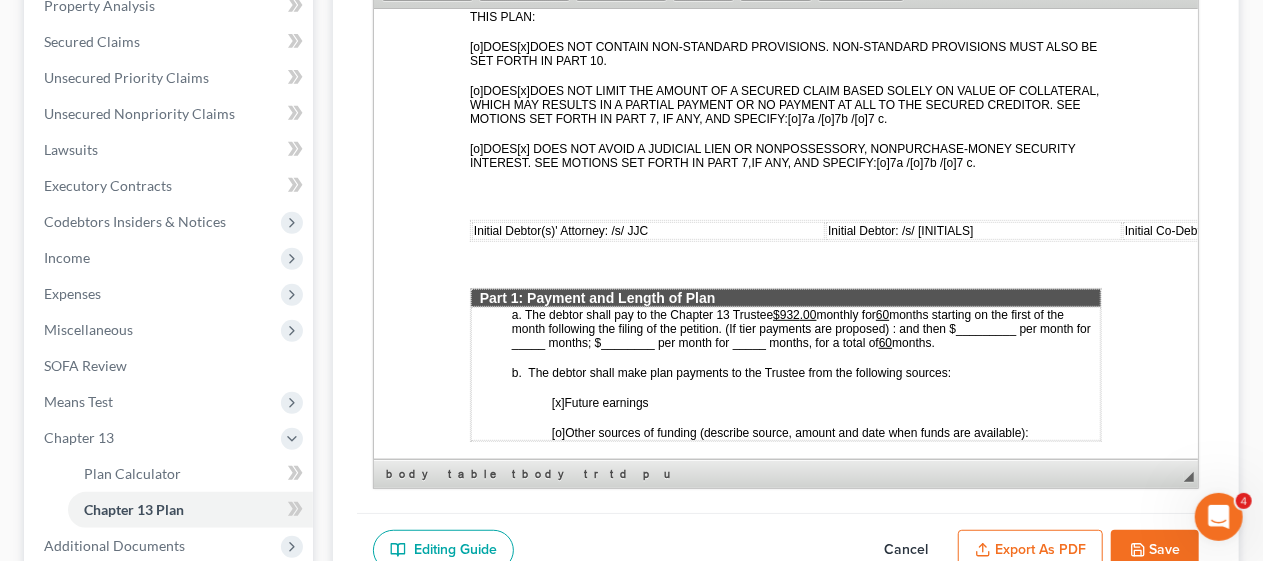click on "STATISTICAL INFORMATION ONLY: Debtor must select the number of each of the following items included in the Plan. _ Valuation of Security _ Assumption of Executory Contract or Unexpired Lease _ Lien Avoidance Last revised: November 14, 2023 UNITED STATES BANKRUPTCY COURT DISTRICT OF NEW JERSEY In Re: [FIRST] [LAST] Case No.: Debtor(s) Judge: Chapter 13 Plan and Motions [X] Original [o] Modified/Notice Required [o] Motions Included [o] Modified/No Notice Required Date: 08/01/2025 THE DEBTOR HAS FILED FOR RELIEF UNDER CHAPTER 13 OF THE BANKRUPTCY CODE YOUR RIGHTS WILL BE AFFECTED The Court issued a separate Notice of the Hearing on Confirmation of Plan , which contains the date of the confirmation hearing on the Plan proposed by the Debtor. This document is the actual Plan proposed by the Debtor to adjust debts. THIS PLAN: [o] DOES [x] [o] DOES [x] [o] 7a / [o] 7b / [o] 7 c. [o] DOES [x] [o] 7a /" at bounding box center (785, 2570) 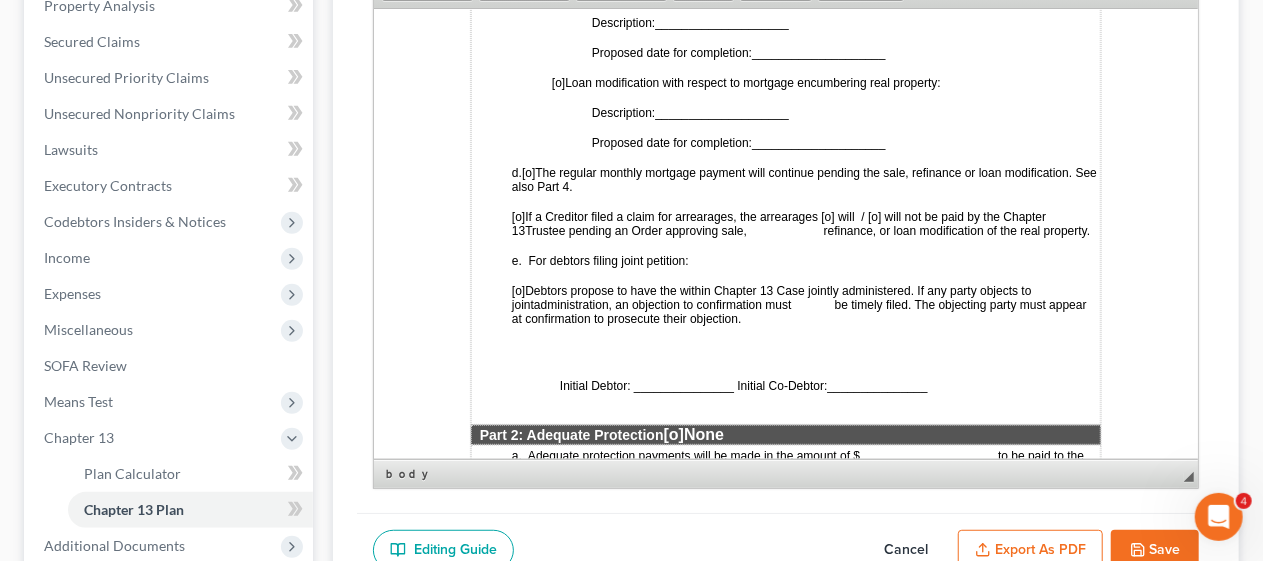scroll, scrollTop: 1500, scrollLeft: 0, axis: vertical 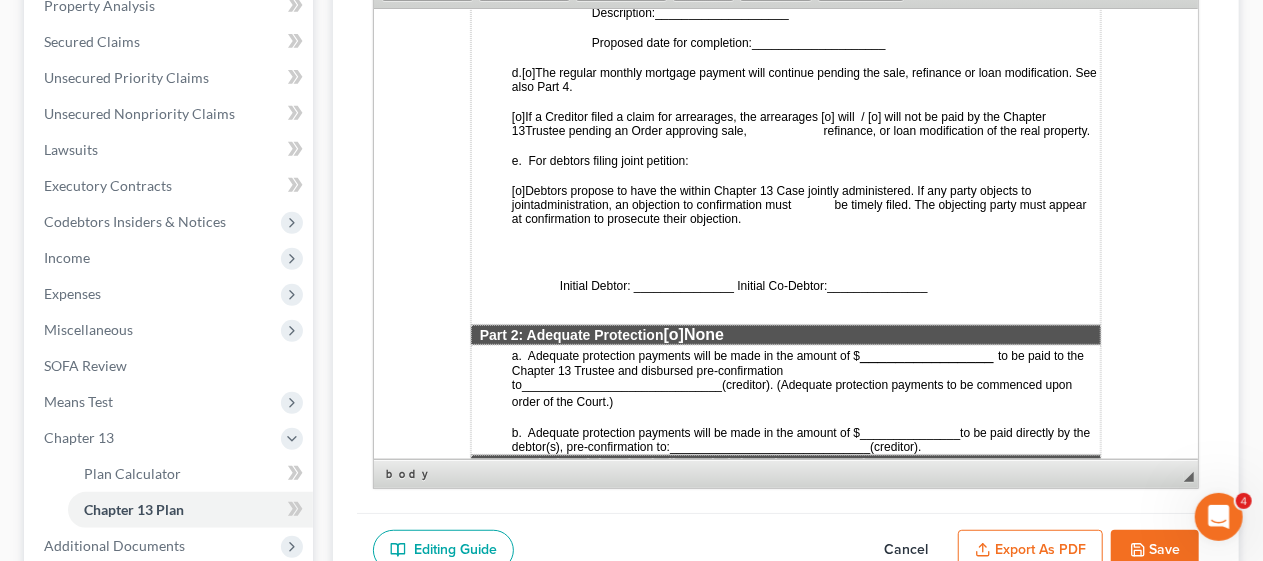 click on "Initial Debtor: _______________ Initial Co-Debtor:" at bounding box center [693, 285] 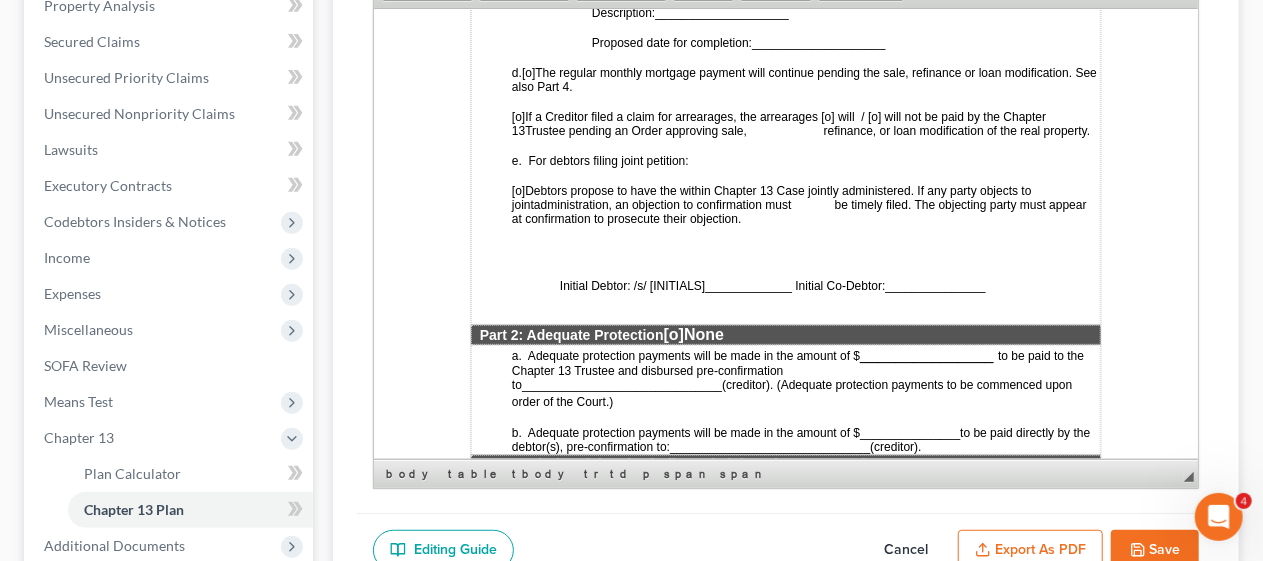 click on "STATISTICAL INFORMATION ONLY: Debtor must select the number of each of the following items included in the Plan. _ Valuation of Security _ Assumption of Executory Contract or Unexpired Lease _ Lien Avoidance Last revised: November 14, 2023 UNITED STATES BANKRUPTCY COURT DISTRICT OF NEW JERSEY In Re: [FIRST] [LAST] Case No.: Debtor(s) Judge: Chapter 13 Plan and Motions [X] Original [o] Modified/Notice Required [o] Motions Included [o] Modified/No Notice Required Date: 08/01/2025 THE DEBTOR HAS FILED FOR RELIEF UNDER CHAPTER 13 OF THE BANKRUPTCY CODE YOUR RIGHTS WILL BE AFFECTED The Court issued a separate Notice of the Hearing on Confirmation of Plan , which contains the date of the confirmation hearing on the Plan proposed by the Debtor. This document is the actual Plan proposed by the Debtor to adjust debts. THIS PLAN: [o] DOES [x] [o] DOES [x] [o] 7a / [o] 7b / [o] 7 c. [o] DOES [x] [o] 7a /" at bounding box center [785, 1870] 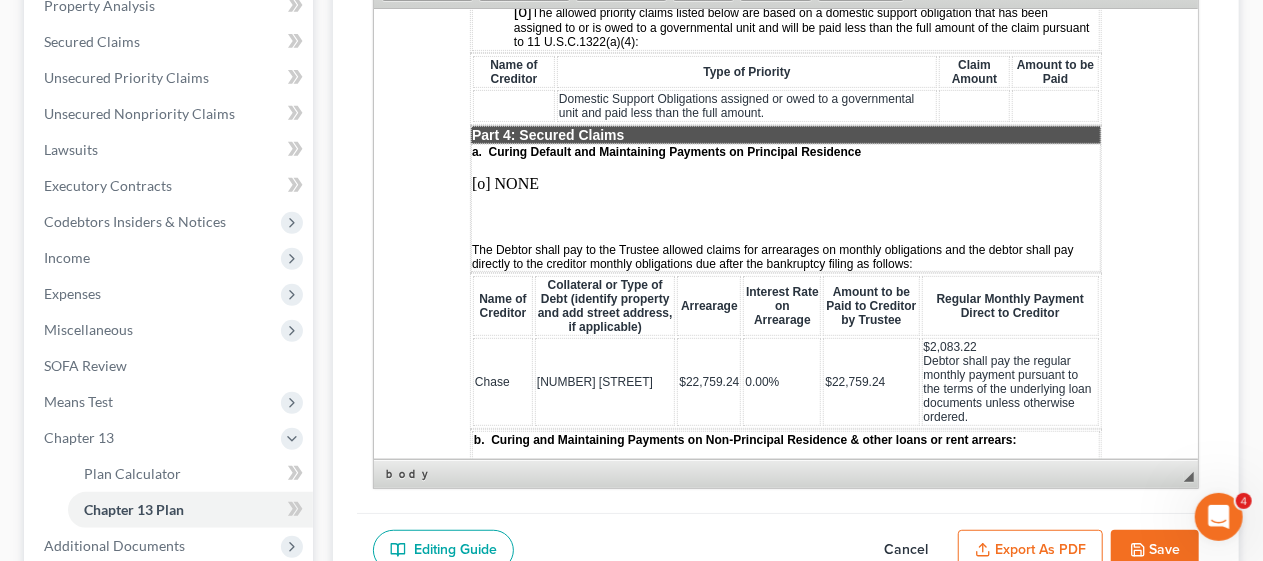 scroll, scrollTop: 2200, scrollLeft: 0, axis: vertical 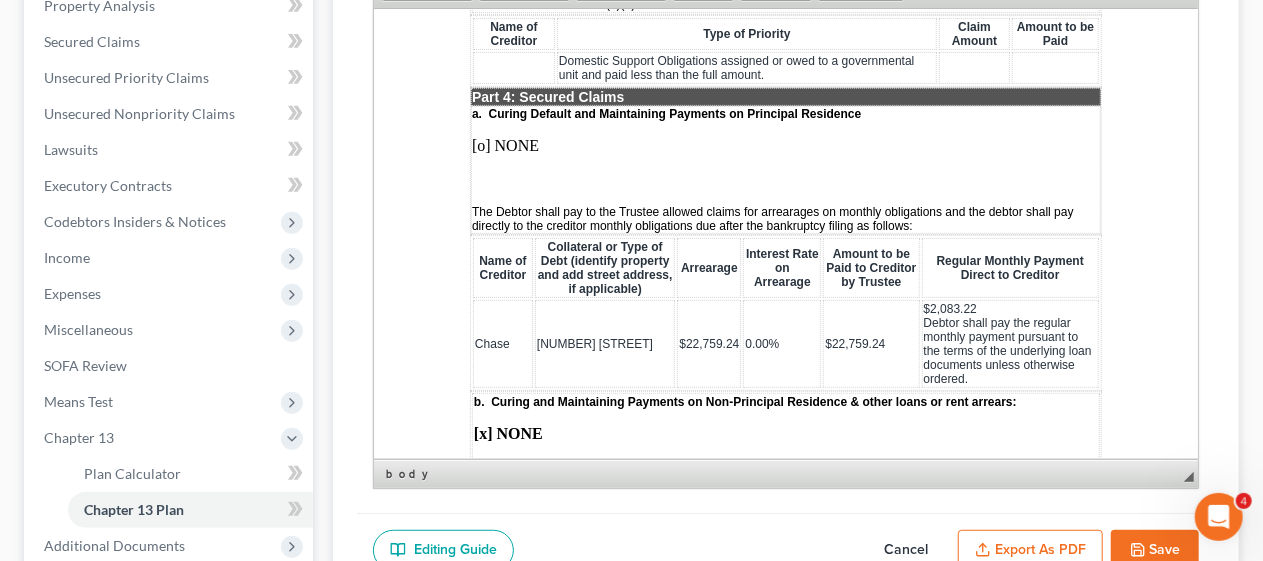 click on "[o] NONE" at bounding box center (785, 145) 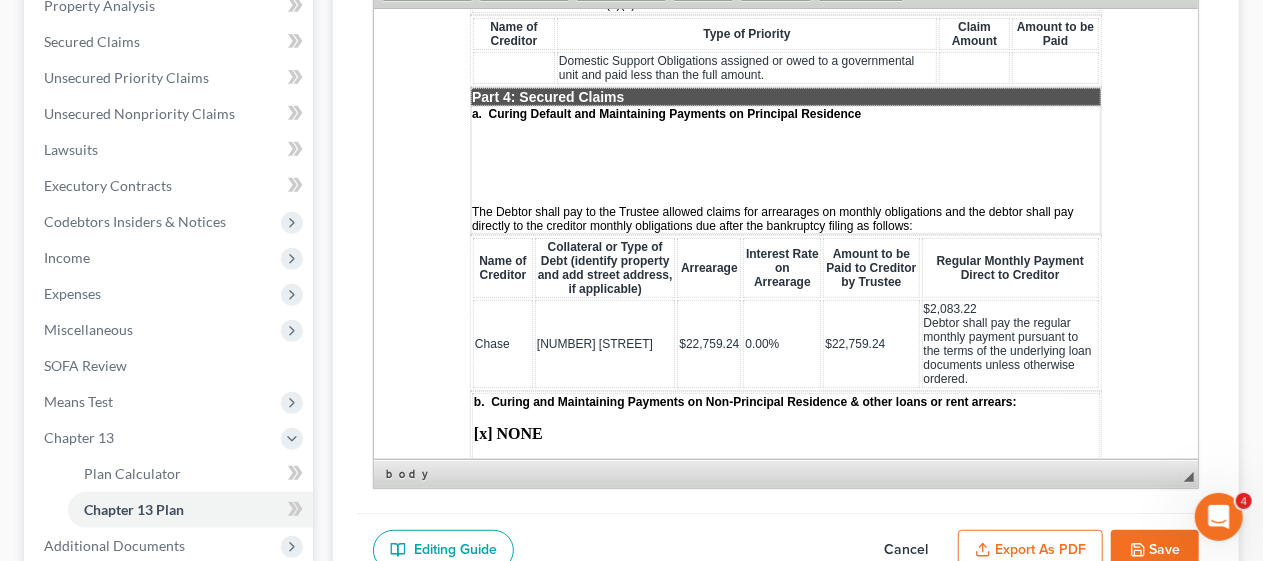 click on "STATISTICAL INFORMATION ONLY: Debtor must select the number of each of the following items included in the Plan. _ Valuation of Security _ Assumption of Executory Contract or Unexpired Lease _ Lien Avoidance Last revised: November 14, 2023 UNITED STATES BANKRUPTCY COURT DISTRICT OF NEW JERSEY In Re: [FIRST] [LAST] Case No.: Debtor(s) Judge: Chapter 13 Plan and Motions [X] Original [o] Modified/Notice Required [o] Motions Included [o] Modified/No Notice Required Date: 08/01/2025 THE DEBTOR HAS FILED FOR RELIEF UNDER CHAPTER 13 OF THE BANKRUPTCY CODE YOUR RIGHTS WILL BE AFFECTED The Court issued a separate Notice of the Hearing on Confirmation of Plan , which contains the date of the confirmation hearing on the Plan proposed by the Debtor. This document is the actual Plan proposed by the Debtor to adjust debts. THIS PLAN: [o] DOES [x] [o] DOES [x] [o] 7a / [o] 7b / [o] 7 c. [o] DOES [x] [o] 7a /" at bounding box center (785, 1170) 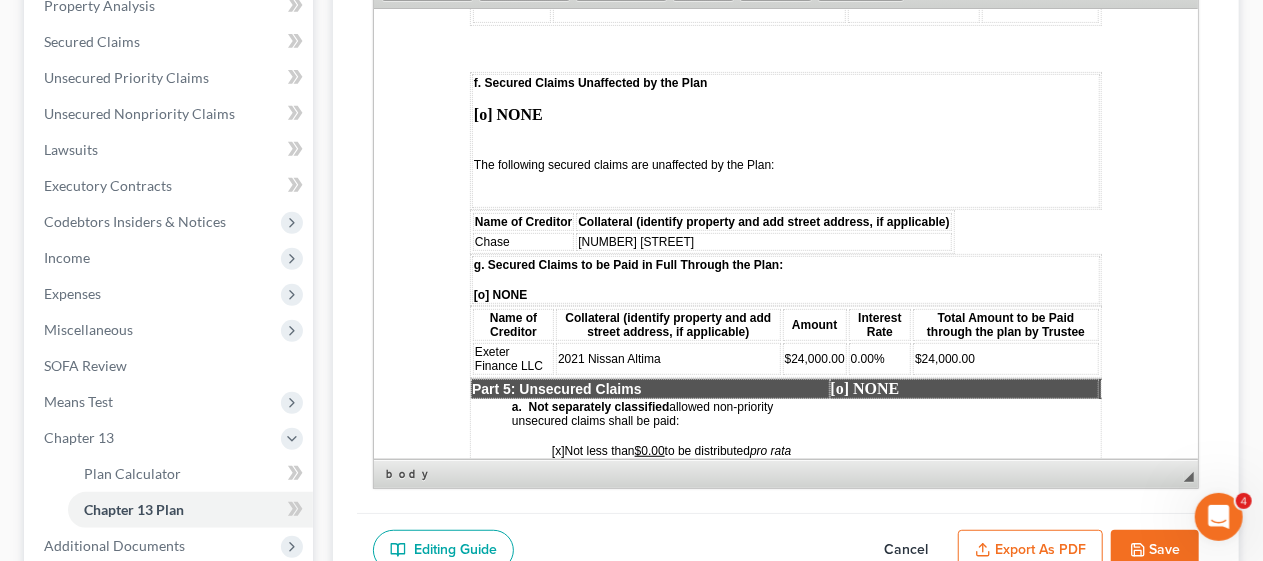 scroll, scrollTop: 3600, scrollLeft: 0, axis: vertical 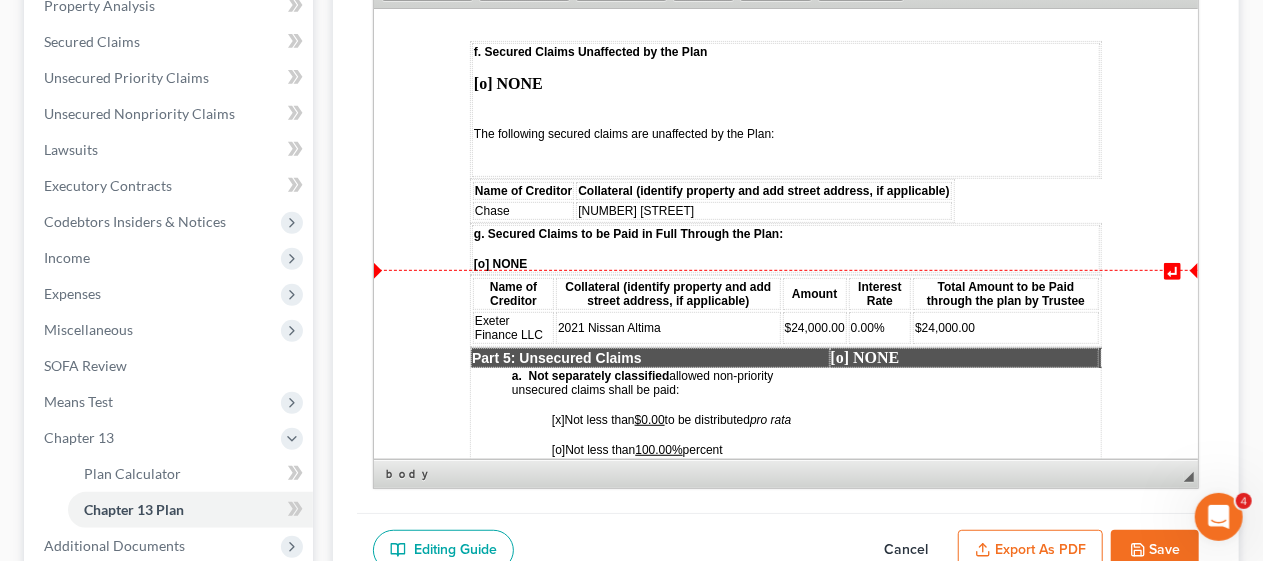click on "[o] NONE" at bounding box center (785, 263) 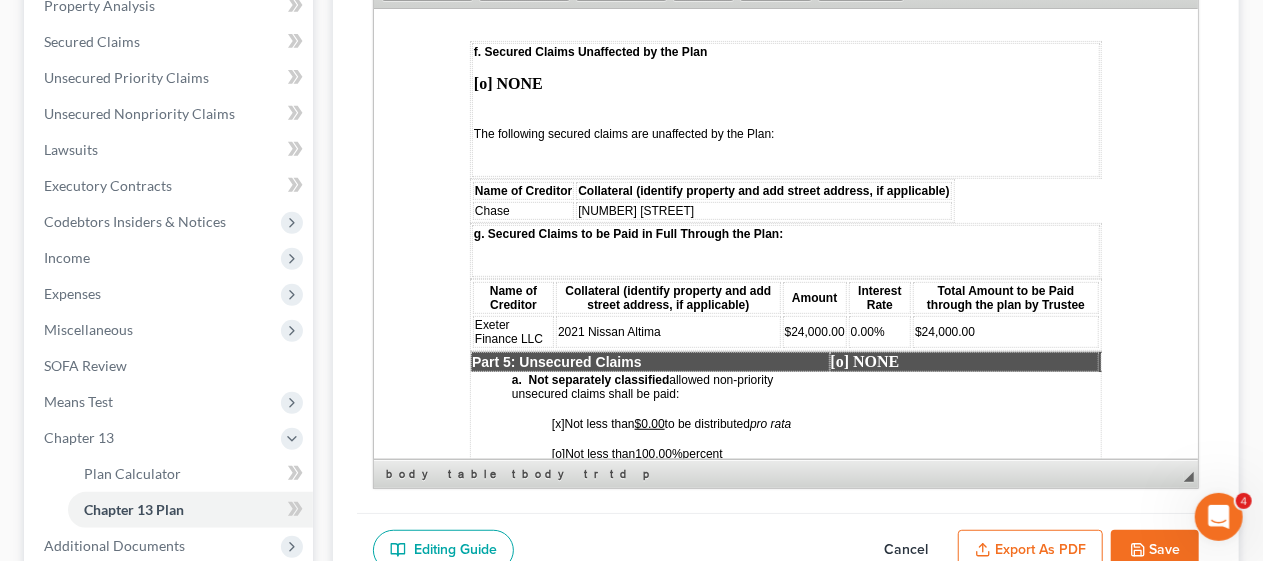 click on "STATISTICAL INFORMATION ONLY: Debtor must select the number of each of the following items included in the Plan. _ Valuation of Security _ Assumption of Executory Contract or Unexpired Lease _ Lien Avoidance Last revised: November 14, 2023 UNITED STATES BANKRUPTCY COURT DISTRICT OF NEW JERSEY In Re: [FIRST] [LAST] Case No.: Debtor(s) Judge: Chapter 13 Plan and Motions [X] Original [o] Modified/Notice Required [o] Motions Included [o] Modified/No Notice Required Date: 08/01/2025 THE DEBTOR HAS FILED FOR RELIEF UNDER CHAPTER 13 OF THE BANKRUPTCY CODE YOUR RIGHTS WILL BE AFFECTED The Court issued a separate Notice of the Hearing on Confirmation of Plan , which contains the date of the confirmation hearing on the Plan proposed by the Debtor. This document is the actual Plan proposed by the Debtor to adjust debts. THIS PLAN: [o] DOES [x] [o] DOES [x] [o] 7a / [o] 7b / [o] 7 c. [o] DOES [x] [o] 7a /" at bounding box center [785, -228] 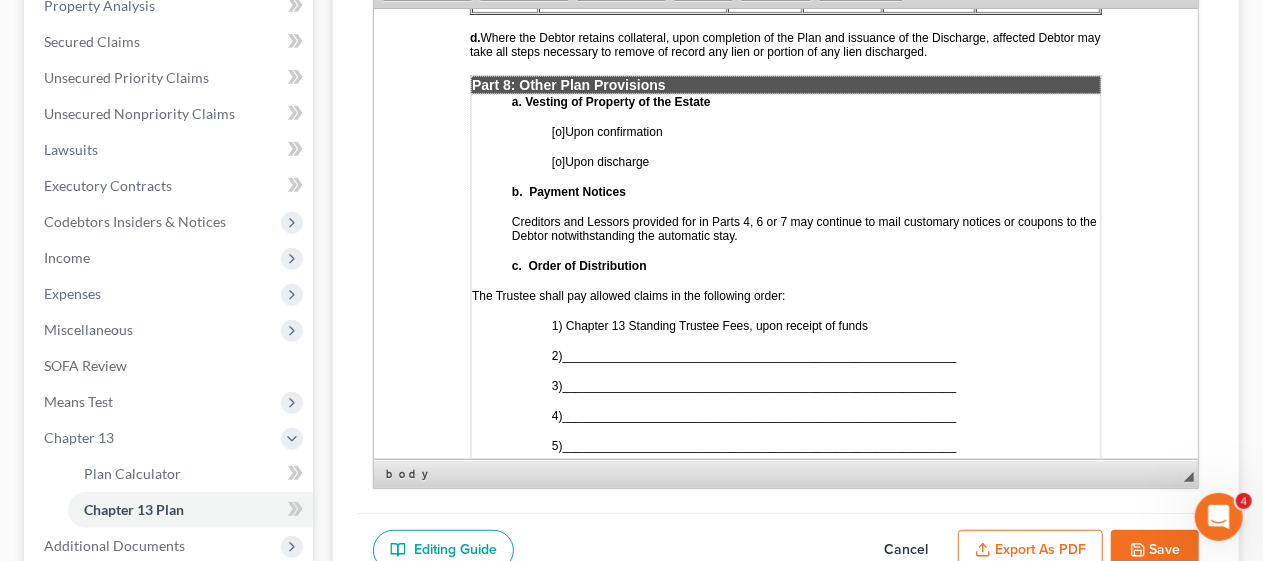 scroll, scrollTop: 5100, scrollLeft: 0, axis: vertical 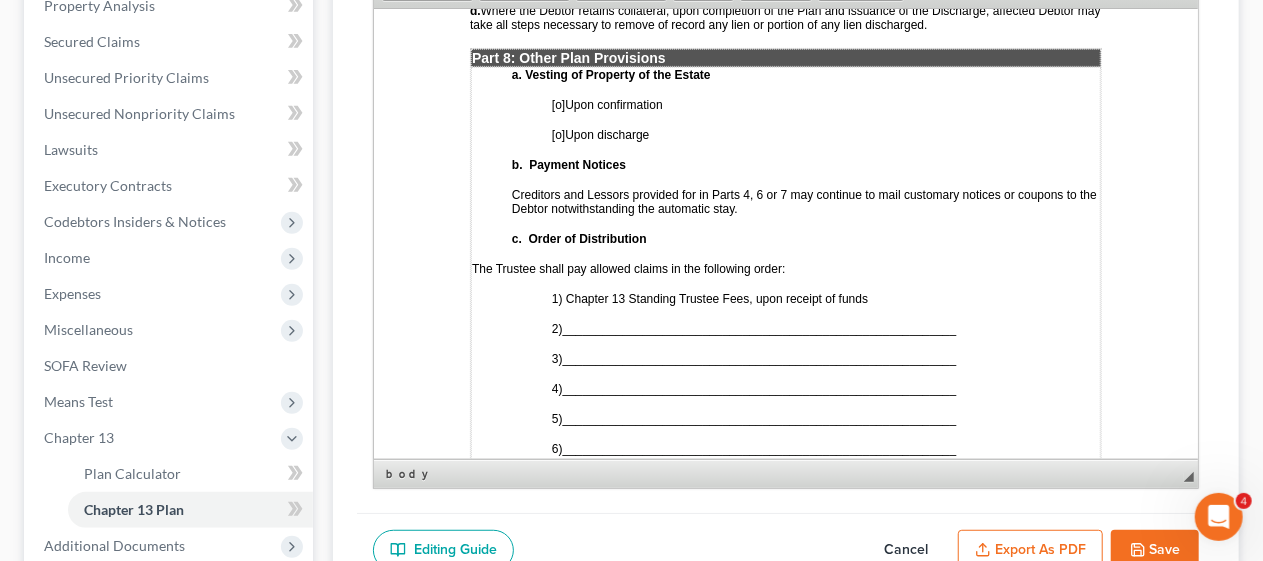 click on "[o]  Upon confirmation" at bounding box center [606, 104] 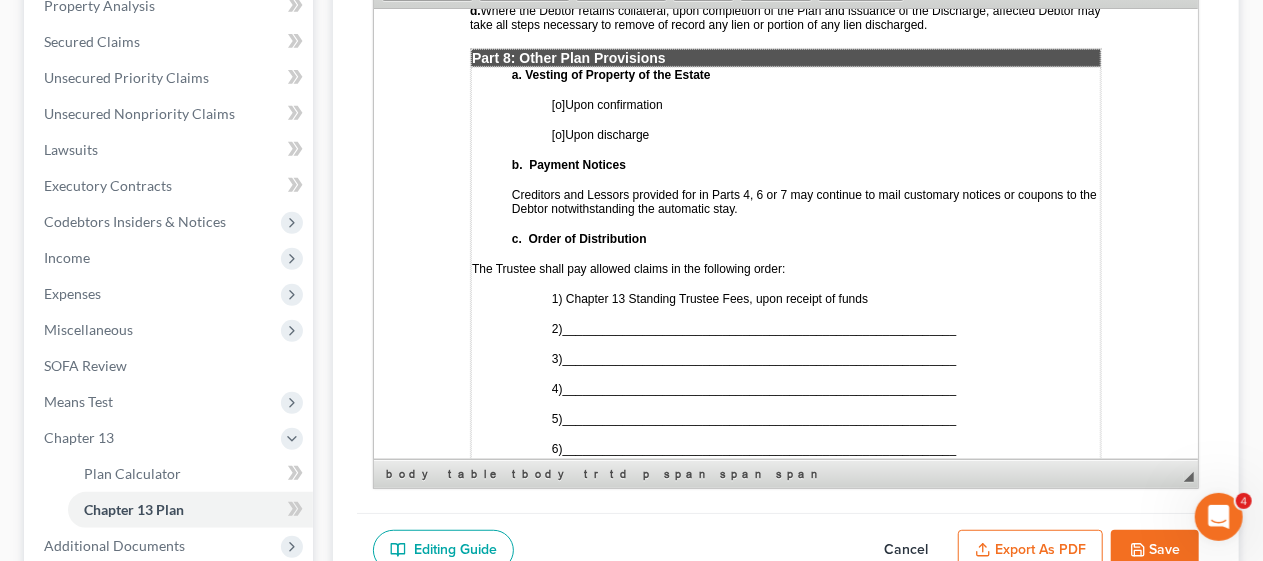 click on "[o]" at bounding box center [557, 104] 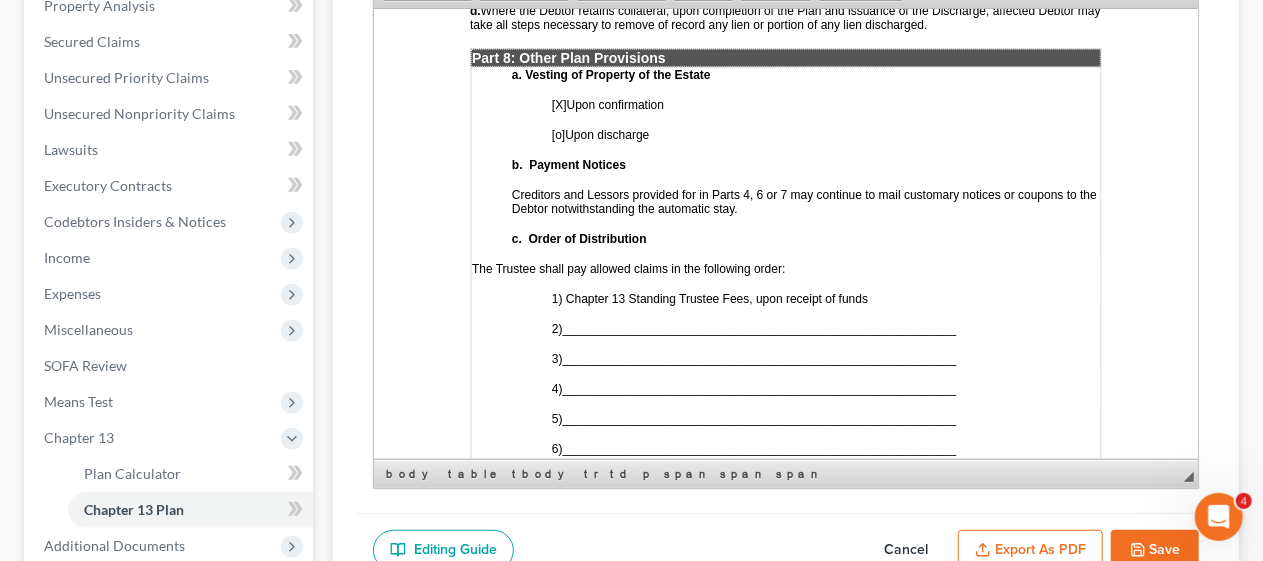 click on "___________________________________________________________" at bounding box center [759, 328] 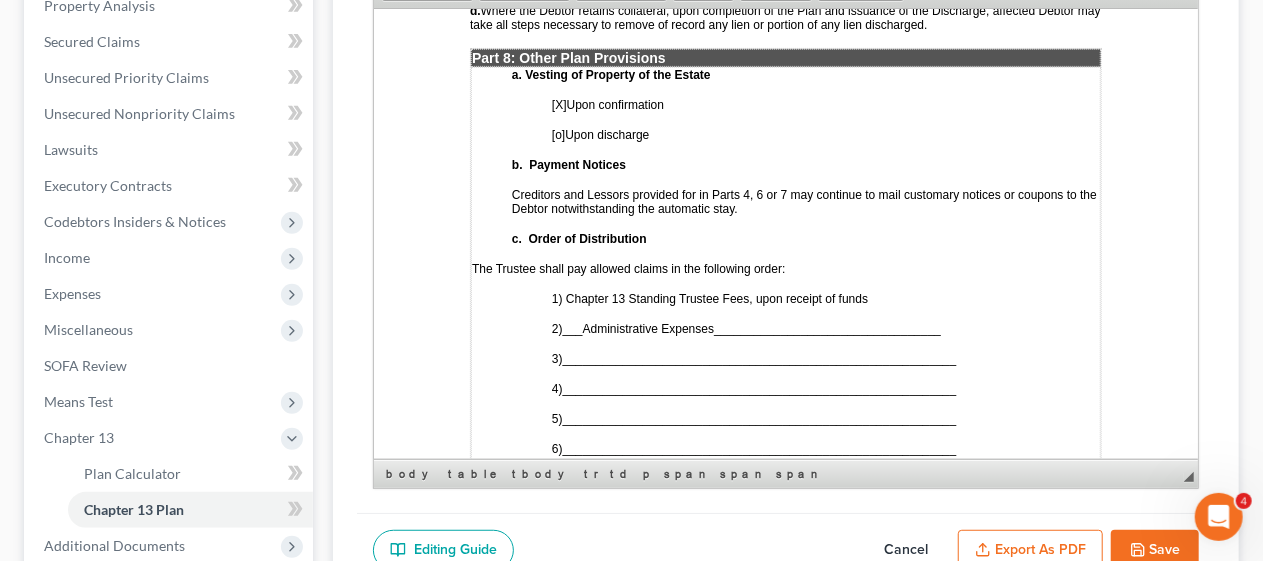 click on "___________________________________________________________" at bounding box center (759, 358) 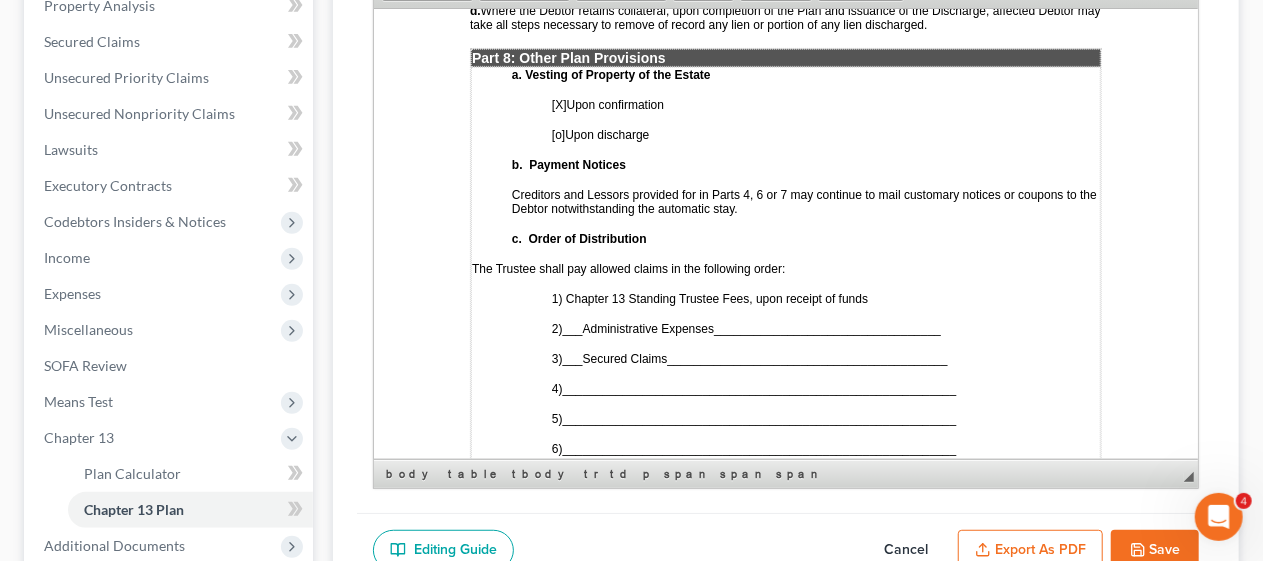 click on "___________________________________________________________" at bounding box center [759, 388] 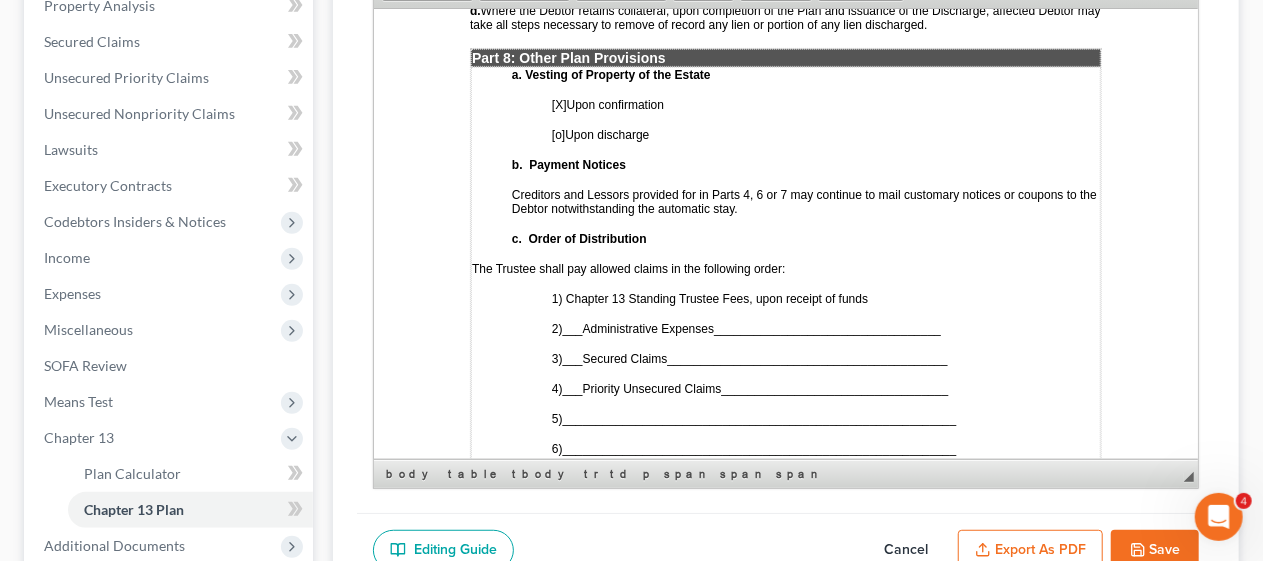 click on "___________________________________________________________" at bounding box center [759, 418] 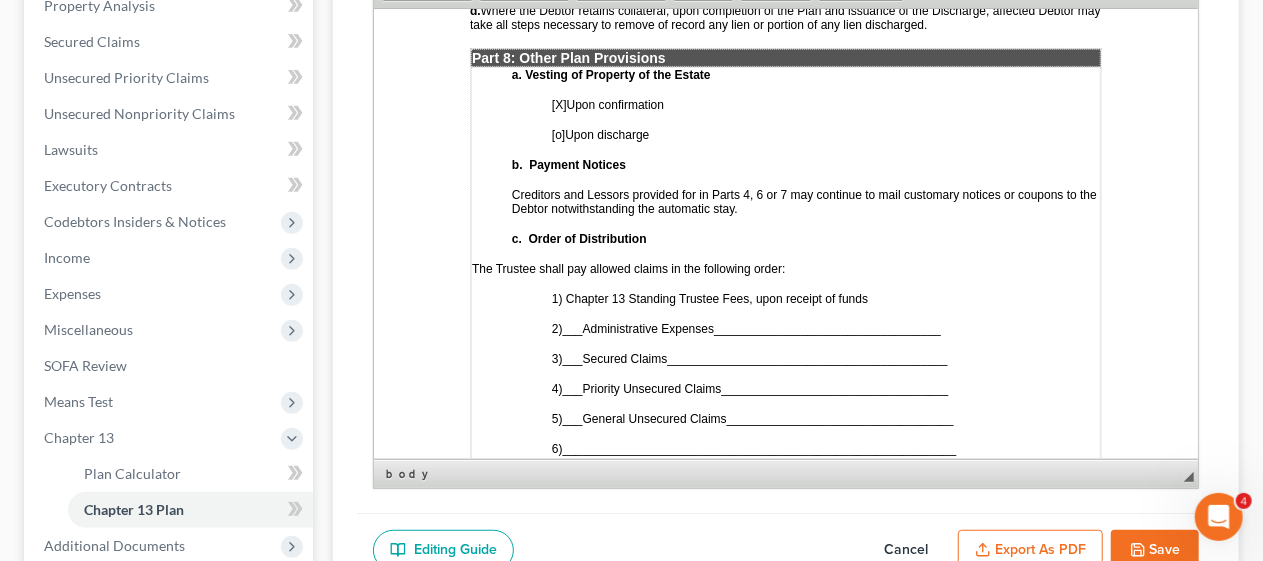 click on "STATISTICAL INFORMATION ONLY: Debtor must select the number of each of the following items included in the Plan. _ Valuation of Security _ Assumption of Executory Contract or Unexpired Lease _ Lien Avoidance Last revised: November 14, 2023 UNITED STATES BANKRUPTCY COURT DISTRICT OF NEW JERSEY In Re: [FIRST] [LAST] Case No.: Debtor(s) Judge: Chapter 13 Plan and Motions [X] Original [o] Modified/Notice Required [o] Motions Included [o] Modified/No Notice Required Date: 08/01/2025 THE DEBTOR HAS FILED FOR RELIEF UNDER CHAPTER 13 OF THE BANKRUPTCY CODE YOUR RIGHTS WILL BE AFFECTED The Court issued a separate Notice of the Hearing on Confirmation of Plan , which contains the date of the confirmation hearing on the Plan proposed by the Debtor. This document is the actual Plan proposed by the Debtor to adjust debts. THIS PLAN: [o] DOES [x] [o] DOES [x] [o] 7a / [o] 7b / [o] 7 c. [o] DOES [x] [o] 7a /" at bounding box center [785, -1728] 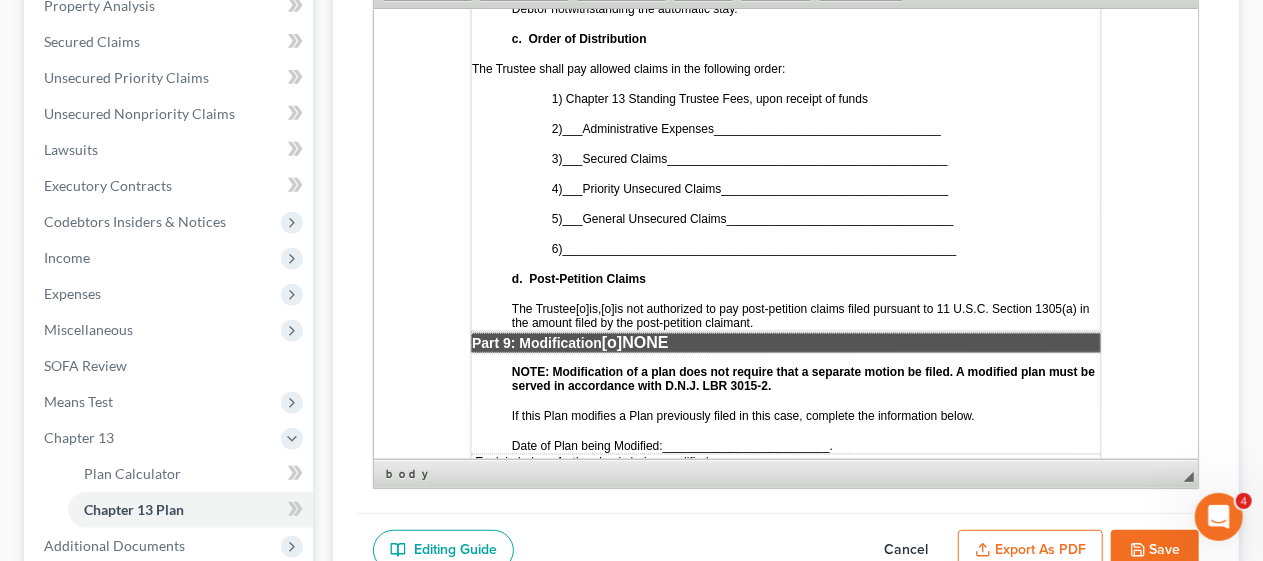scroll, scrollTop: 5400, scrollLeft: 0, axis: vertical 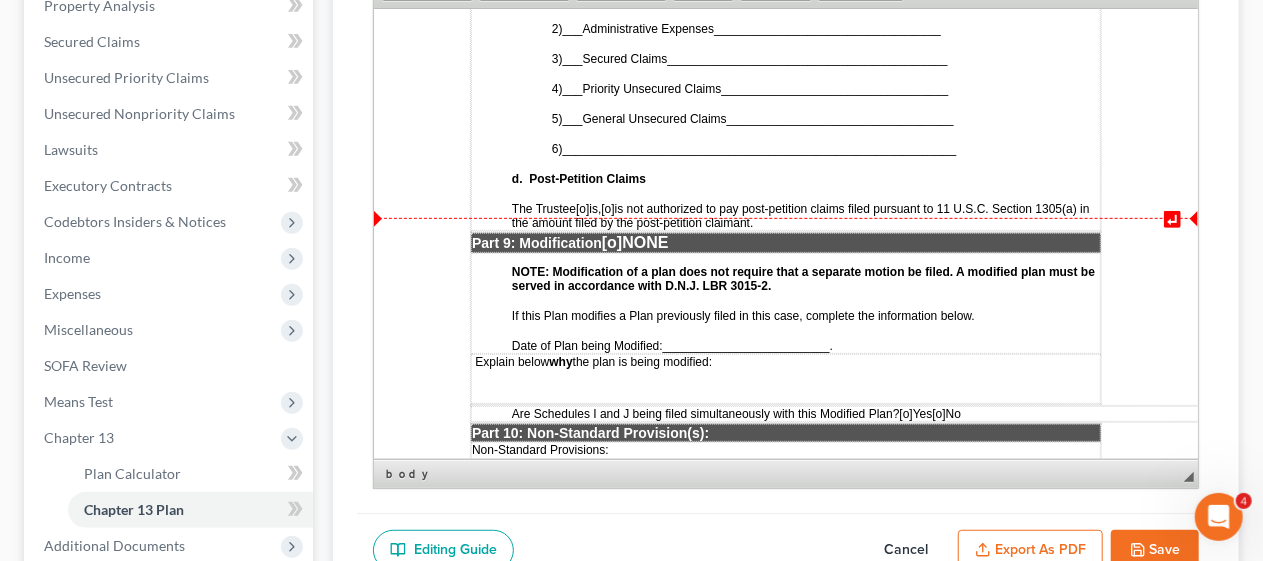 click on "[o]" at bounding box center [606, 208] 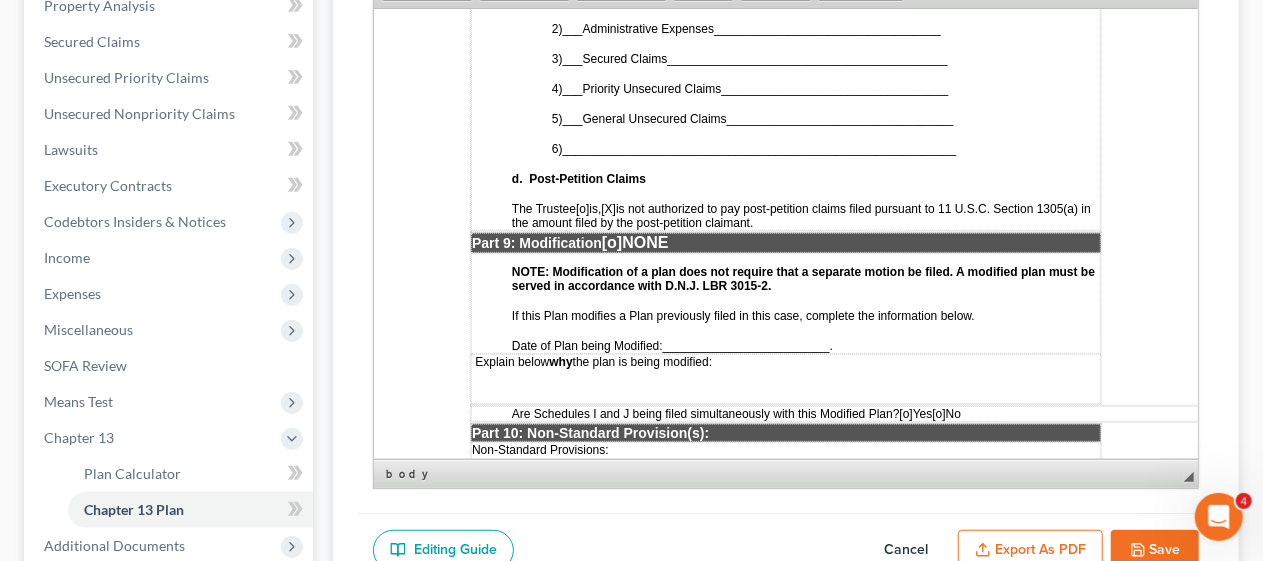 click on "STATISTICAL INFORMATION ONLY: Debtor must select the number of each of the following items included in the Plan. _ Valuation of Security _ Assumption of Executory Contract or Unexpired Lease _ Lien Avoidance Last revised: November 14, 2023 UNITED STATES BANKRUPTCY COURT DISTRICT OF NEW JERSEY In Re: [FIRST] [LAST] Case No.: Debtor(s) Judge: Chapter 13 Plan and Motions [X] Original [o] Modified/Notice Required [o] Motions Included [o] Modified/No Notice Required Date: 08/01/2025 THE DEBTOR HAS FILED FOR RELIEF UNDER CHAPTER 13 OF THE BANKRUPTCY CODE YOUR RIGHTS WILL BE AFFECTED The Court issued a separate Notice of the Hearing on Confirmation of Plan , which contains the date of the confirmation hearing on the Plan proposed by the Debtor. This document is the actual Plan proposed by the Debtor to adjust debts. THIS PLAN: [o] DOES [x] [o] DOES [x] [o] 7a / [o] 7b / [o] 7 c. [o] DOES [x] [o] 7a /" at bounding box center [785, -2028] 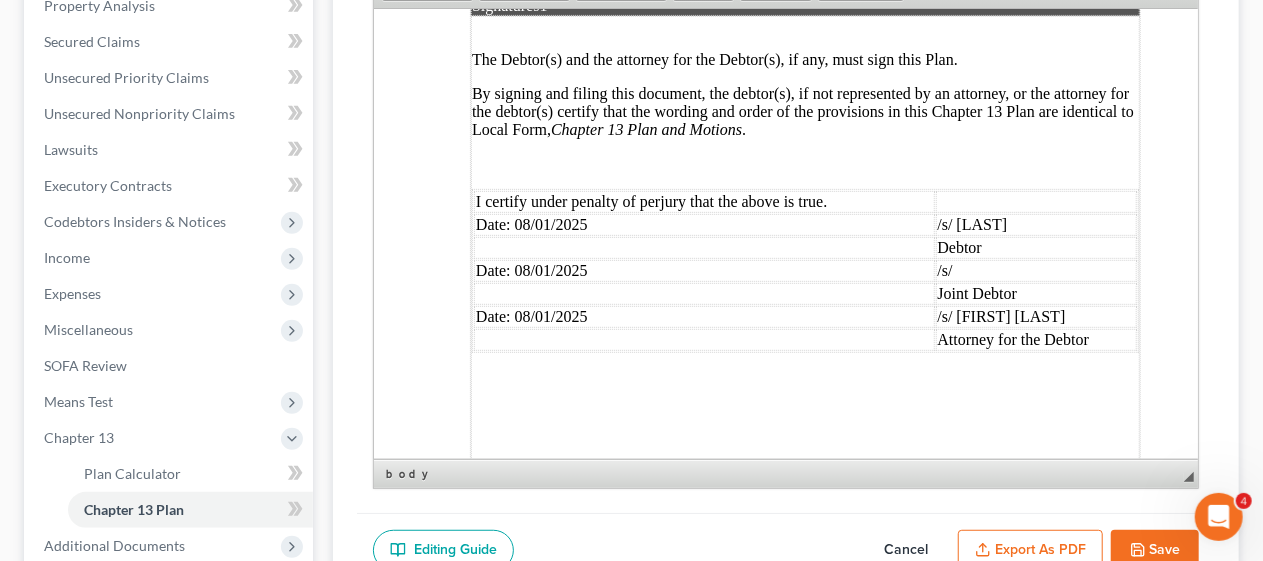 scroll, scrollTop: 6100, scrollLeft: 0, axis: vertical 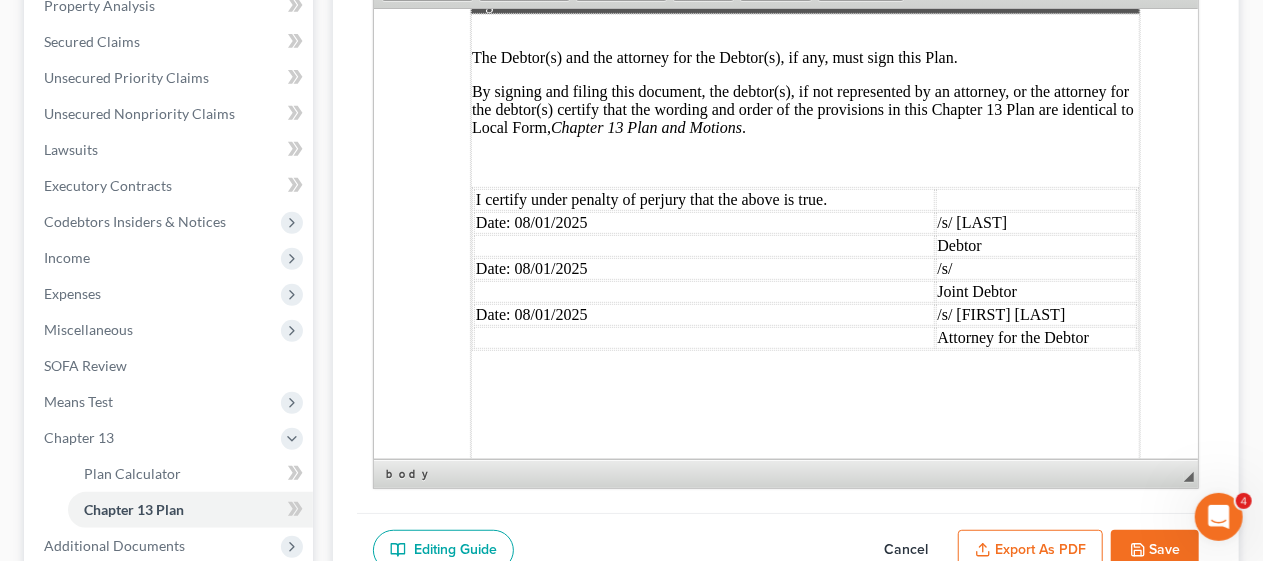 click on "Joint Debtor" at bounding box center (1036, 291) 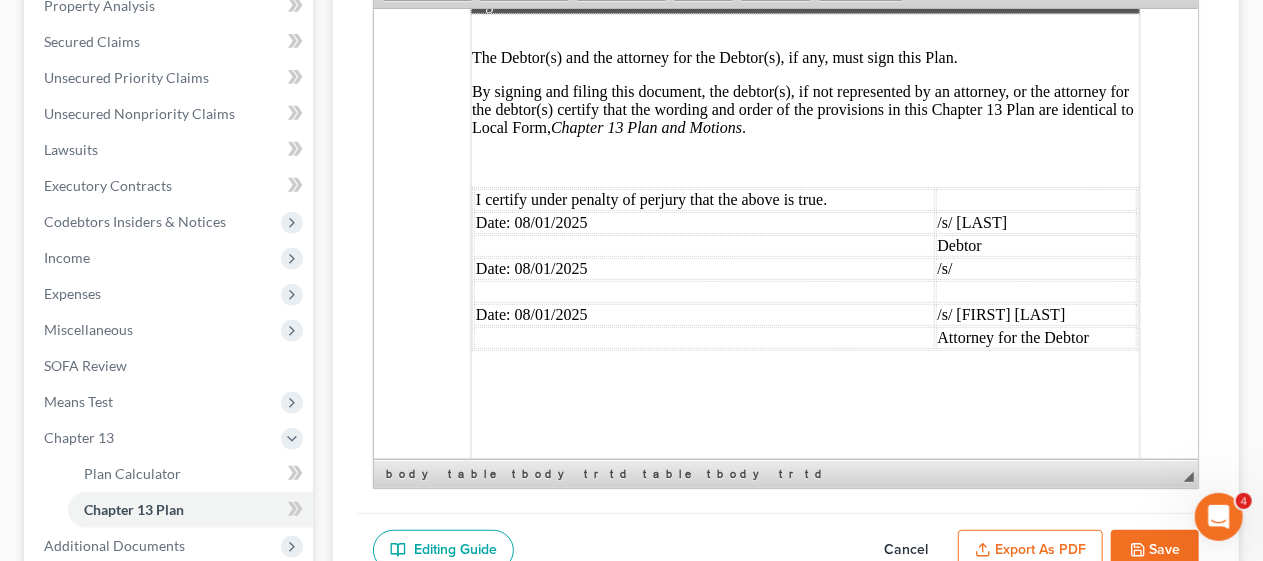 click on "/s/" at bounding box center (1036, 268) 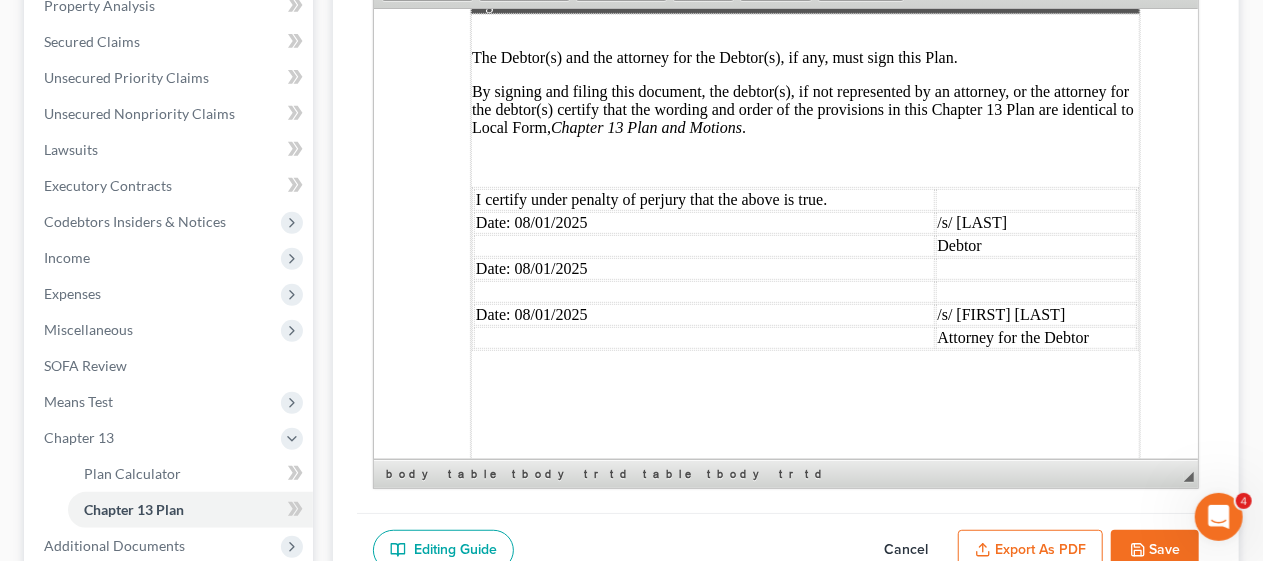 click on "Date: 08/01/2025" at bounding box center (703, 268) 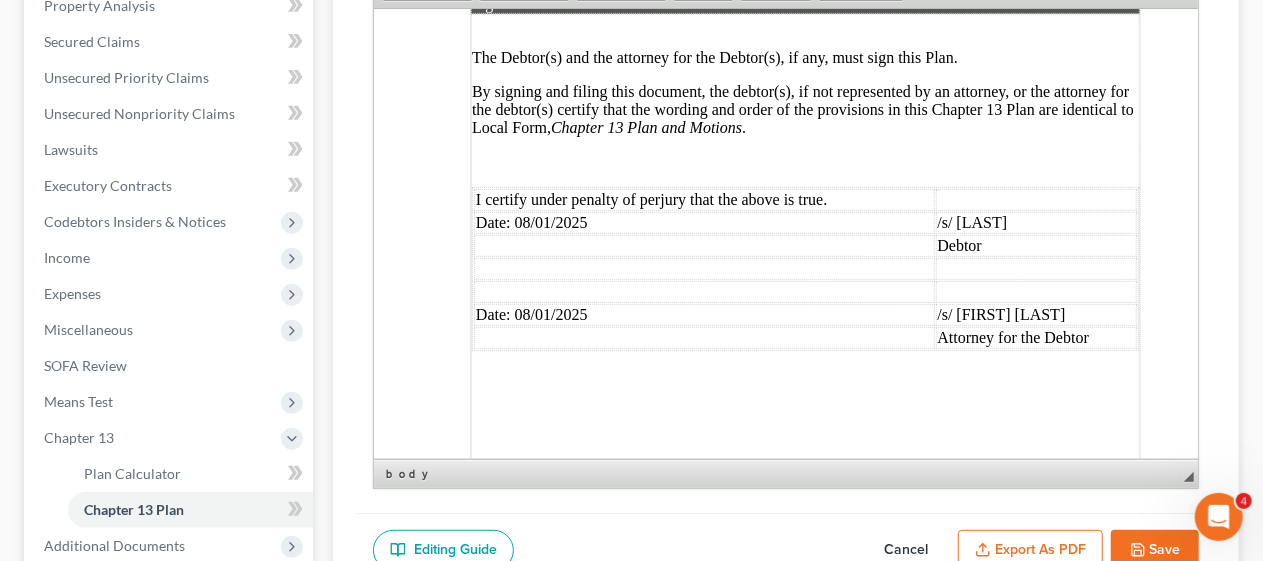 click on "STATISTICAL INFORMATION ONLY: Debtor must select the number of each of the following items included in the Plan. _ Valuation of Security _ Assumption of Executory Contract or Unexpired Lease _ Lien Avoidance Last revised: November 14, 2023 UNITED STATES BANKRUPTCY COURT DISTRICT OF NEW JERSEY In Re: [FIRST] [LAST] Case No.: Debtor(s) Judge: Chapter 13 Plan and Motions [X] Original [o] Modified/Notice Required [o] Motions Included [o] Modified/No Notice Required Date: 08/01/2025 THE DEBTOR HAS FILED FOR RELIEF UNDER CHAPTER 13 OF THE BANKRUPTCY CODE YOUR RIGHTS WILL BE AFFECTED The Court issued a separate Notice of the Hearing on Confirmation of Plan , which contains the date of the confirmation hearing on the Plan proposed by the Debtor. This document is the actual Plan proposed by the Debtor to adjust debts. THIS PLAN: [o] DOES [x] [o] DOES [x] [o] 7a / [o] 7b / [o] 7 c. [o] DOES [x] [o] 7a /" at bounding box center (785, -2728) 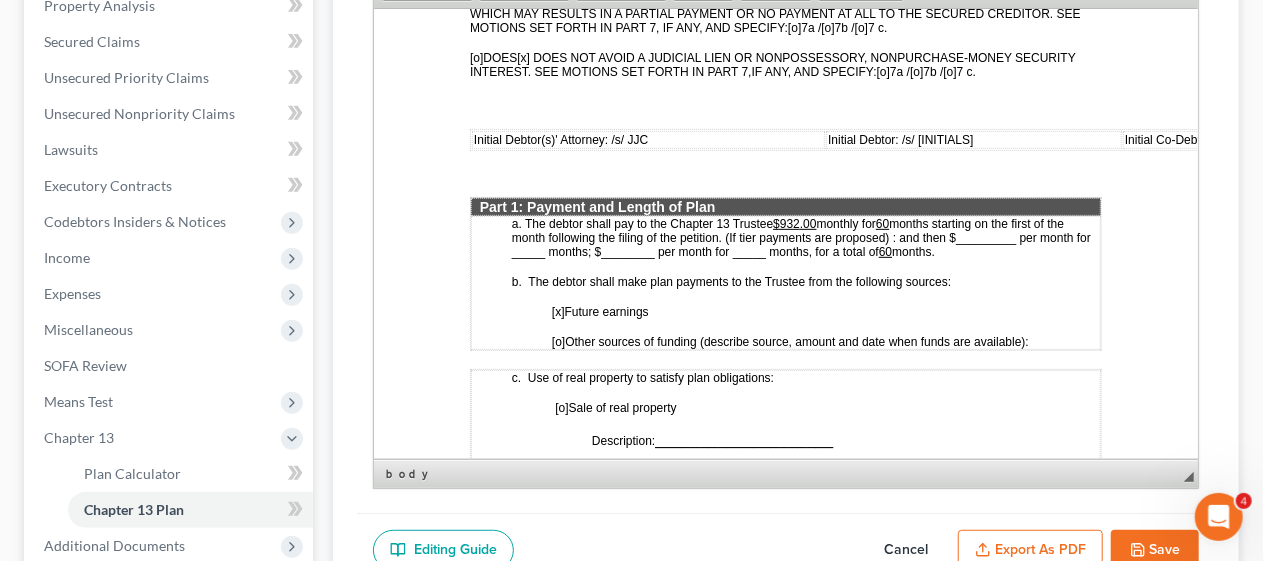 scroll, scrollTop: 868, scrollLeft: 0, axis: vertical 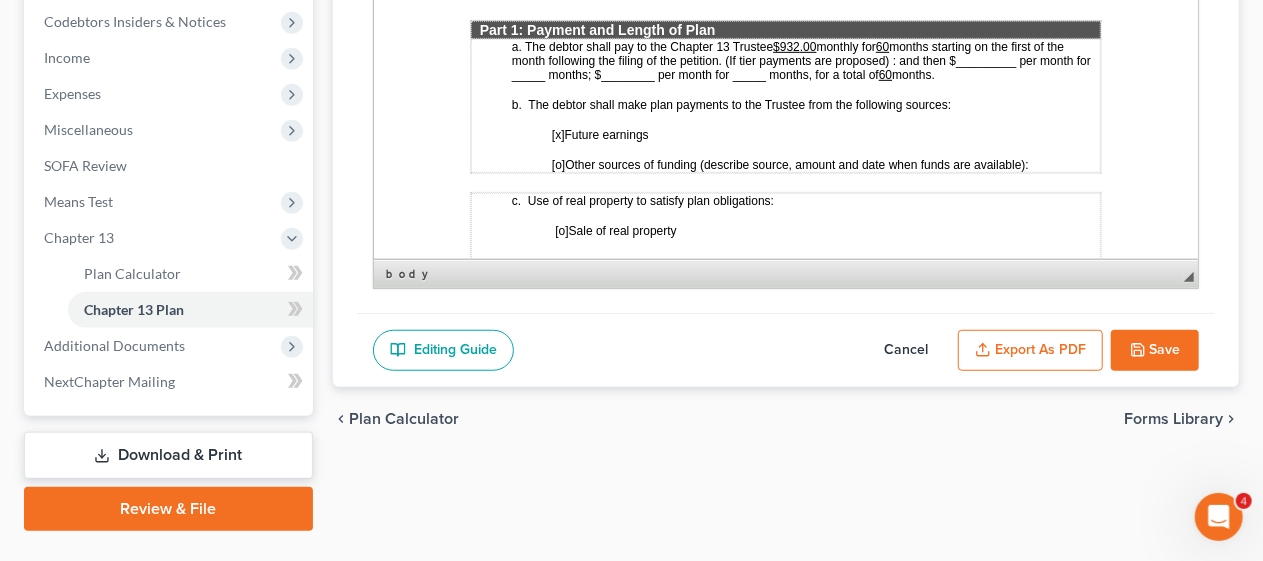 click on "Save" at bounding box center (1155, 351) 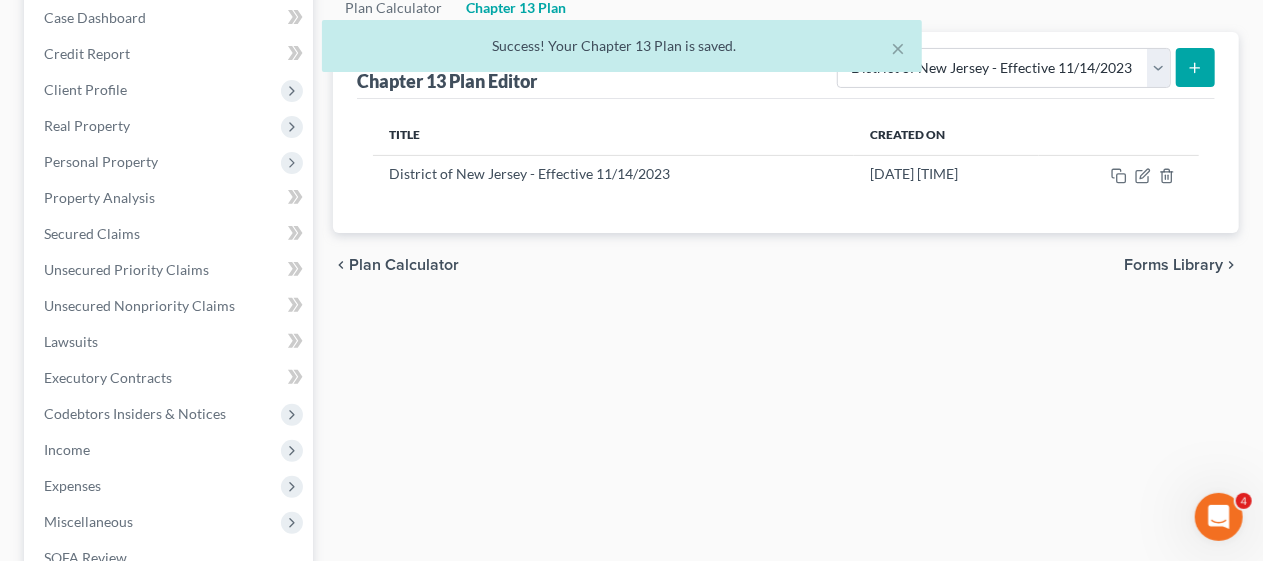 scroll, scrollTop: 100, scrollLeft: 0, axis: vertical 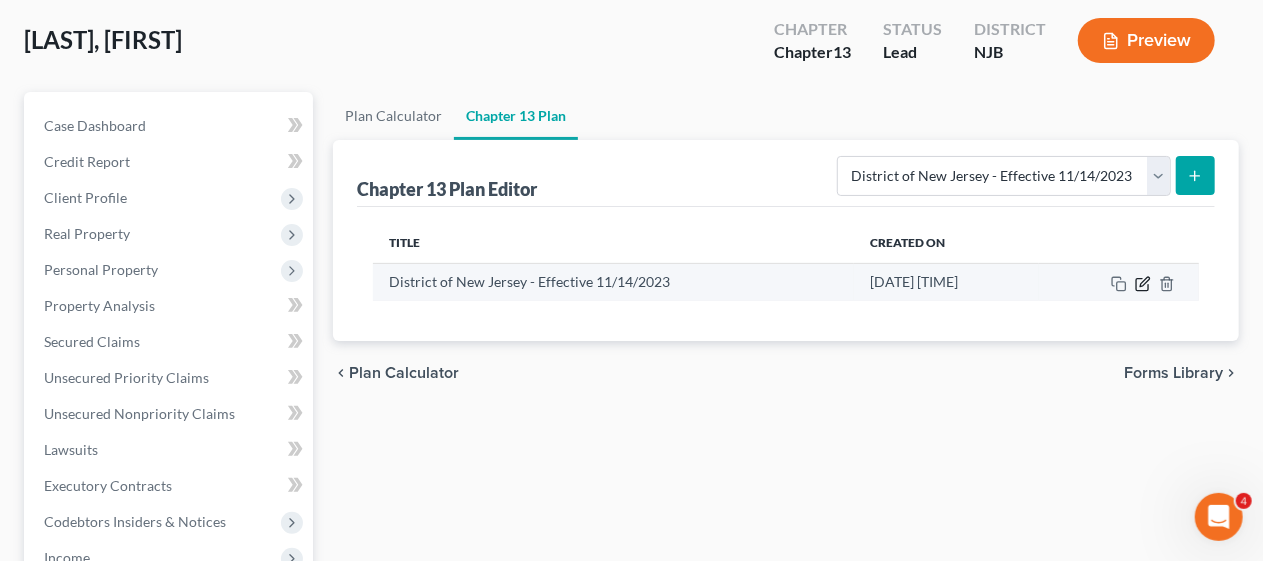 click 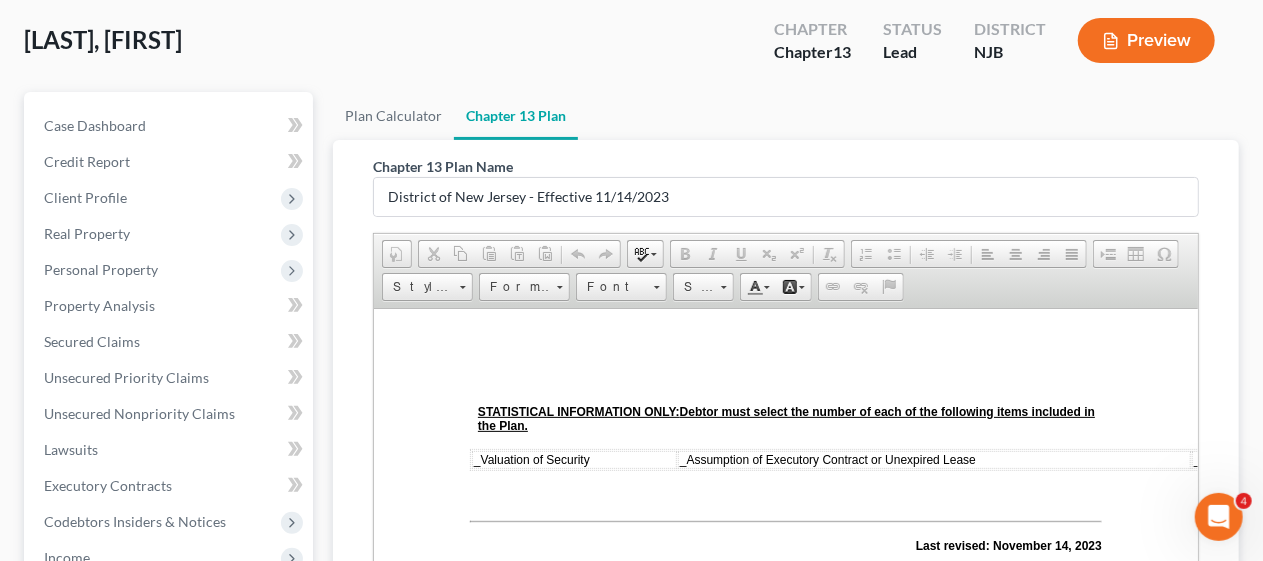 scroll, scrollTop: 0, scrollLeft: 0, axis: both 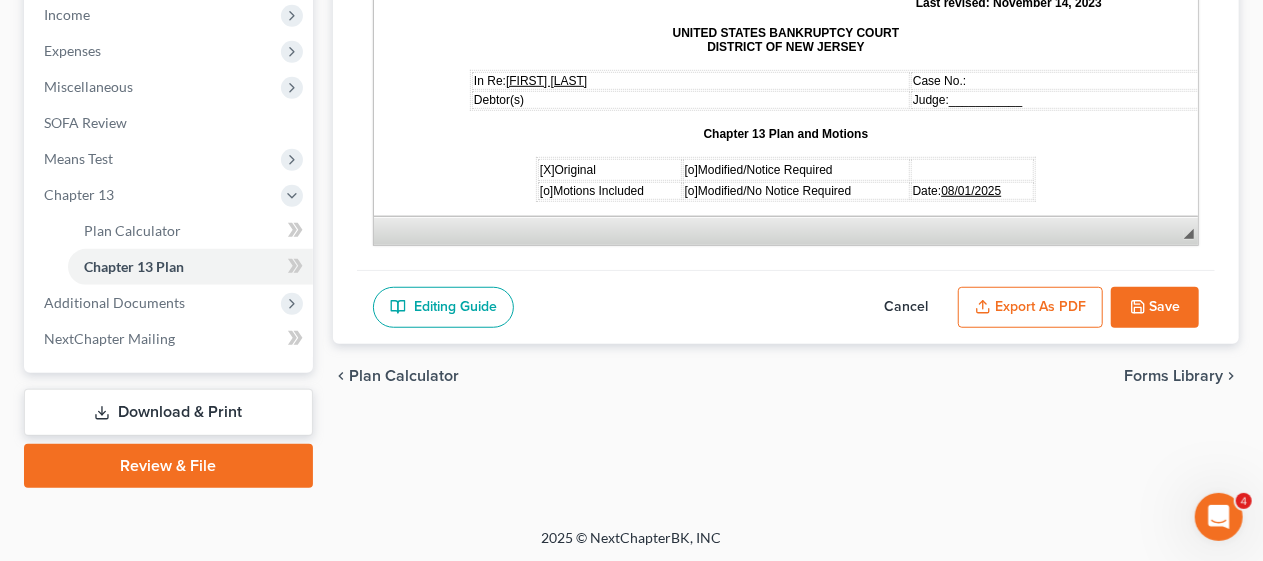 click on "Export as PDF" at bounding box center [1030, 308] 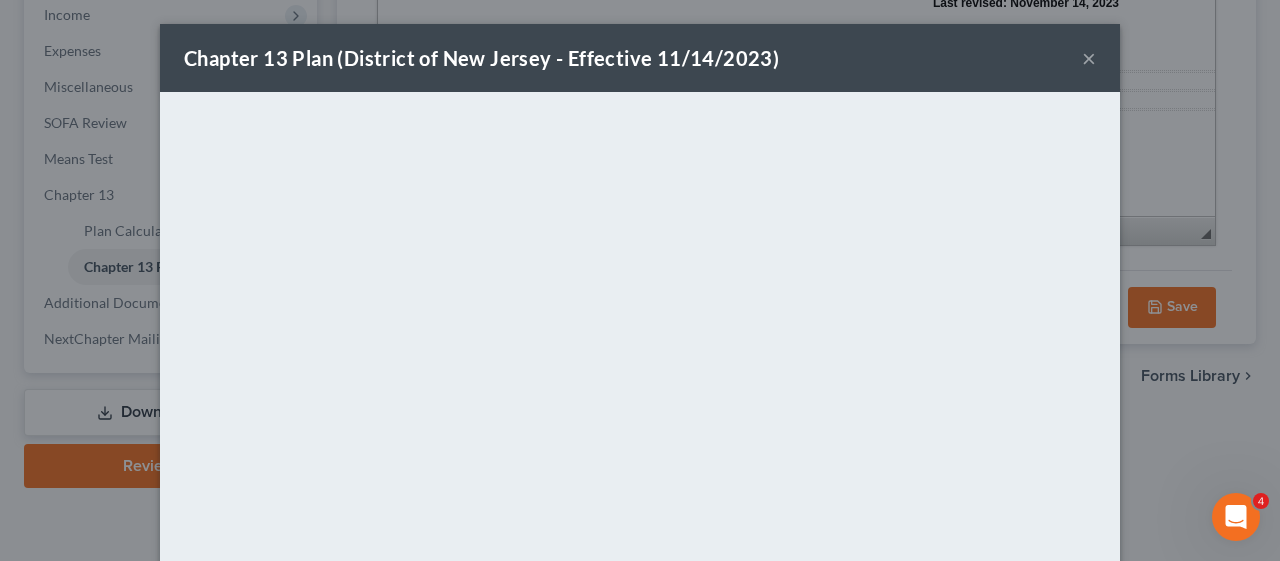 click on "×" at bounding box center [1089, 58] 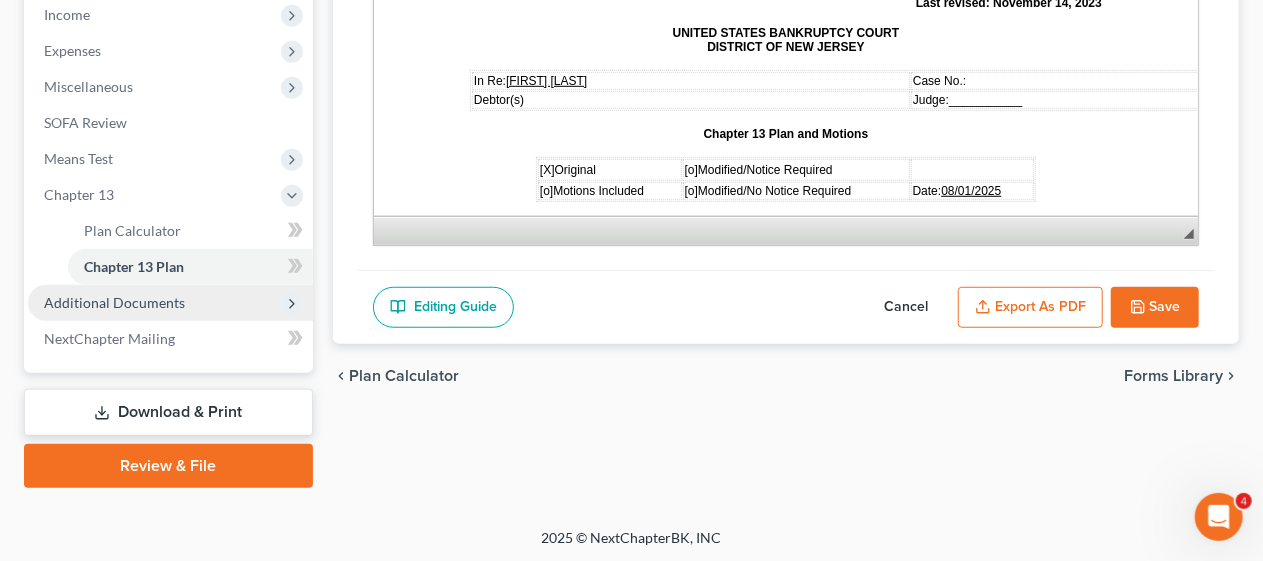 click on "Additional Documents" at bounding box center [170, 303] 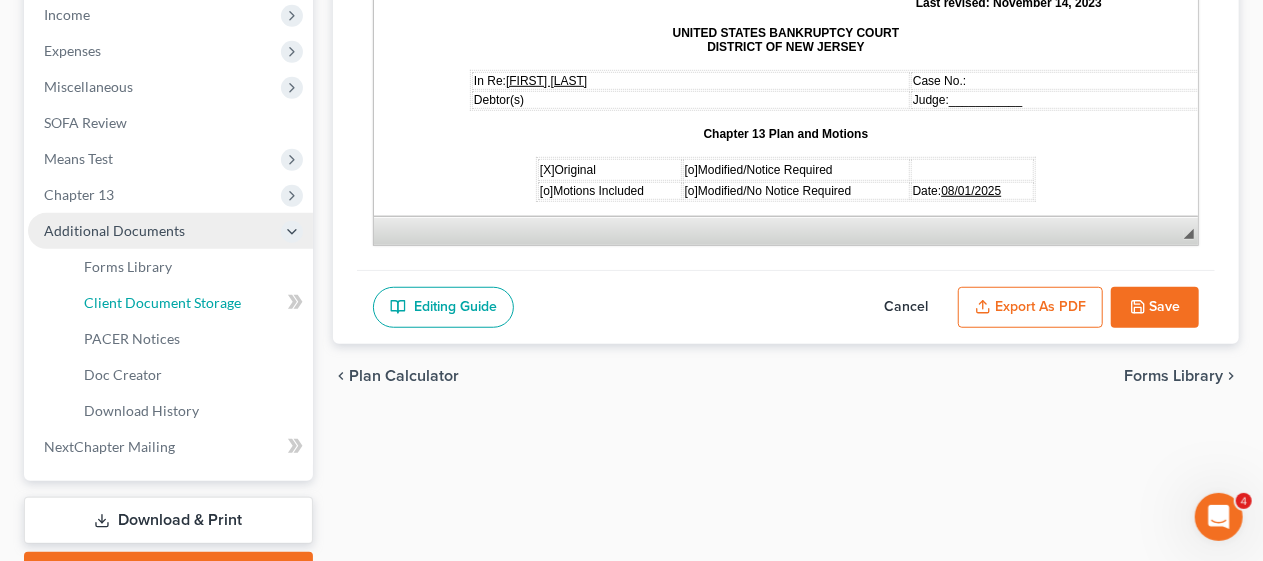 click on "Client Document Storage" at bounding box center [162, 302] 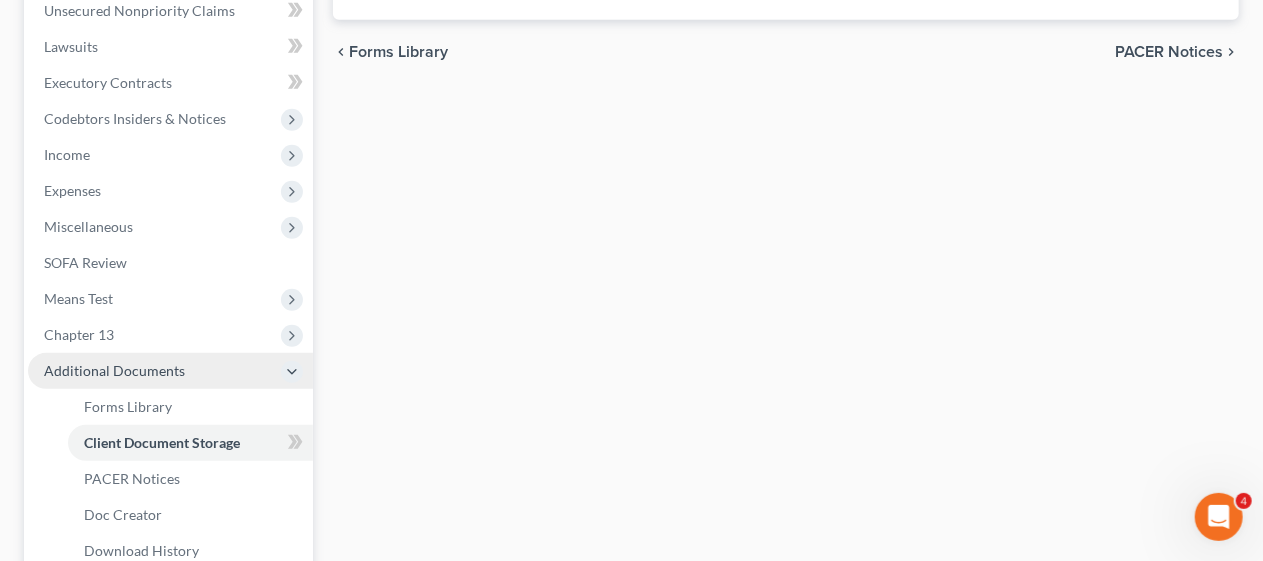 select on "9" 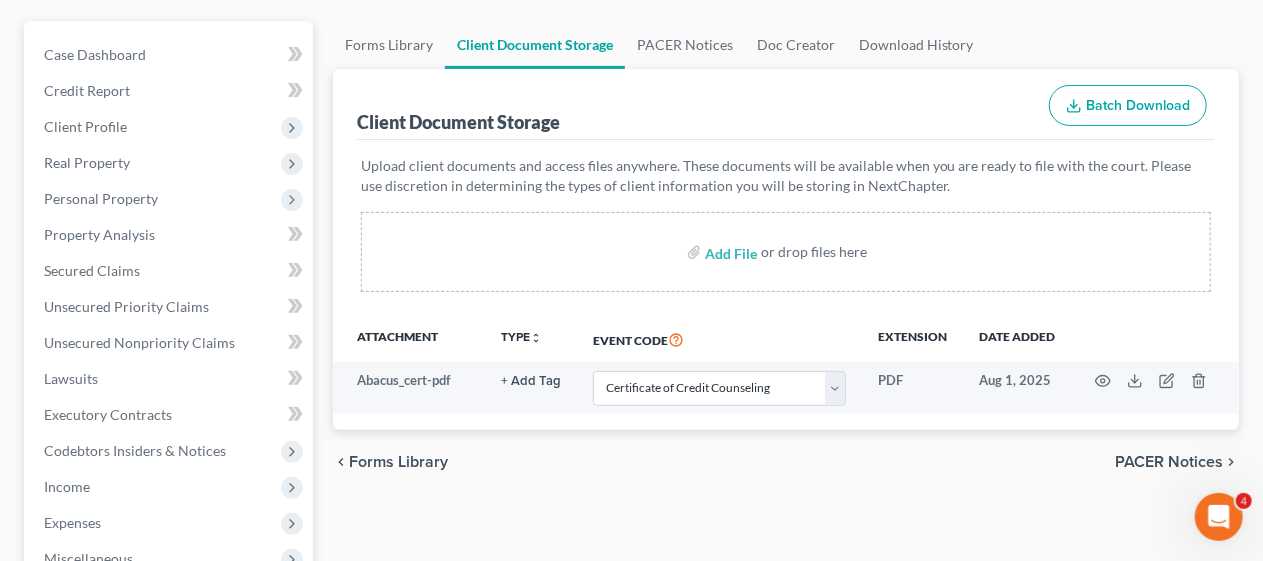 scroll, scrollTop: 300, scrollLeft: 0, axis: vertical 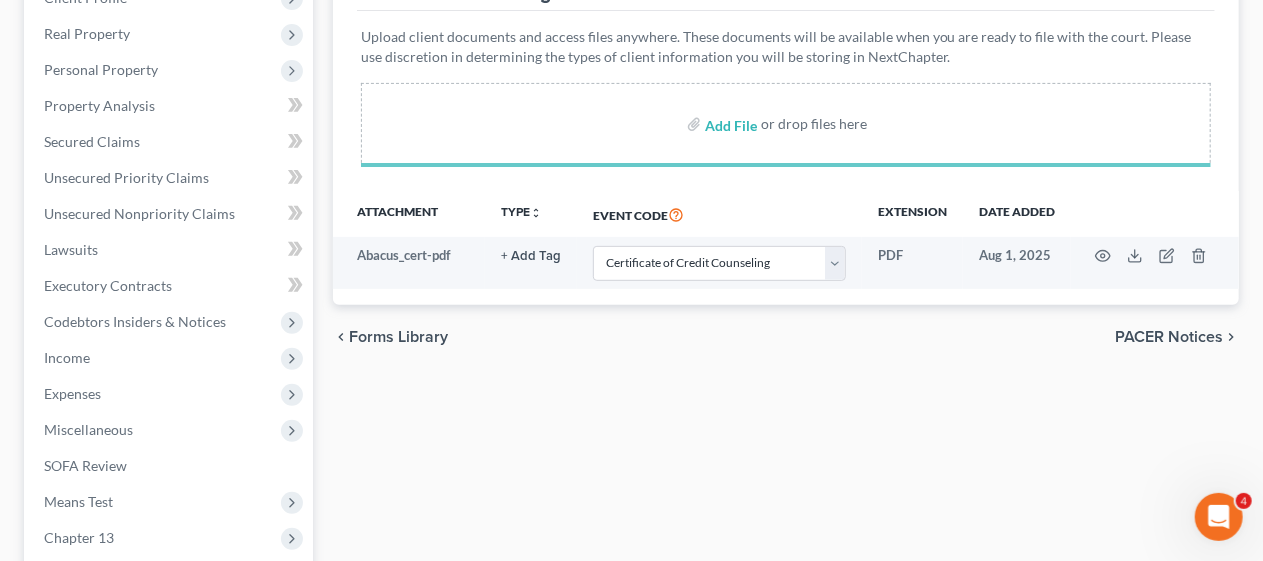 select on "9" 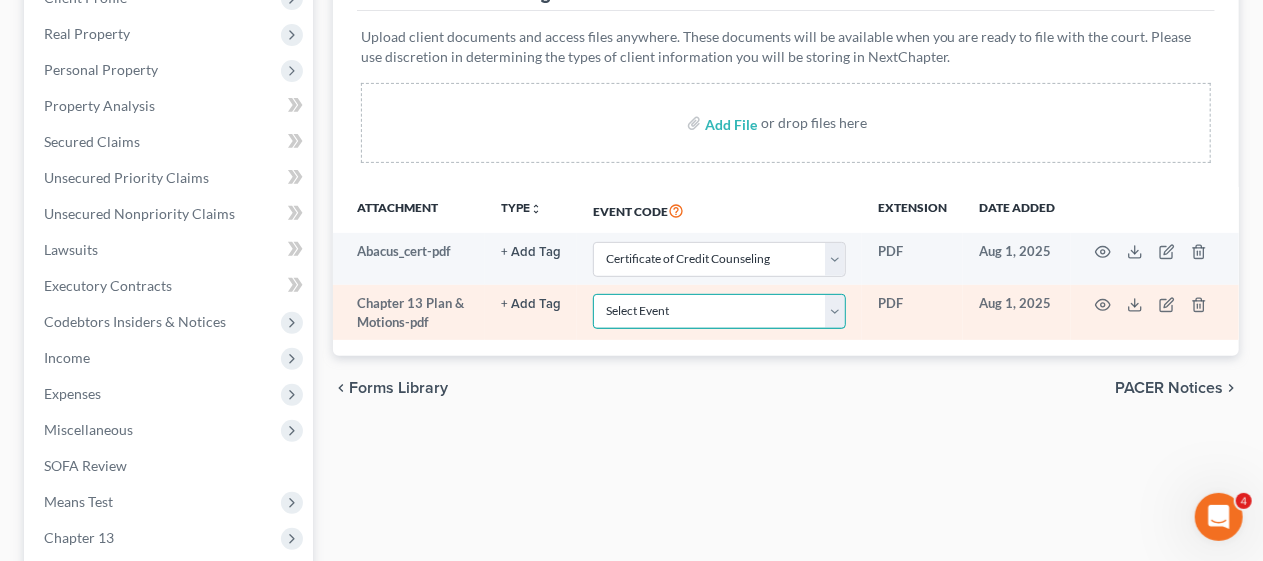 click on "Select Event 20 Largest Unsecured Creditors Amended Attorney Compensation Statement Amended List of Creditors (Fee) Amended Schedules (Fee) - Use for All Amended Schedules Answer (Involuntary) Application to Have the Filing Fee Waived Appraisal Balance Sheet Cash Flow Statement Certificate of Credit Counseling Certificate of Service of Tax Information to Requestor Certification Concerning Order to be Submitted Certification and Agreement to Pay Filing Fee Certification in Support of Discharge Certification of Completion of Plan Payments Certification of No Objection (Chapter 11) Certification of Partial Objection (Chapter 11) Ch 11 Post Confirmation Quarterly Summary Report Ch. 11 Small Business Statement of No Documents Chapter 13 Plan and Motions Final Installment Payment - Ch. 11 Final Installment Payment - Ch. 13 Final Installment Payment - Ch. 7 Financial Management Course (Official Form 423) Missing Document(s) Filed Notice of Voluntary Conversion to Chapter 7 (Fee) Pay Filing Fee in Installments" at bounding box center [719, 311] 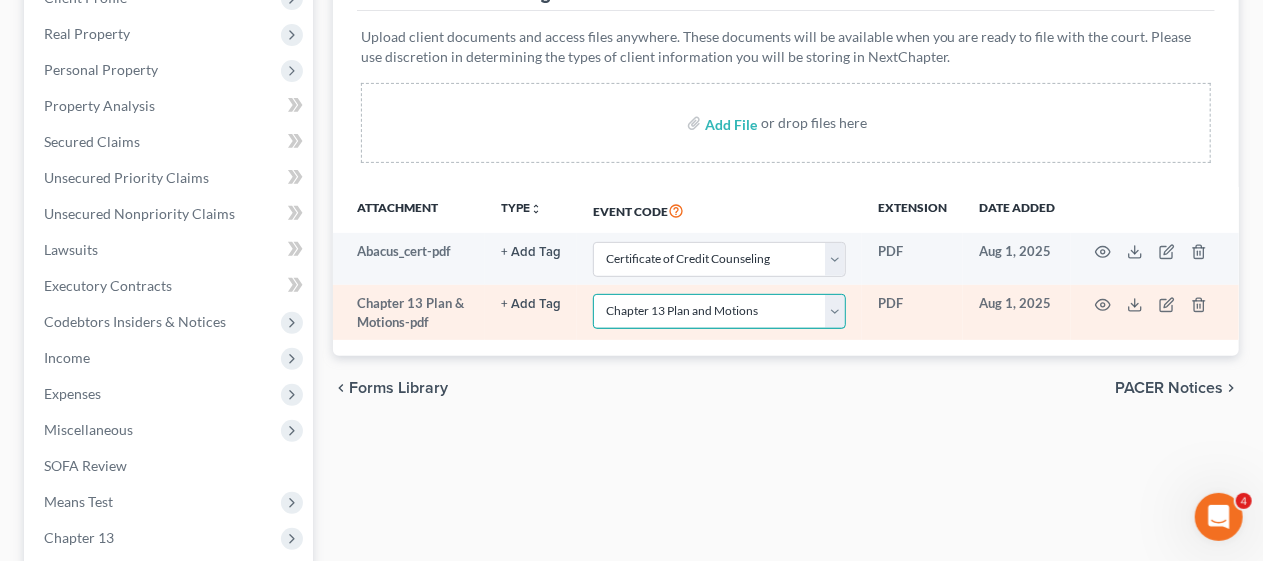 click on "Select Event 20 Largest Unsecured Creditors Amended Attorney Compensation Statement Amended List of Creditors (Fee) Amended Schedules (Fee) - Use for All Amended Schedules Answer (Involuntary) Application to Have the Filing Fee Waived Appraisal Balance Sheet Cash Flow Statement Certificate of Credit Counseling Certificate of Service of Tax Information to Requestor Certification Concerning Order to be Submitted Certification and Agreement to Pay Filing Fee Certification in Support of Discharge Certification of Completion of Plan Payments Certification of No Objection (Chapter 11) Certification of Partial Objection (Chapter 11) Ch 11 Post Confirmation Quarterly Summary Report Ch. 11 Small Business Statement of No Documents Chapter 13 Plan and Motions Final Installment Payment - Ch. 11 Final Installment Payment - Ch. 13 Final Installment Payment - Ch. 7 Financial Management Course (Official Form 423) Missing Document(s) Filed Notice of Voluntary Conversion to Chapter 7 (Fee) Pay Filing Fee in Installments" at bounding box center (719, 311) 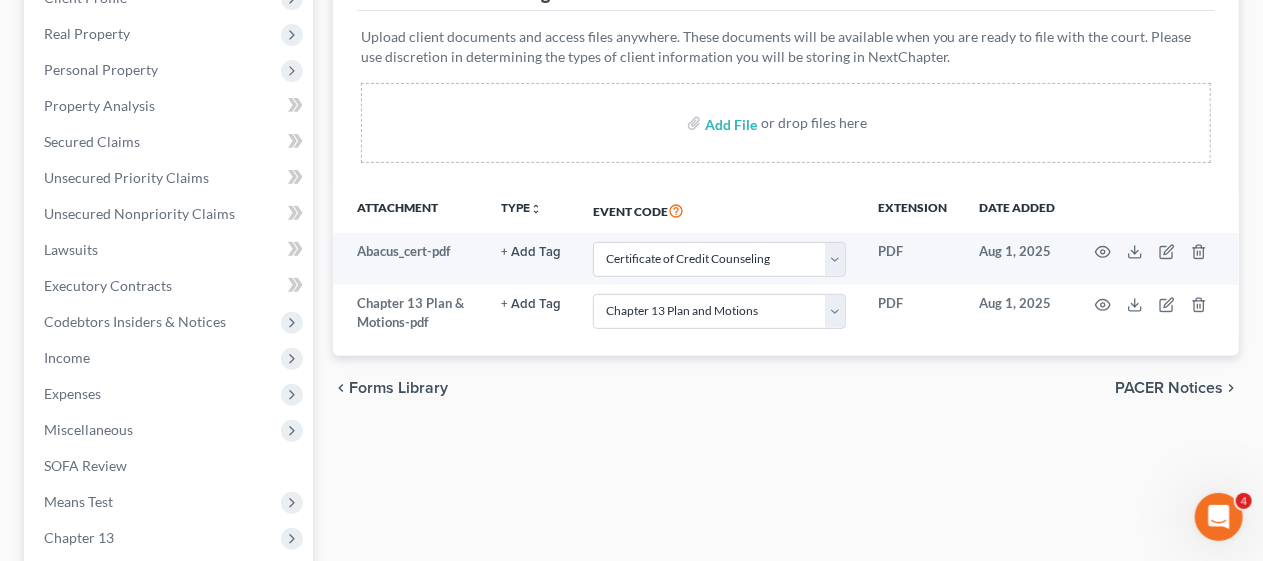 click on "Forms Library
Client Document Storage
PACER Notices
Doc Creator
Download History
Client Document Storage
Batch Download
Upload client documents and access files anywhere. These documents will be available when you are ready to file with the court. Please use discretion in determining the types of client information you will be storing in NextChapter.
Add File
or drop files here
Attachment TYPE unfold_more NONE Hearing Insurance Notice Proof of Claim Event Code  Extension Date added Abacus_cert-pdf + Add Tag Select an option or create one Hearing Insurance Notice Proof of Claim Select Event 20 Largest Unsecured Creditors Amended Attorney Compensation Statement Amended List of Creditors (Fee) Amended Schedules (Fee) - Use for All Amended Schedules Answer (Involuntary) Application to Have the Filing Fee Waived Appraisal Balance Sheet Cash Flow Statement Certificate of Credit Counseling PDF" at bounding box center (786, 415) 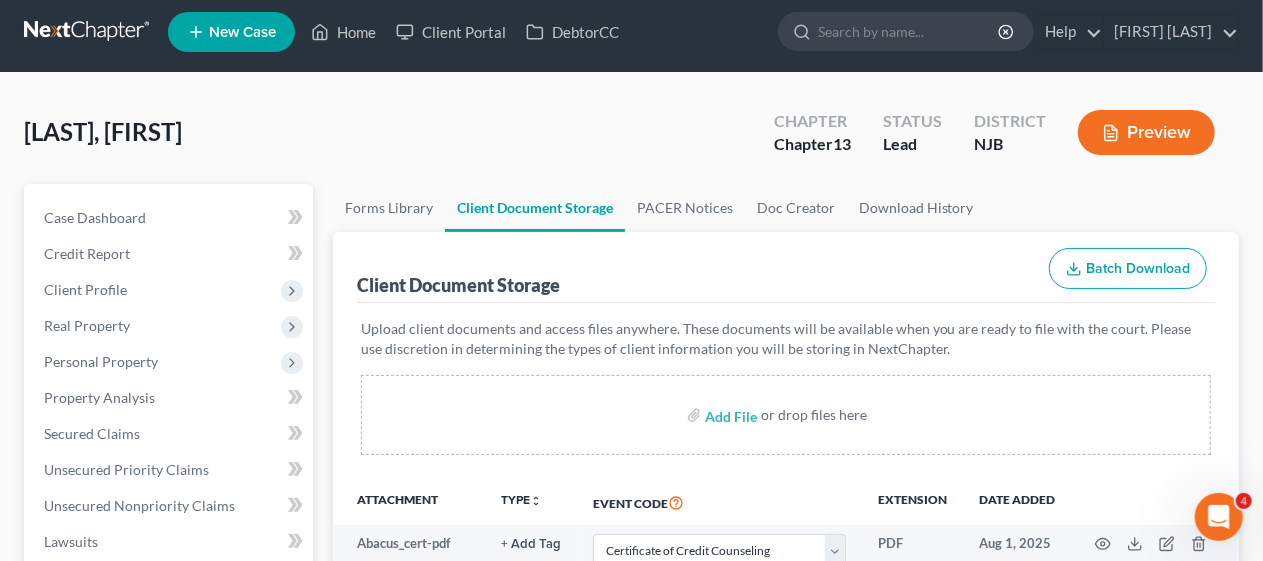 scroll, scrollTop: 0, scrollLeft: 0, axis: both 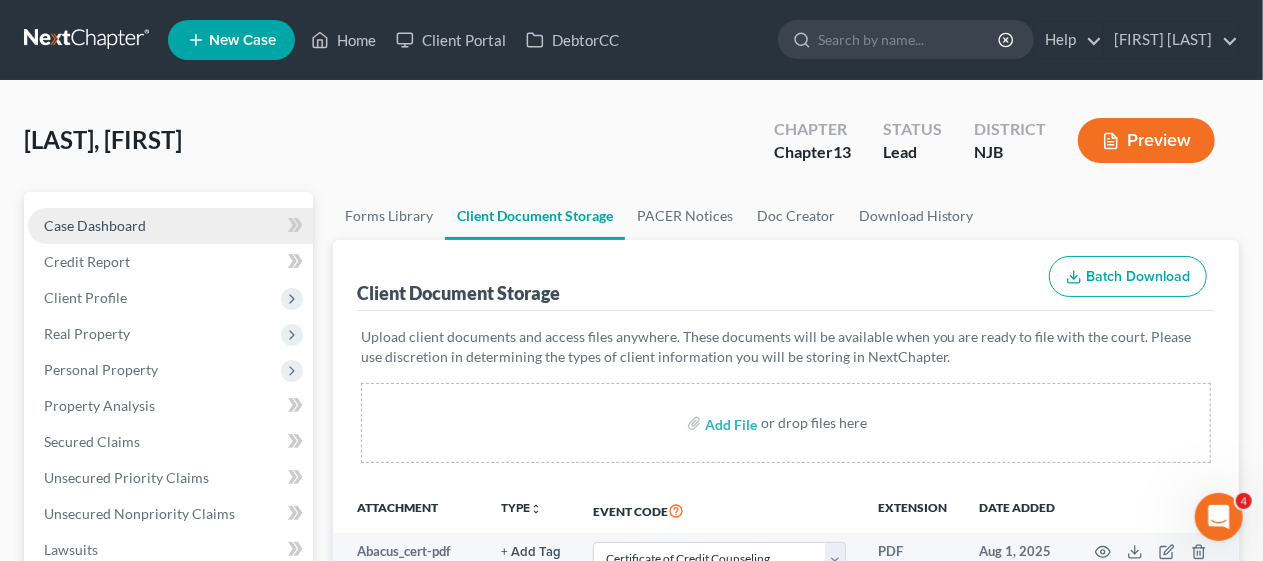 click on "Case Dashboard" at bounding box center [170, 226] 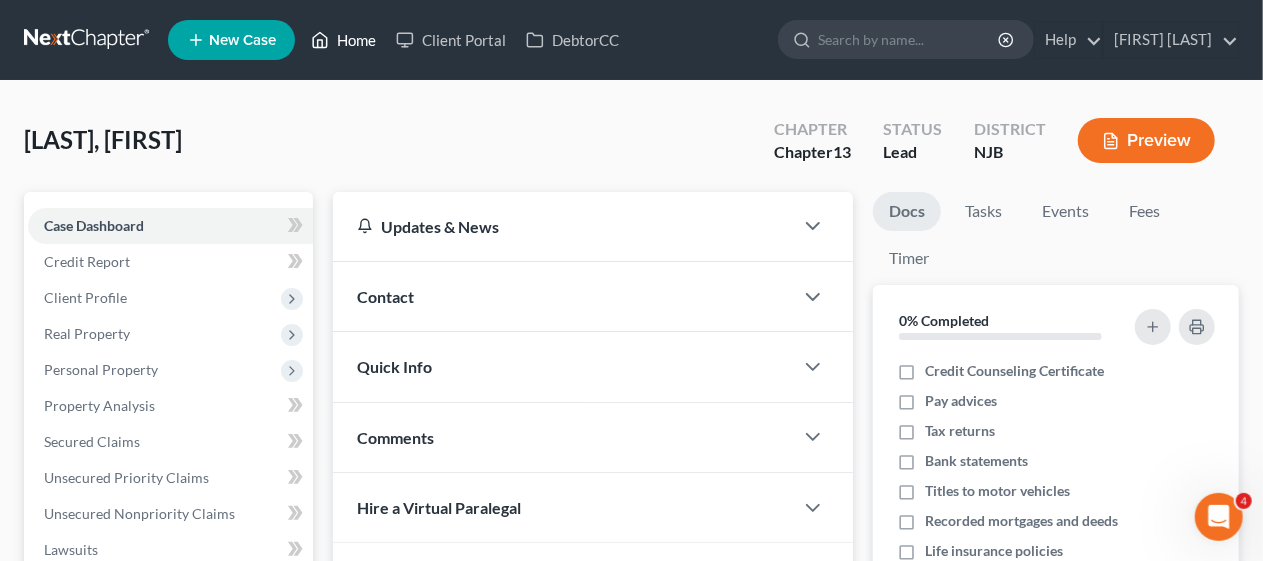 click on "Home" at bounding box center [343, 40] 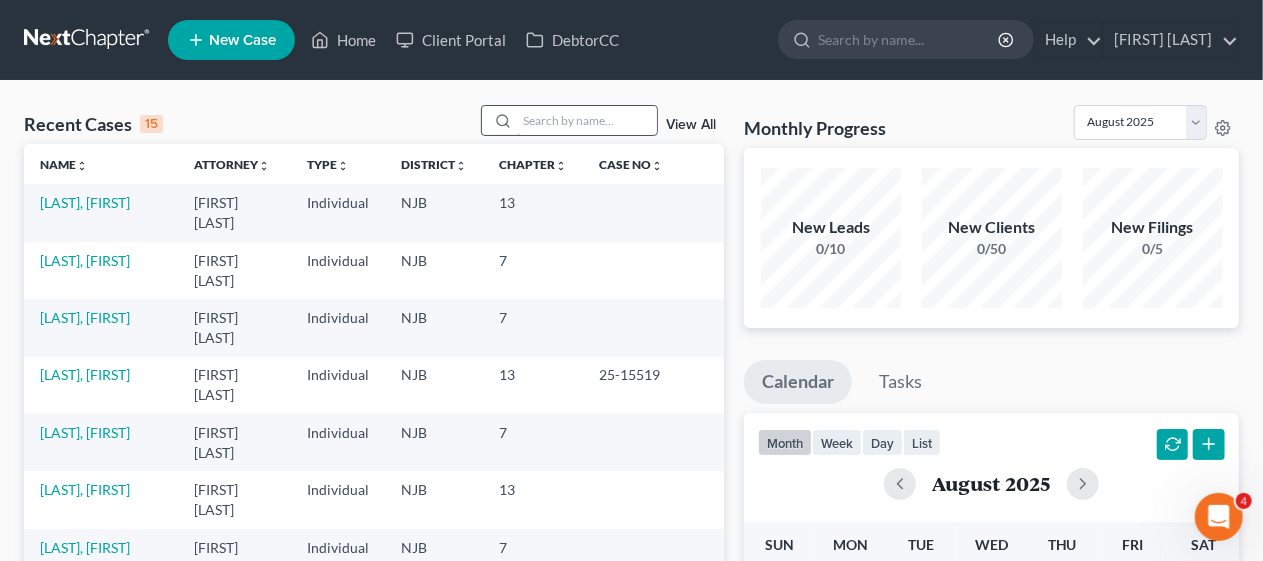 click at bounding box center [587, 120] 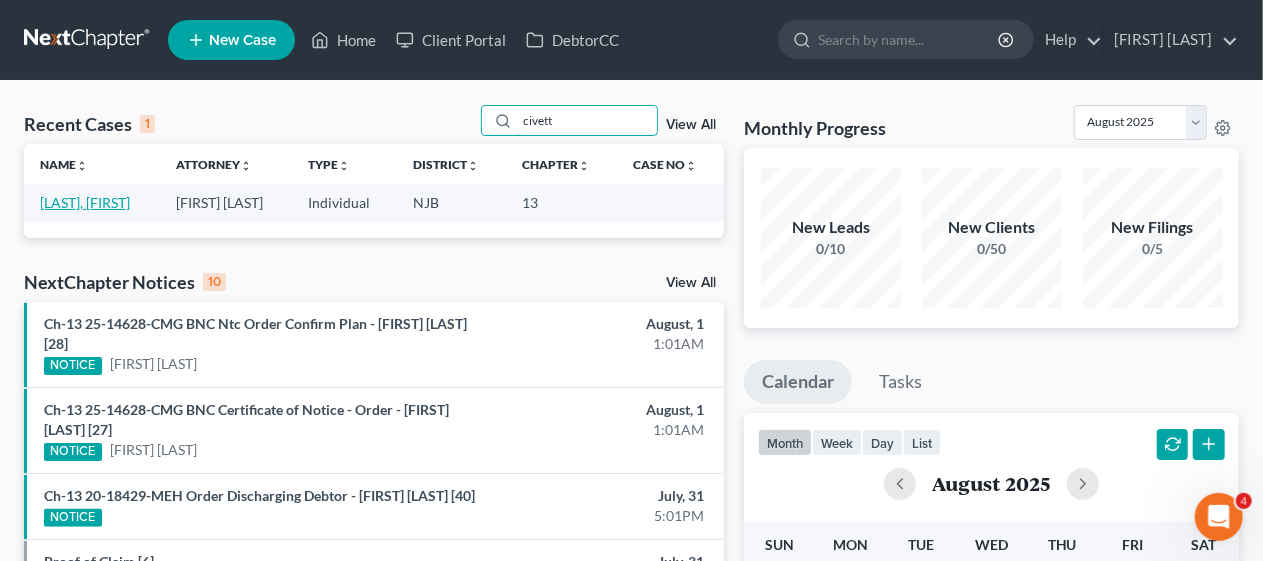 type on "civett" 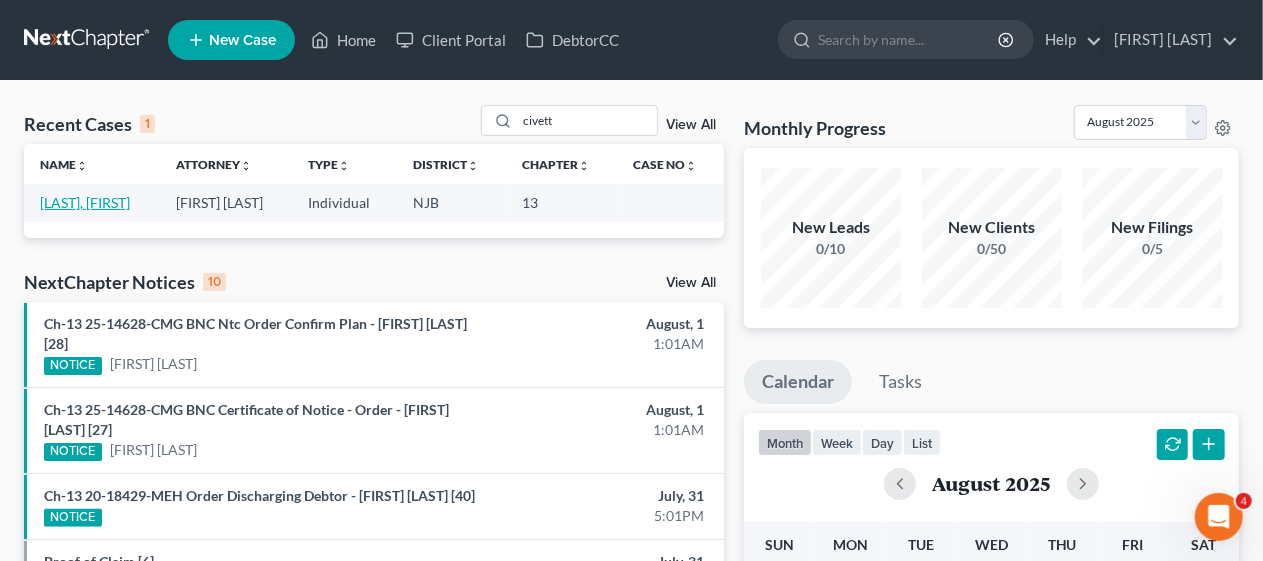 click on "[LAST], [FIRST]" at bounding box center (85, 202) 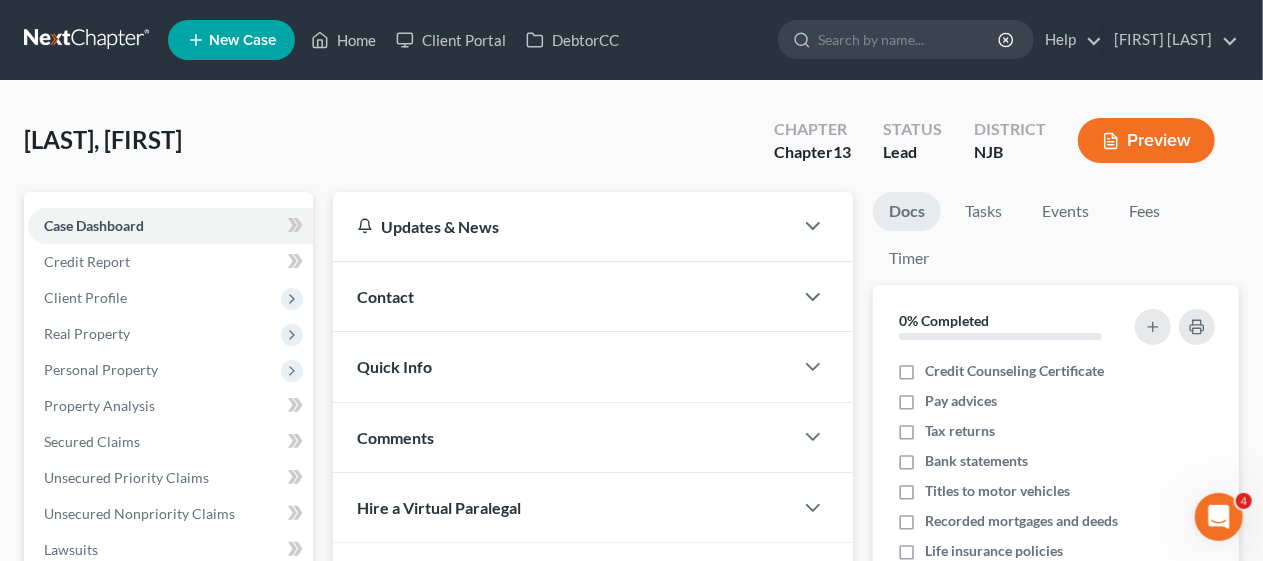 click on "Case Dashboard
Payments
Invoices
Payments
Payments
Credit Report
Client Profile" at bounding box center (168, 625) 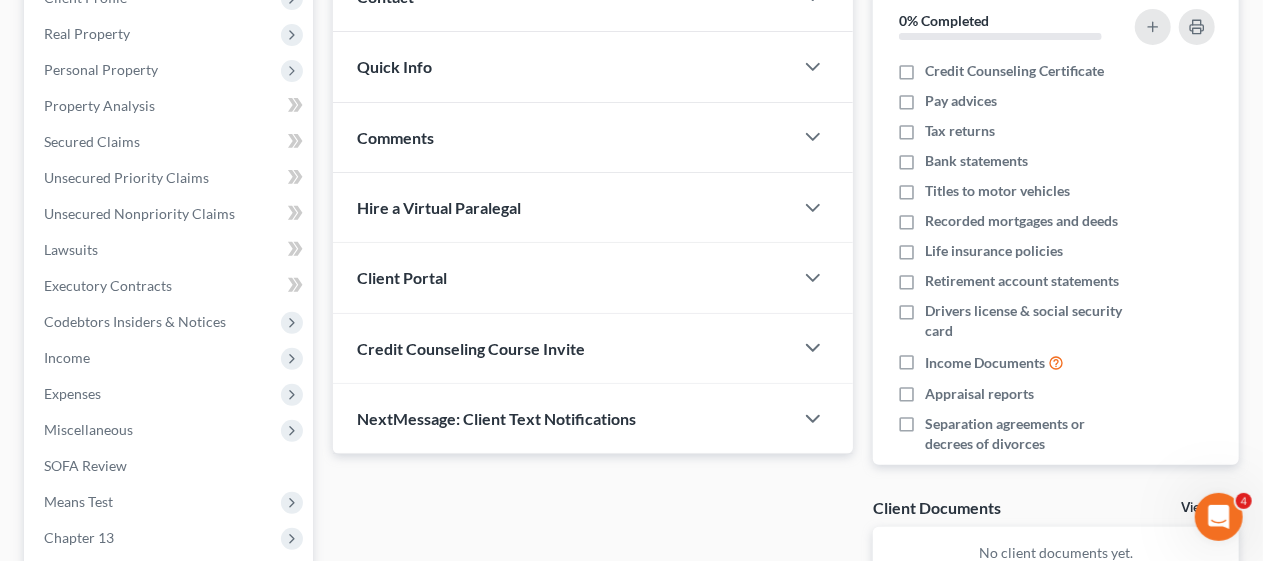scroll, scrollTop: 200, scrollLeft: 0, axis: vertical 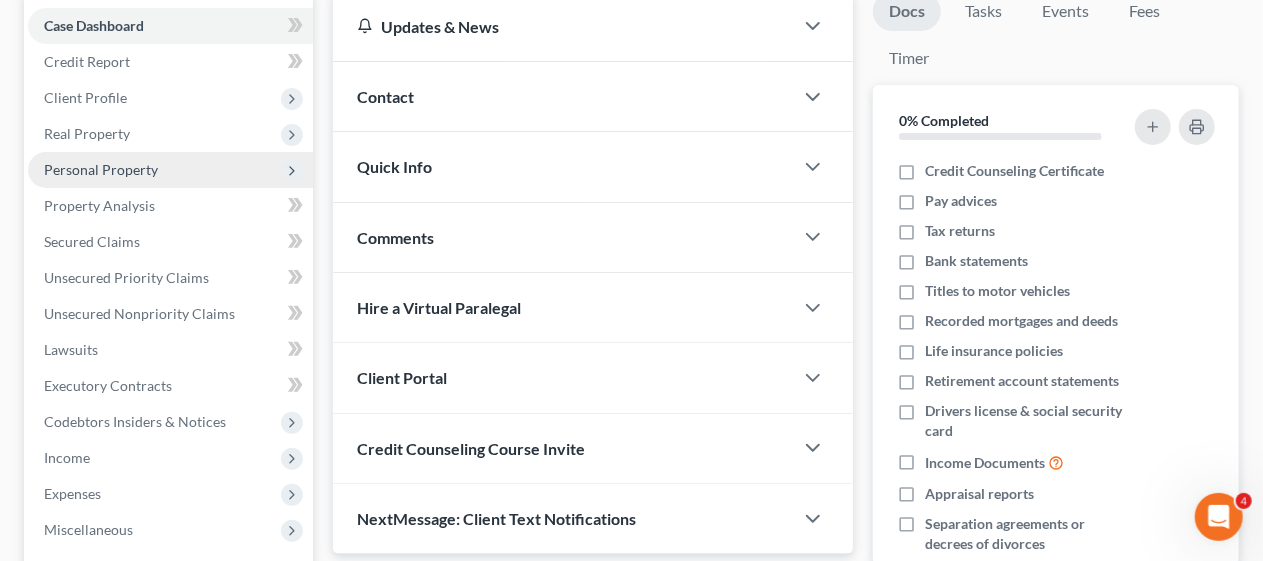 click on "Personal Property" at bounding box center (170, 170) 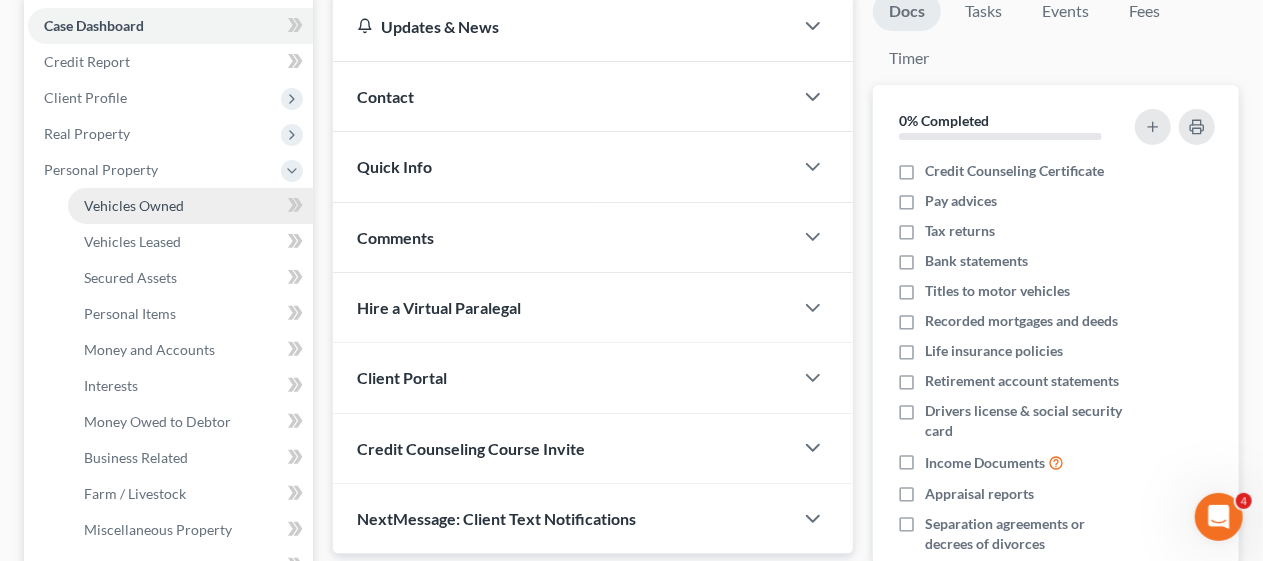 click on "Vehicles Owned" at bounding box center (190, 206) 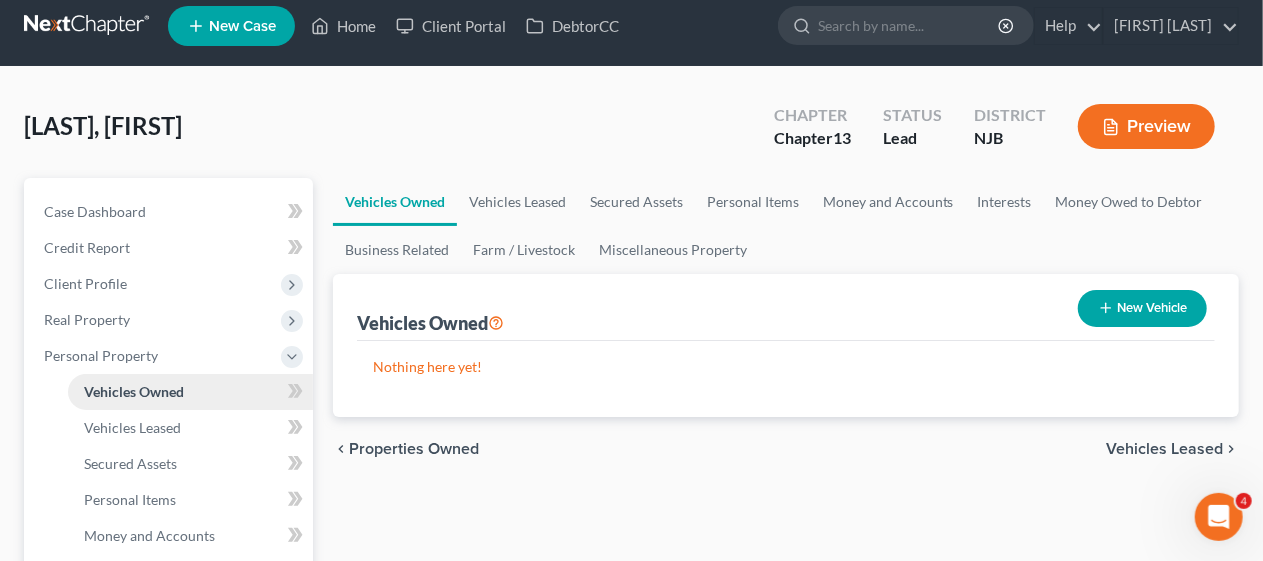 scroll, scrollTop: 0, scrollLeft: 0, axis: both 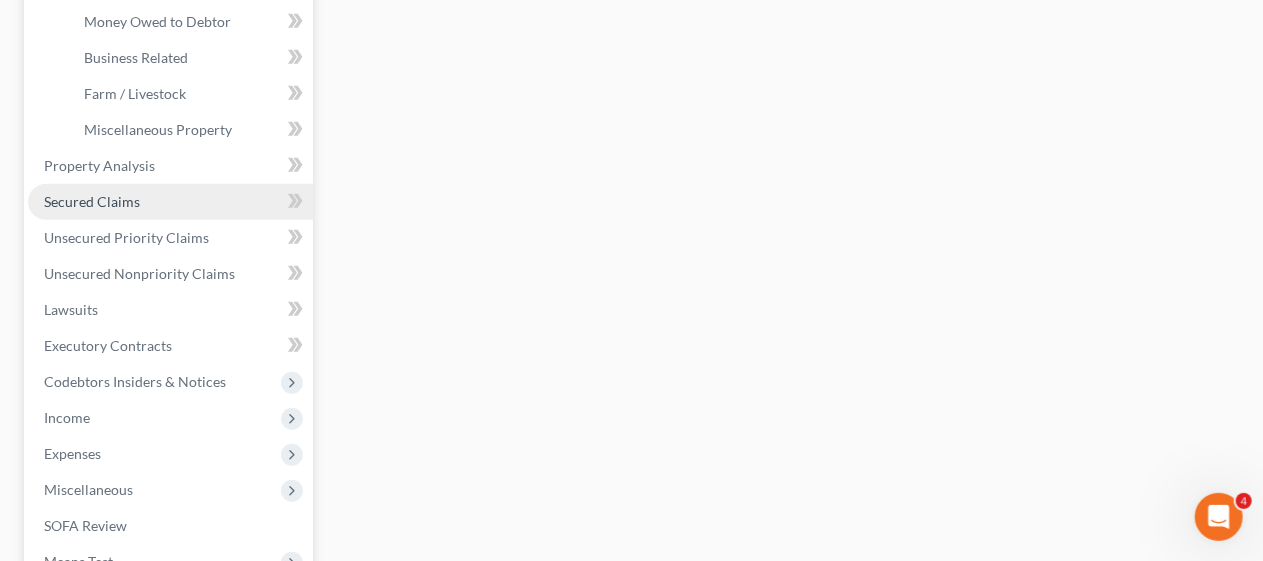 click on "Secured Claims" at bounding box center [170, 202] 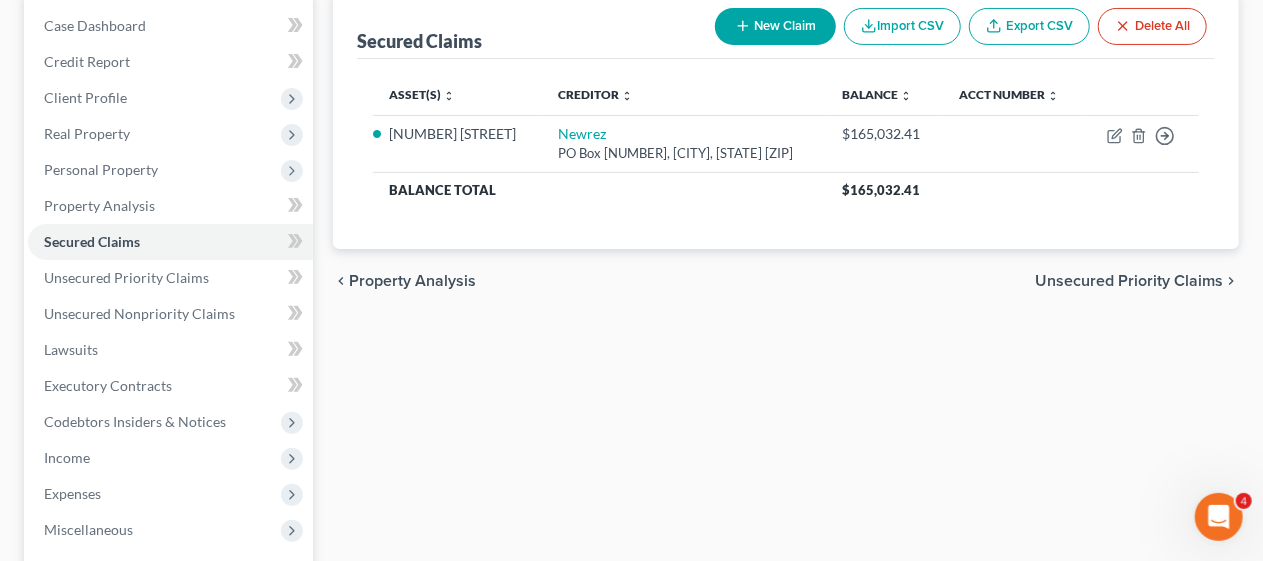 scroll, scrollTop: 300, scrollLeft: 0, axis: vertical 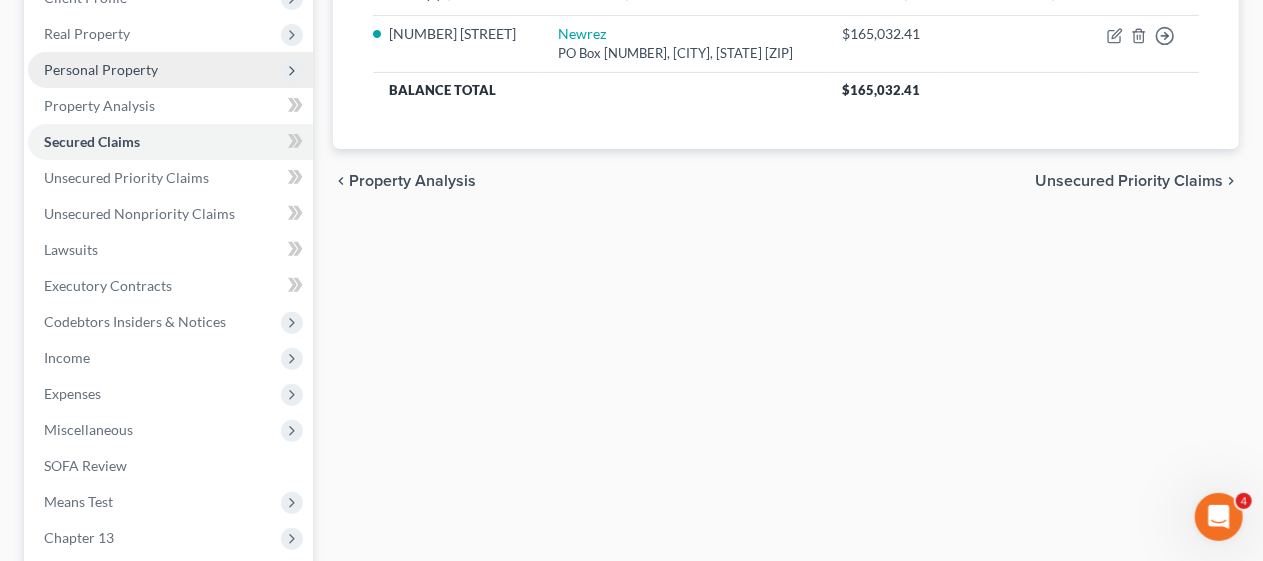 click on "Personal Property" at bounding box center (170, 70) 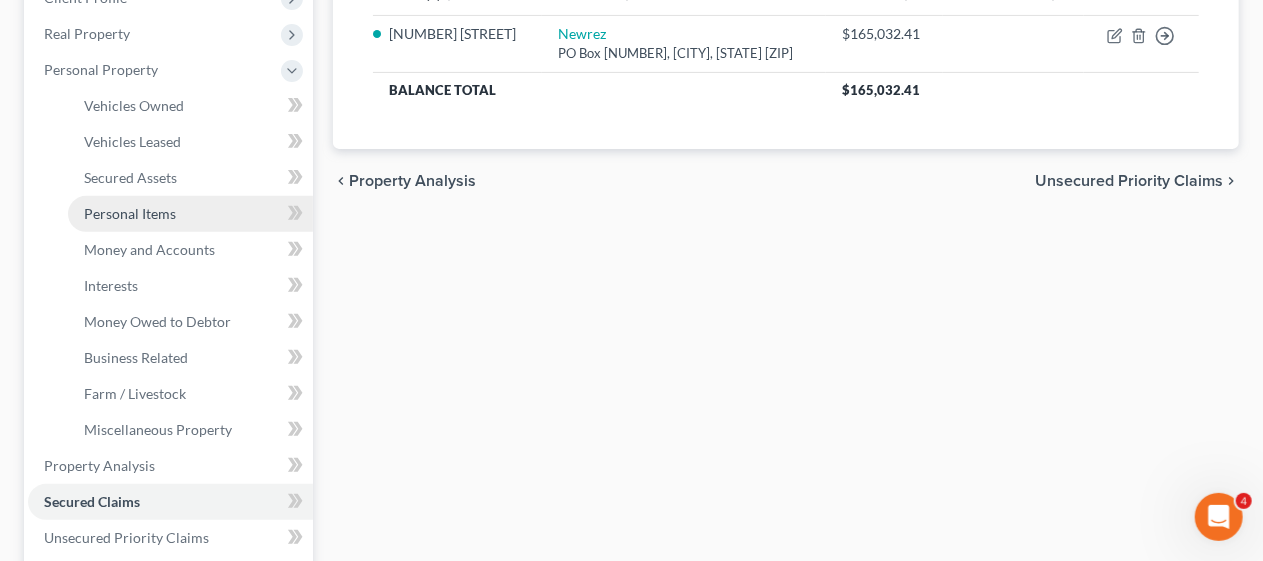click on "Personal Items" at bounding box center (190, 214) 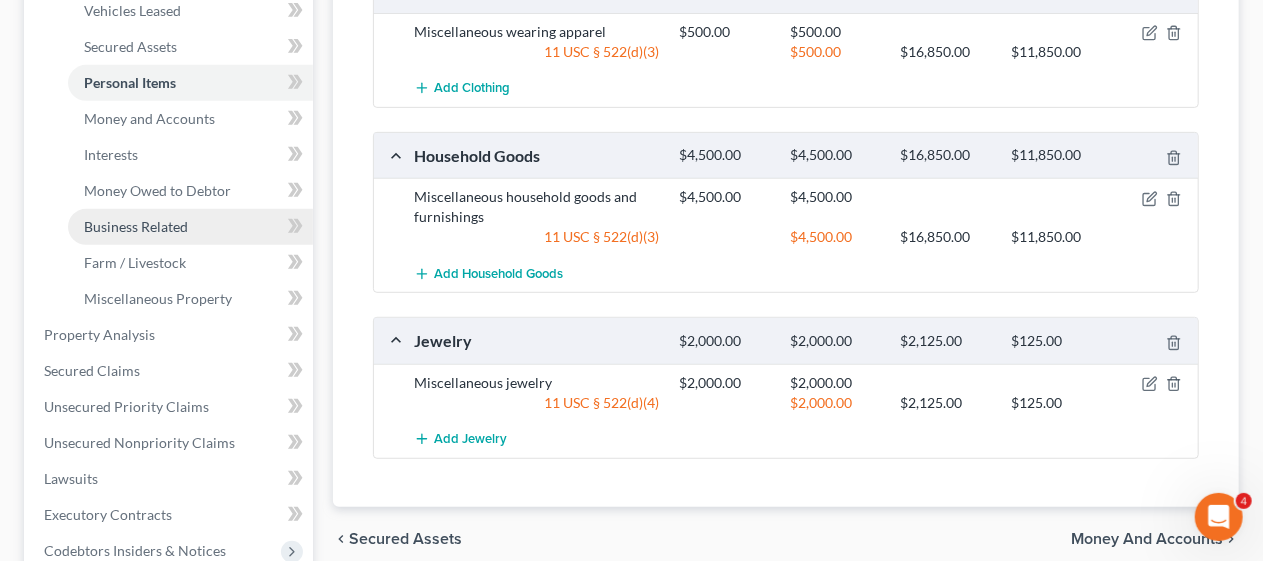 scroll, scrollTop: 400, scrollLeft: 0, axis: vertical 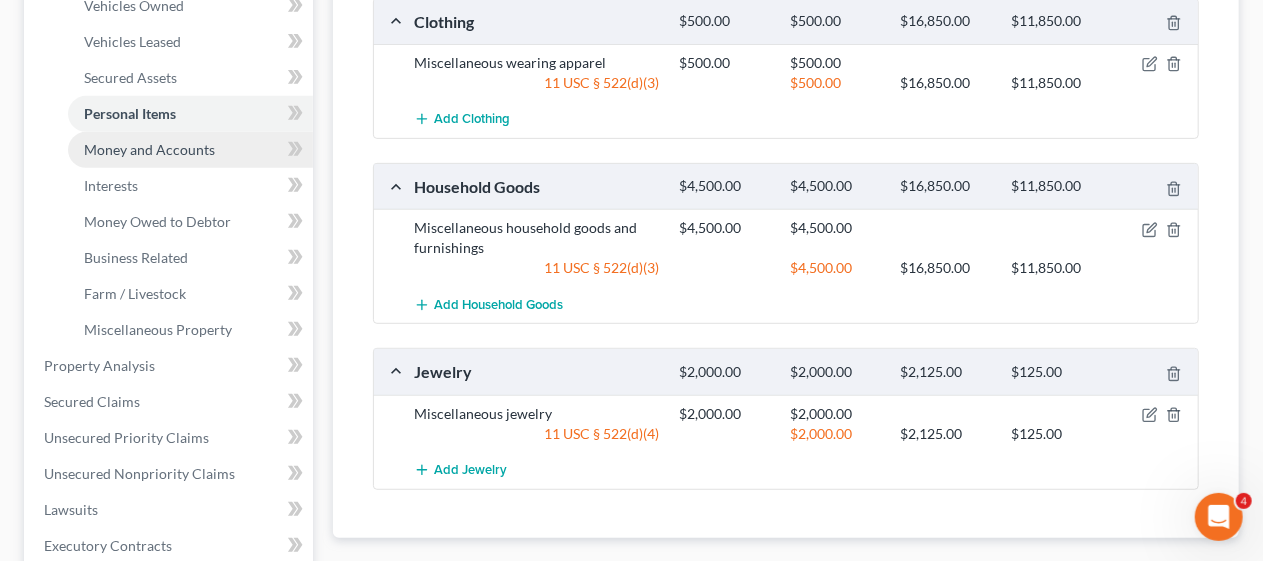 click on "Money and Accounts" at bounding box center (190, 150) 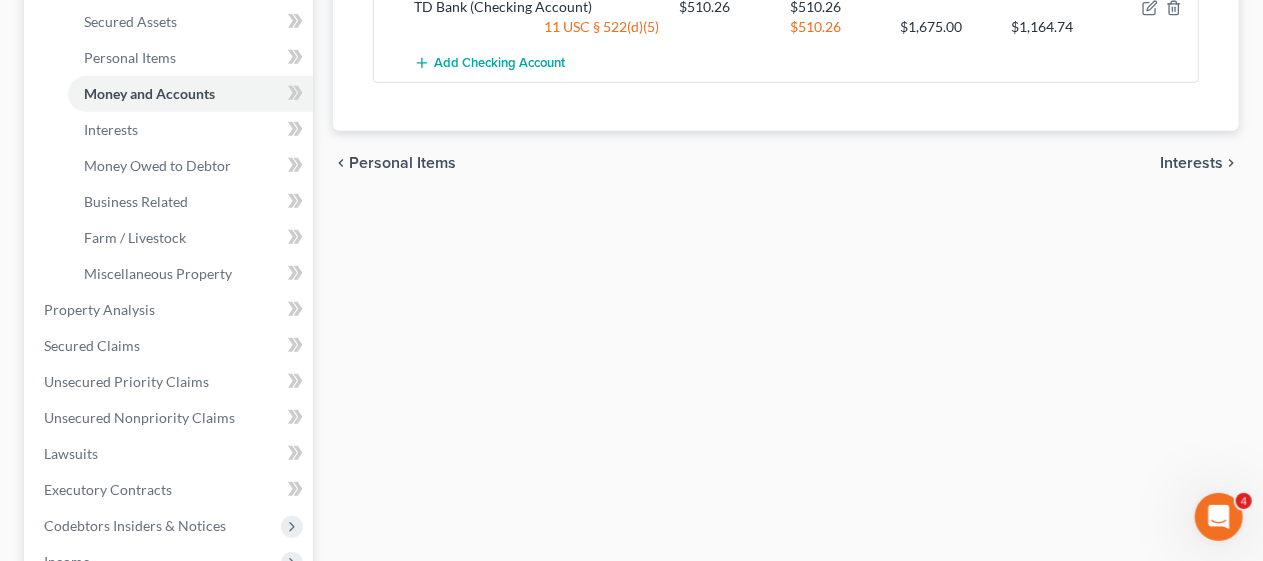 scroll, scrollTop: 500, scrollLeft: 0, axis: vertical 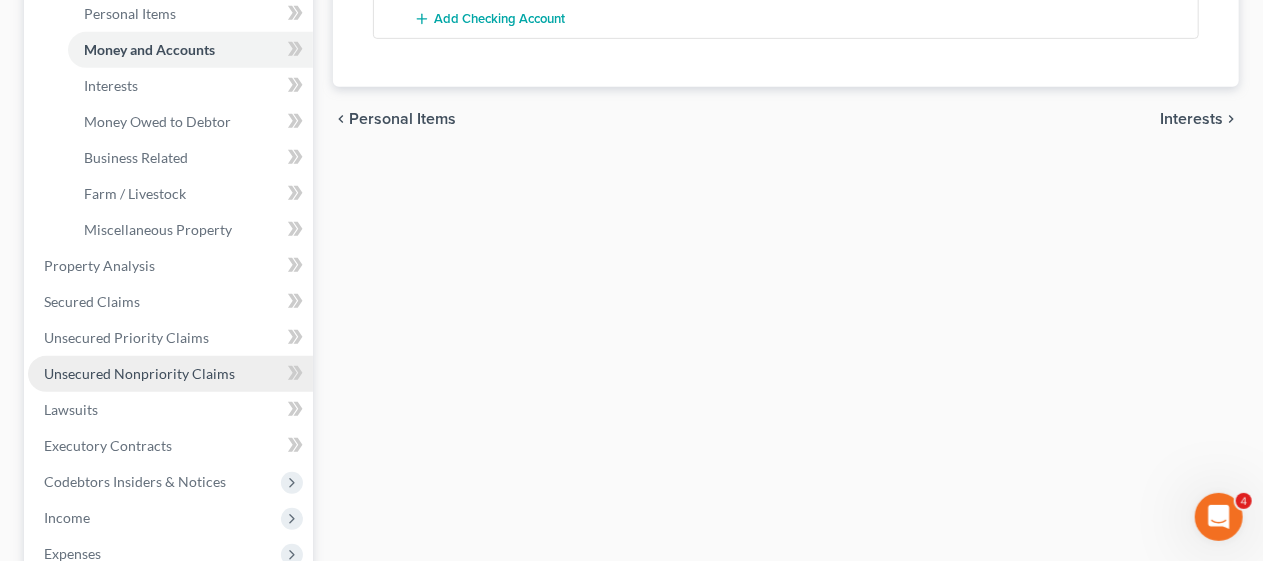 click on "Unsecured Nonpriority Claims" at bounding box center (139, 373) 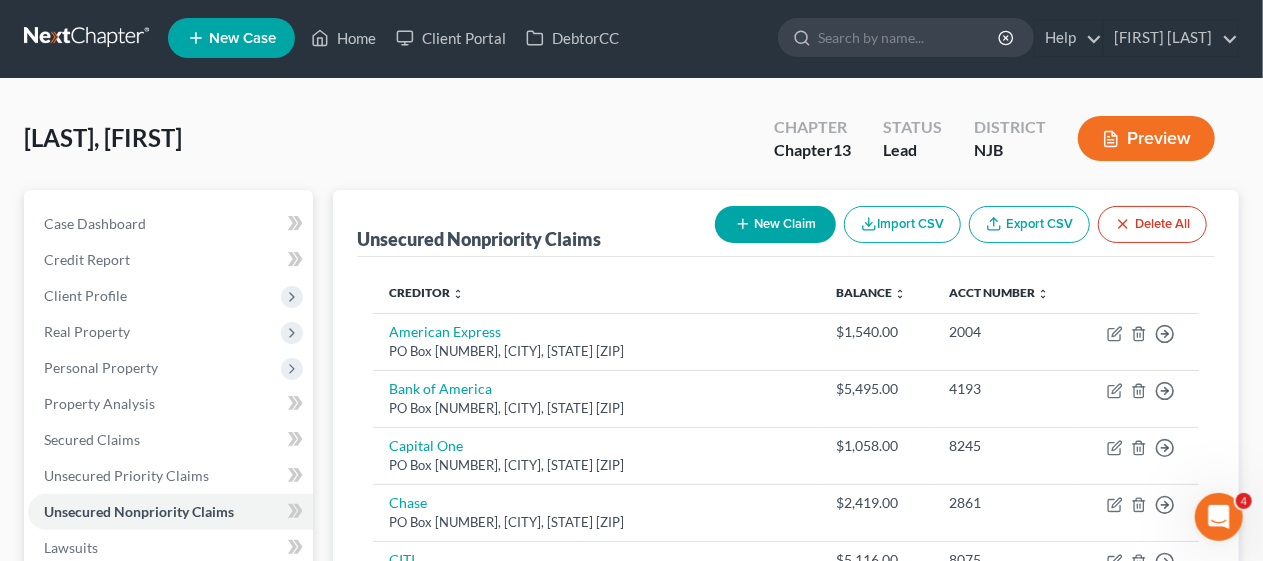 scroll, scrollTop: 0, scrollLeft: 0, axis: both 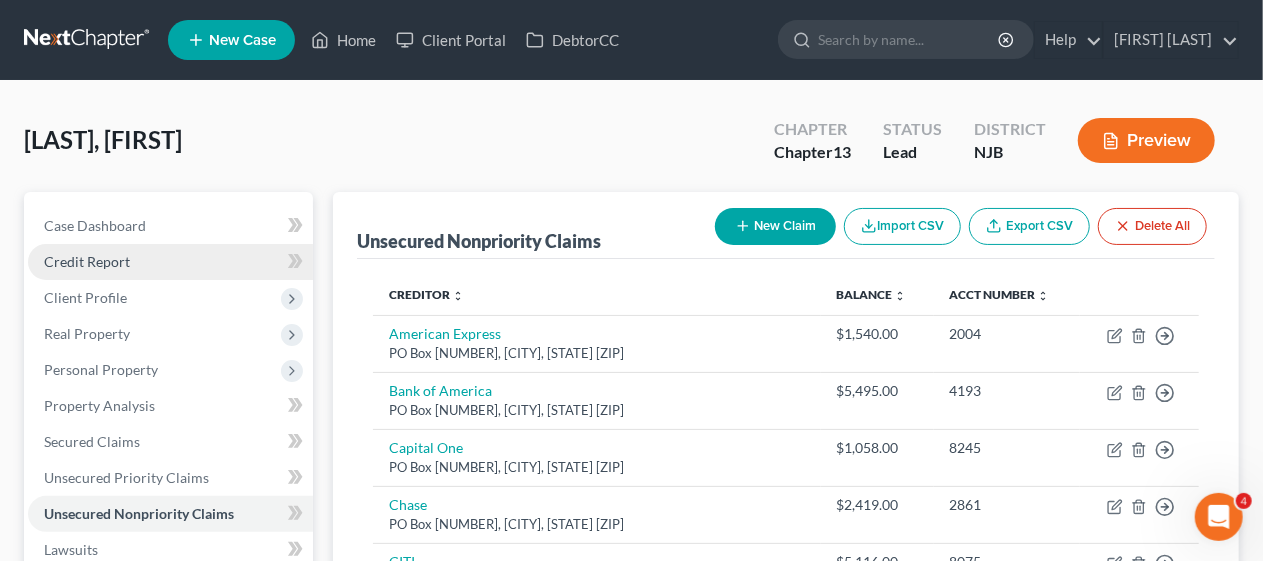 click on "Credit Report" at bounding box center [170, 262] 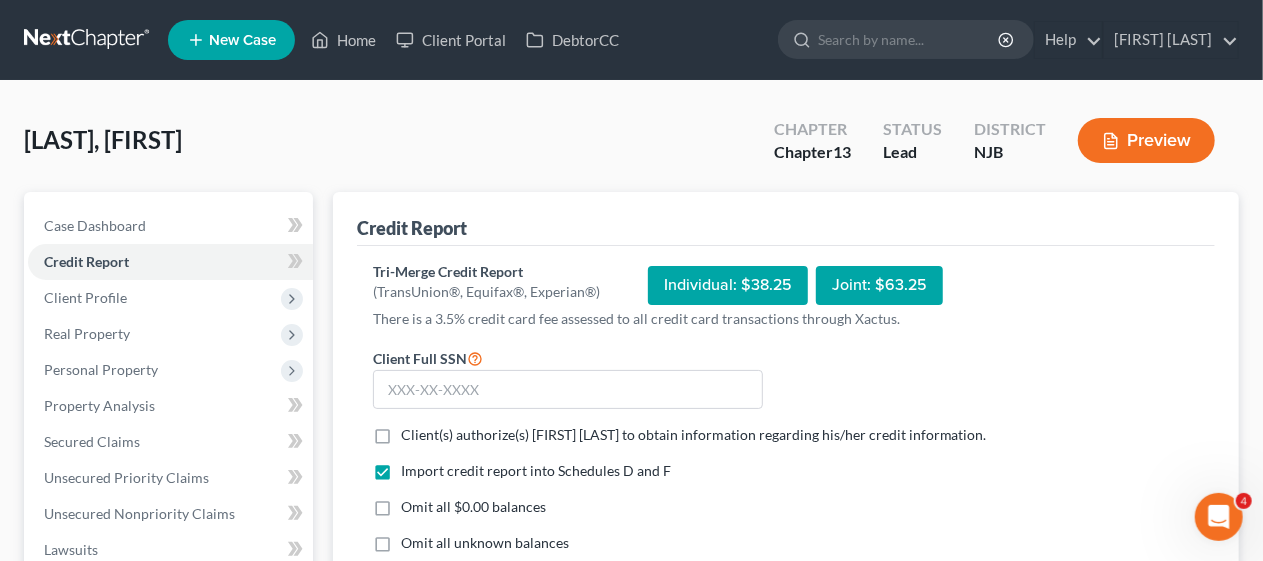 scroll, scrollTop: 100, scrollLeft: 0, axis: vertical 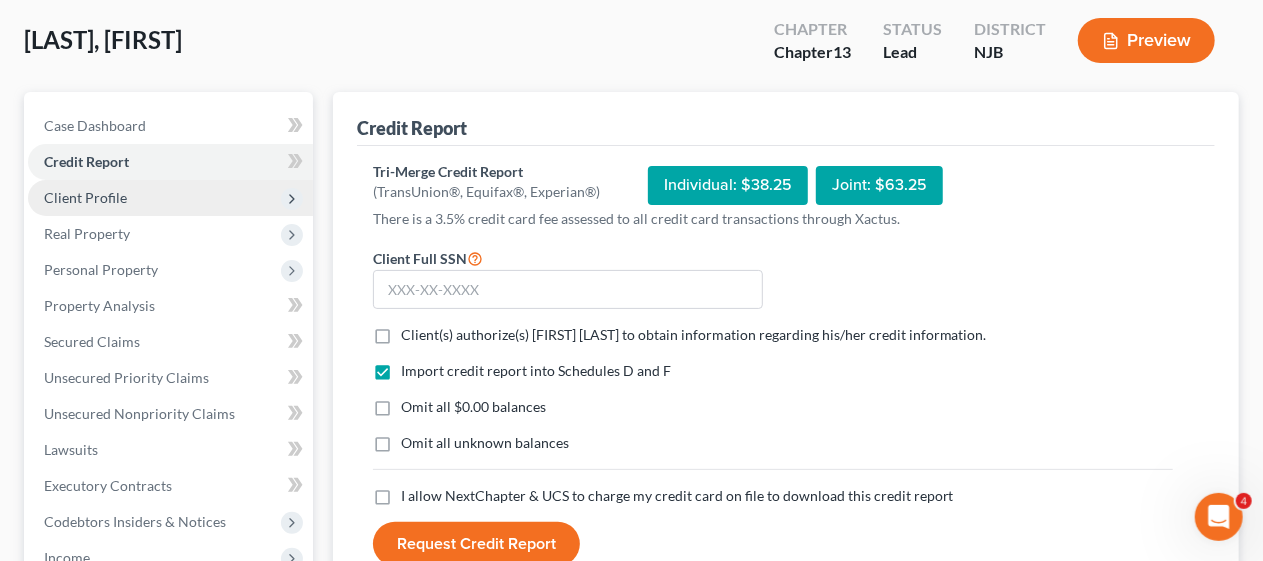 click on "Client Profile" at bounding box center (170, 198) 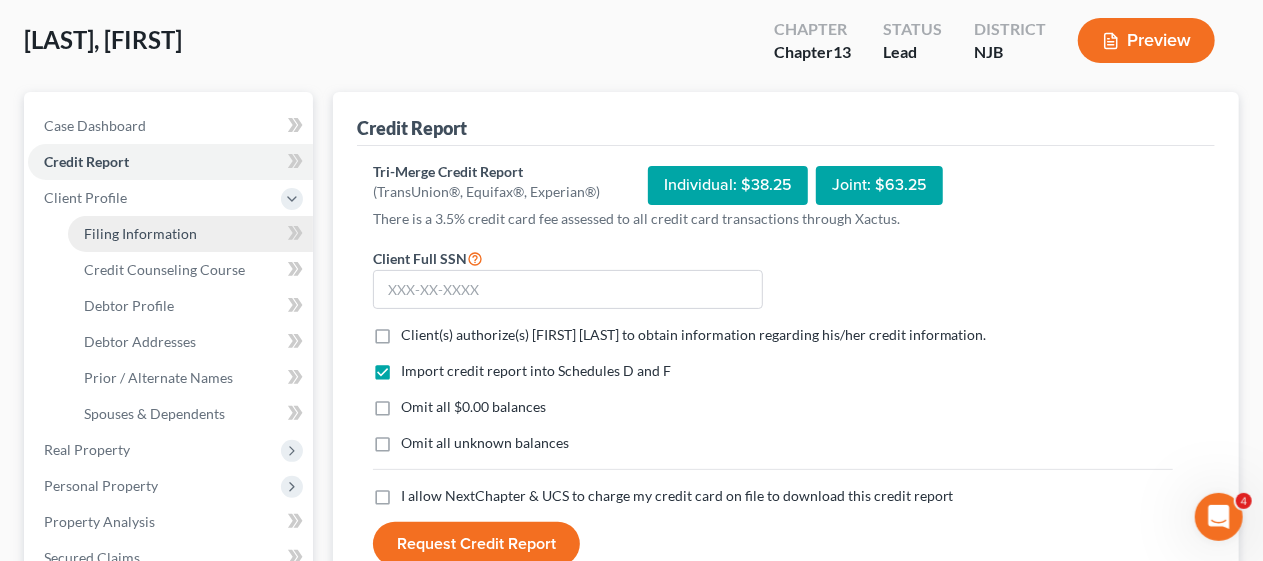 click on "Filing Information" at bounding box center (190, 234) 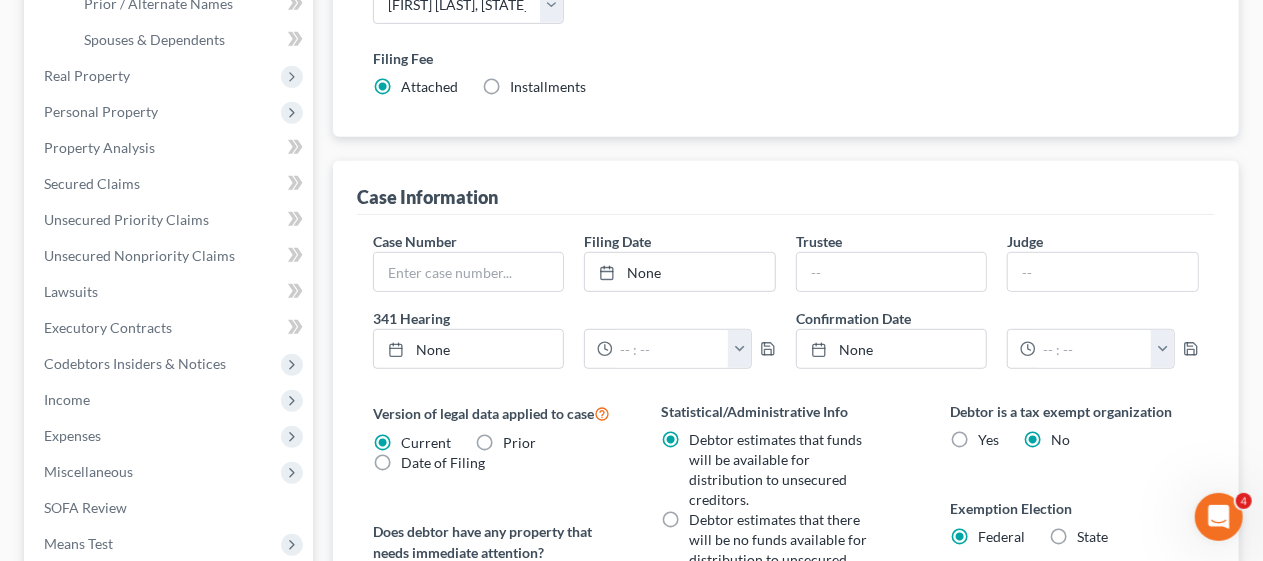 scroll, scrollTop: 500, scrollLeft: 0, axis: vertical 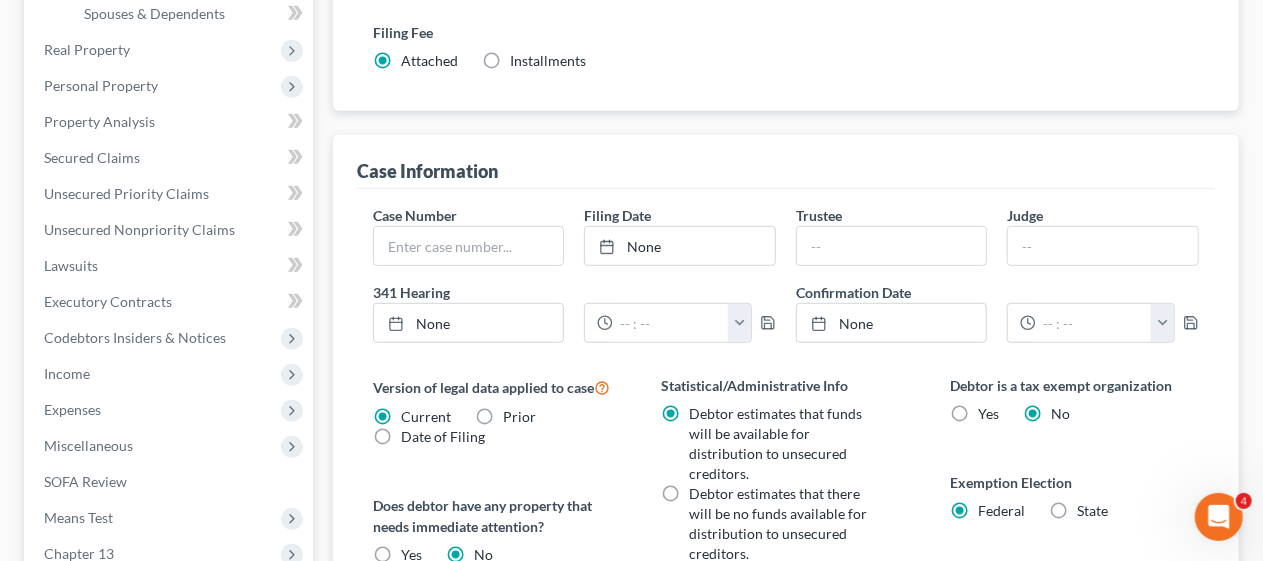 click on "Filing Information
Credit Counseling Course
Debtor Profile
Debtor Addresses
Prior / Alternate Names
Spouses & Dependents
Filing Information Nature of Debt Select Business Consumer Other Nature of Business Select Clearing Bank Commodity Broker Health Care Business Other Railroad Single Asset Real Estate As Defined In 11 USC § 101(51B) Stockbroker Type of Debtor Select Individual Joint Chapter of Bankruptcy Select 7 11 12 13 District Select Alabama - Middle Alabama - Northern Alabama - Southern Alaska Arizona Arkansas - Eastern Arkansas - Western California - Central California - Eastern California - Northern California - Southern Colorado Connecticut Delaware District of Columbia Florida - Middle Florida - Northern Florida - Southern Georgia - Middle Georgia - Northern Georgia - Southern Guam Hawaii Idaho Illinois - Central Illinois - Northern Illinois - Southern Indiana - Northern Indiana - Southern Iowa - Northern Iowa - Southern Kansas Maine" at bounding box center (786, 301) 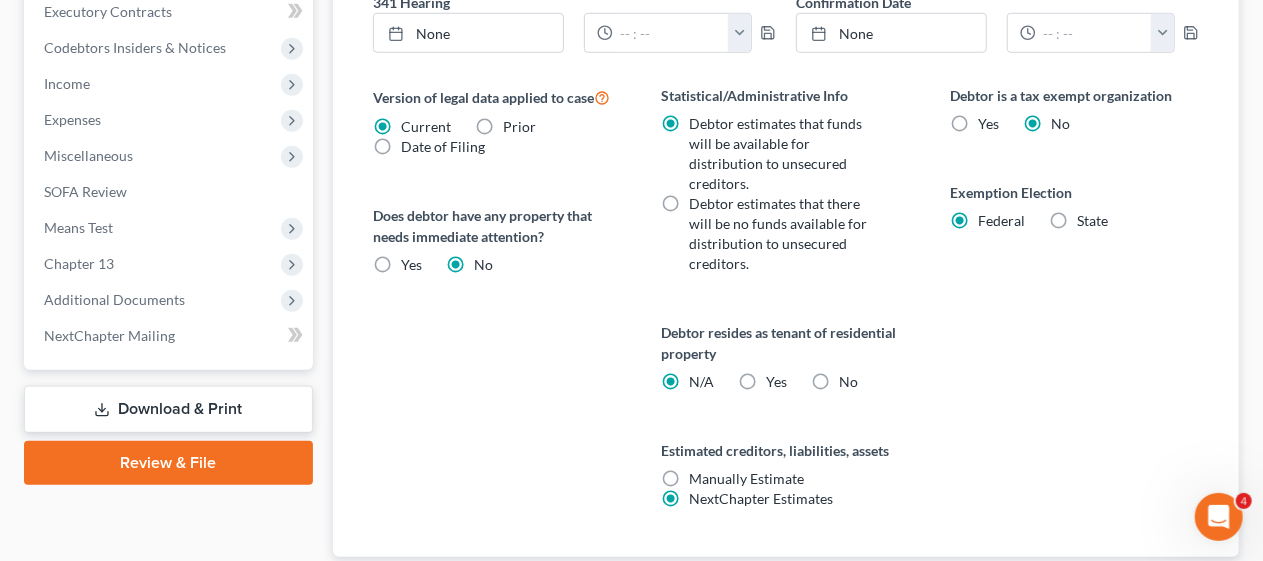 scroll, scrollTop: 853, scrollLeft: 0, axis: vertical 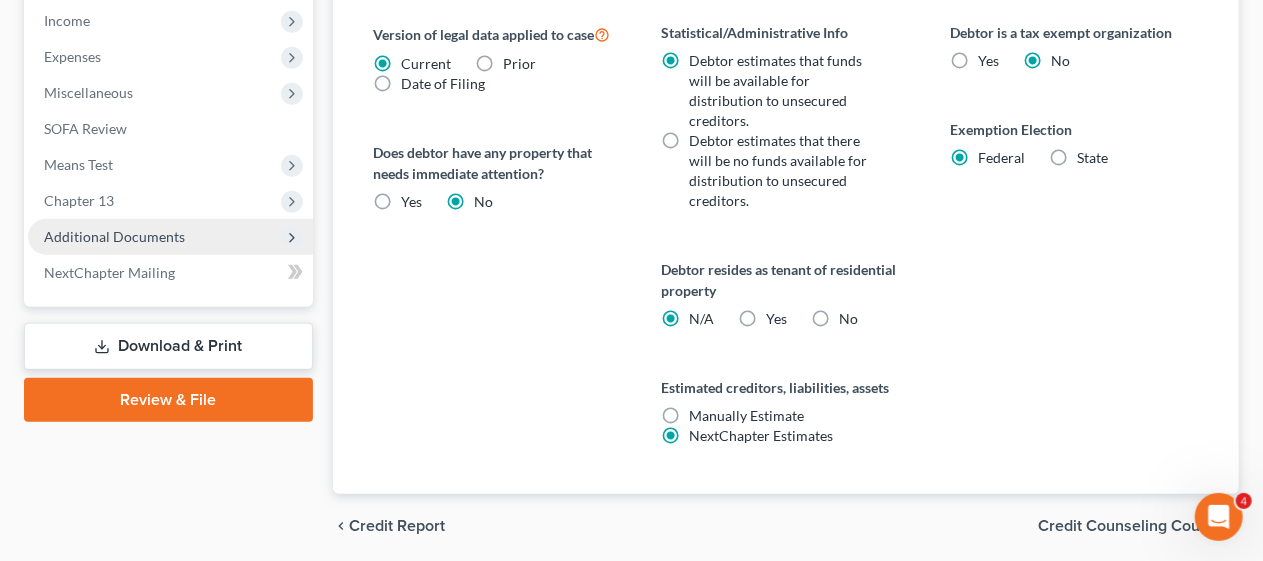 click on "Additional Documents" at bounding box center (170, 237) 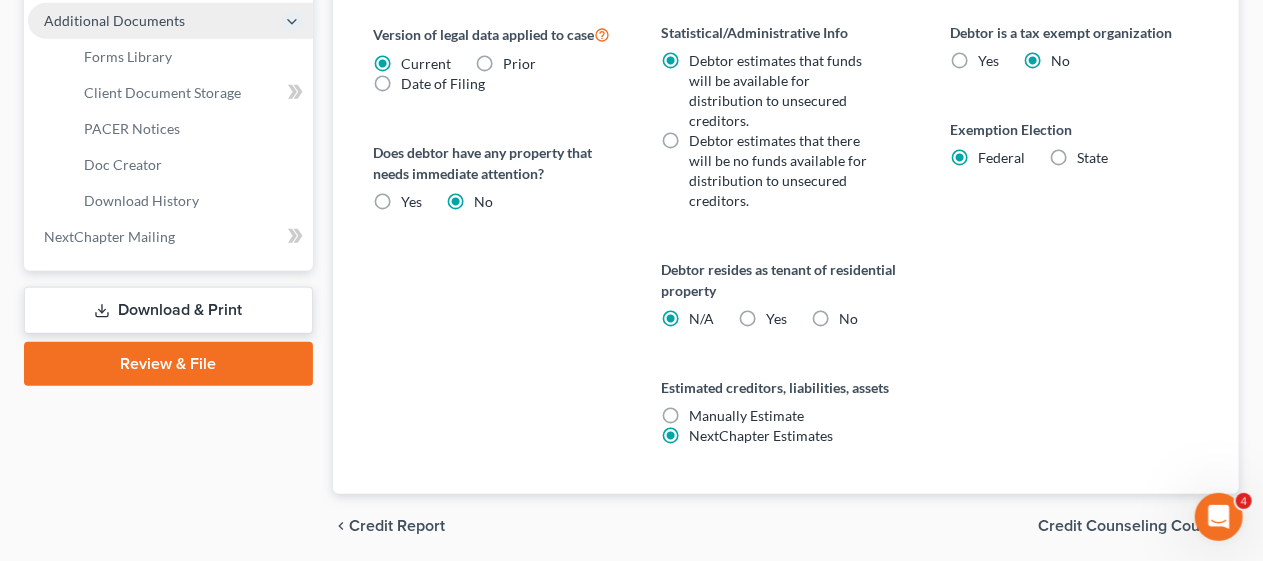 scroll, scrollTop: 637, scrollLeft: 0, axis: vertical 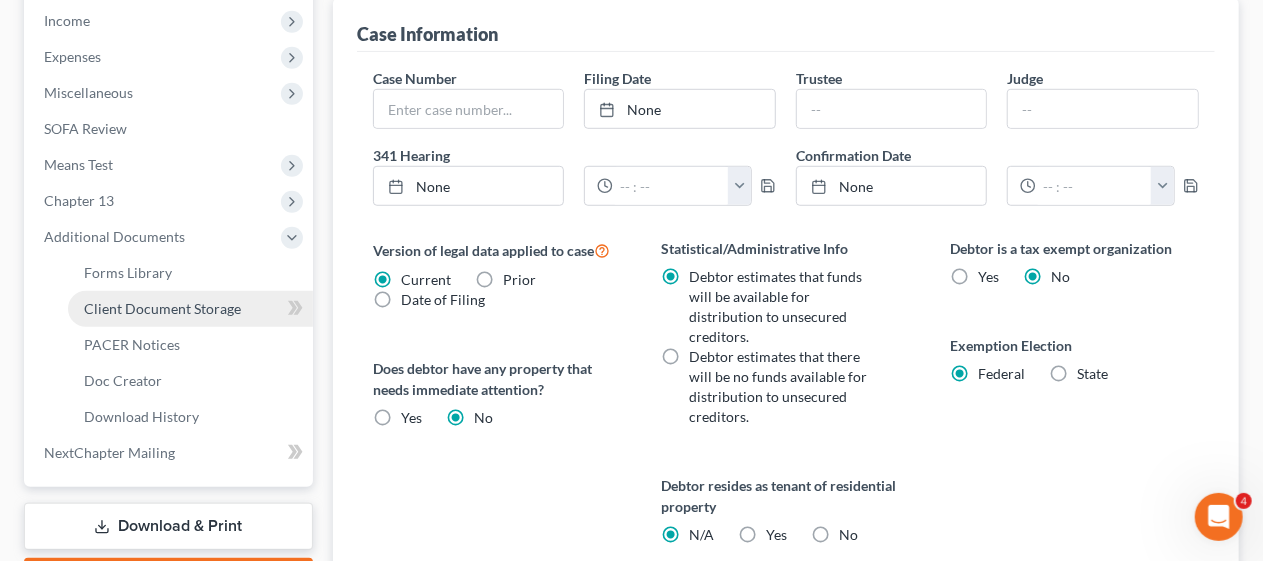 click on "Client Document Storage" at bounding box center [162, 308] 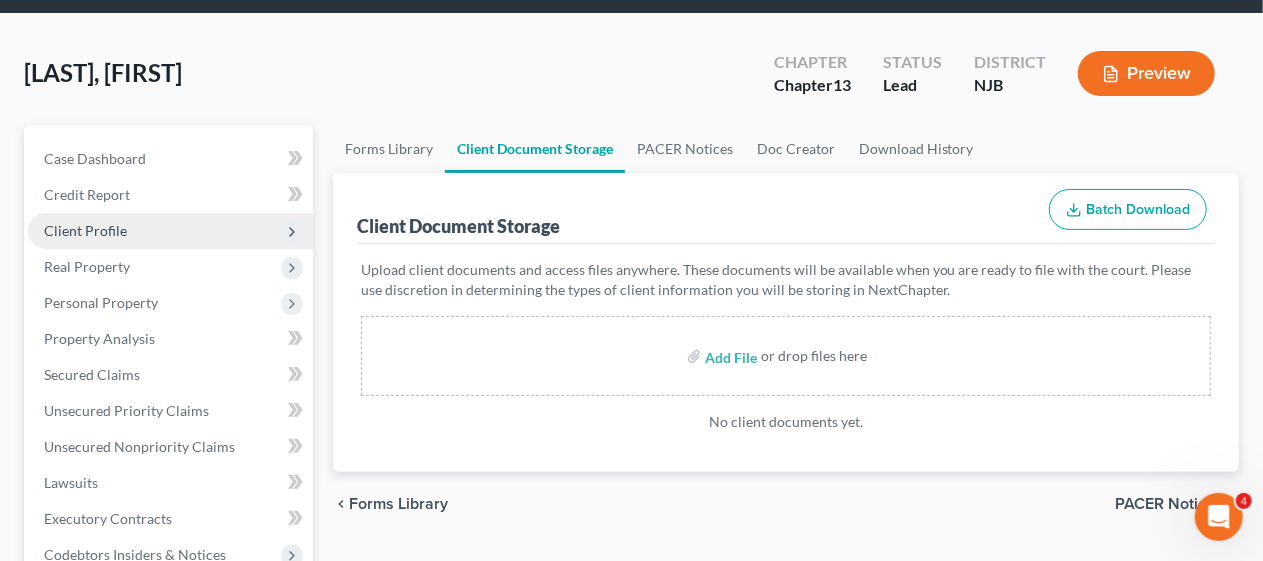 scroll, scrollTop: 0, scrollLeft: 0, axis: both 